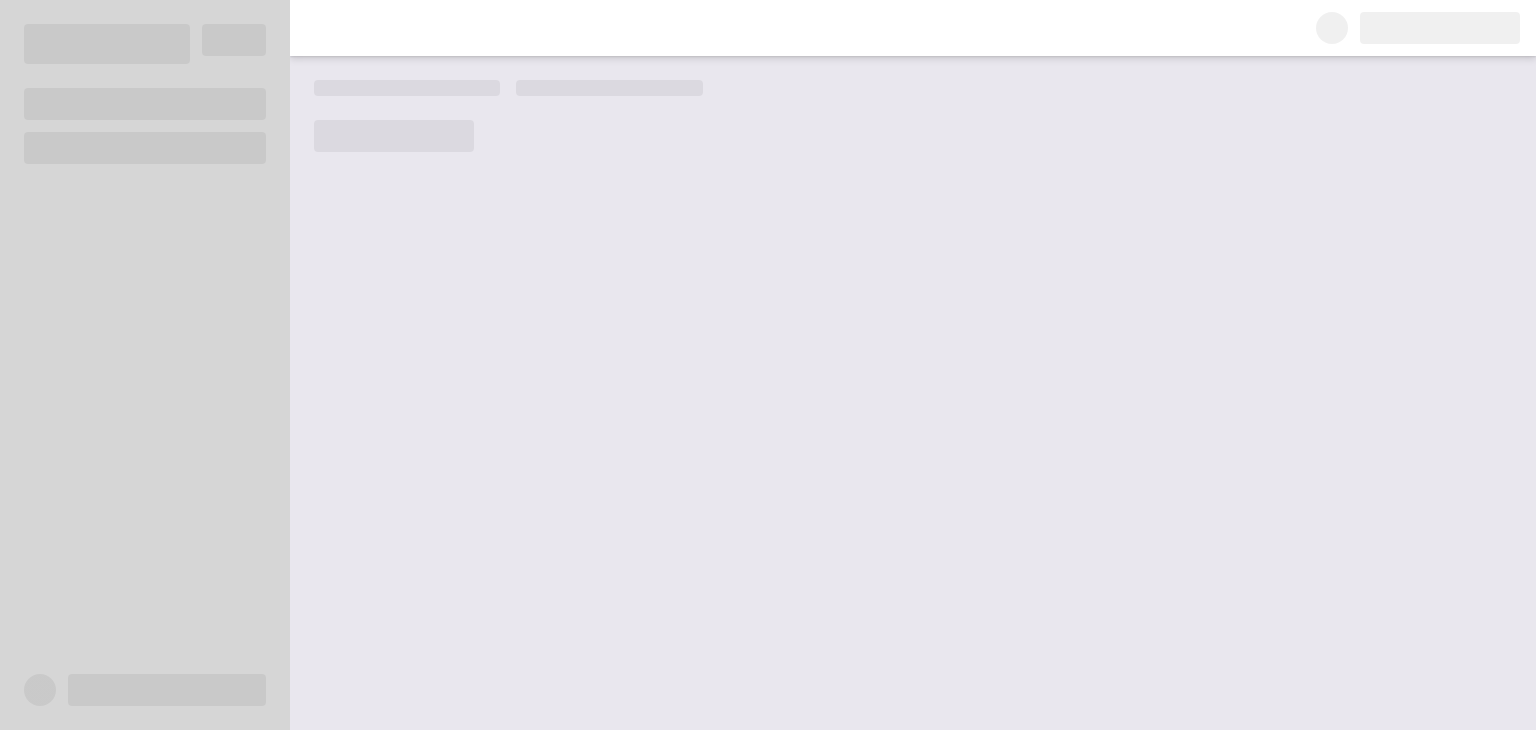 scroll, scrollTop: 0, scrollLeft: 0, axis: both 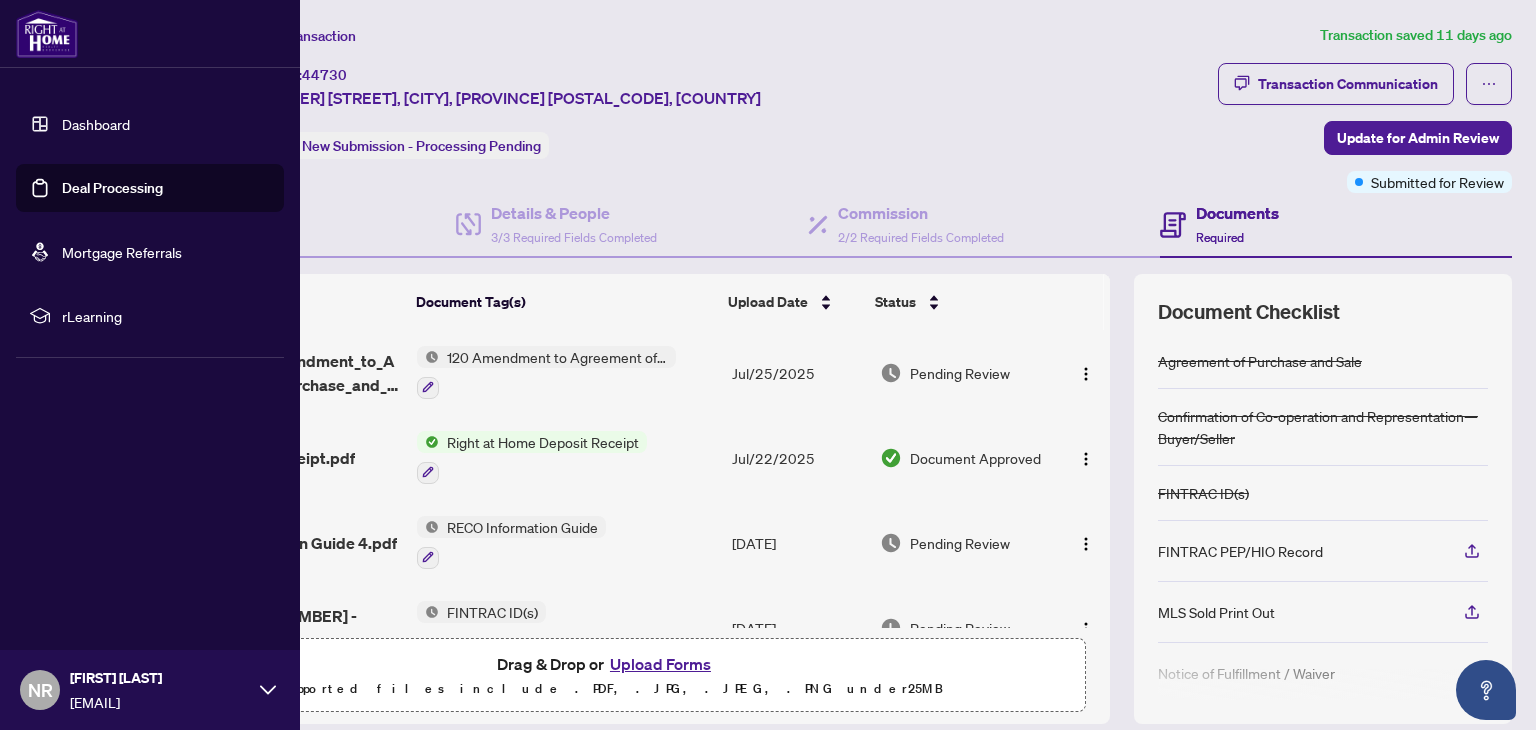 click on "Deal Processing" at bounding box center (112, 188) 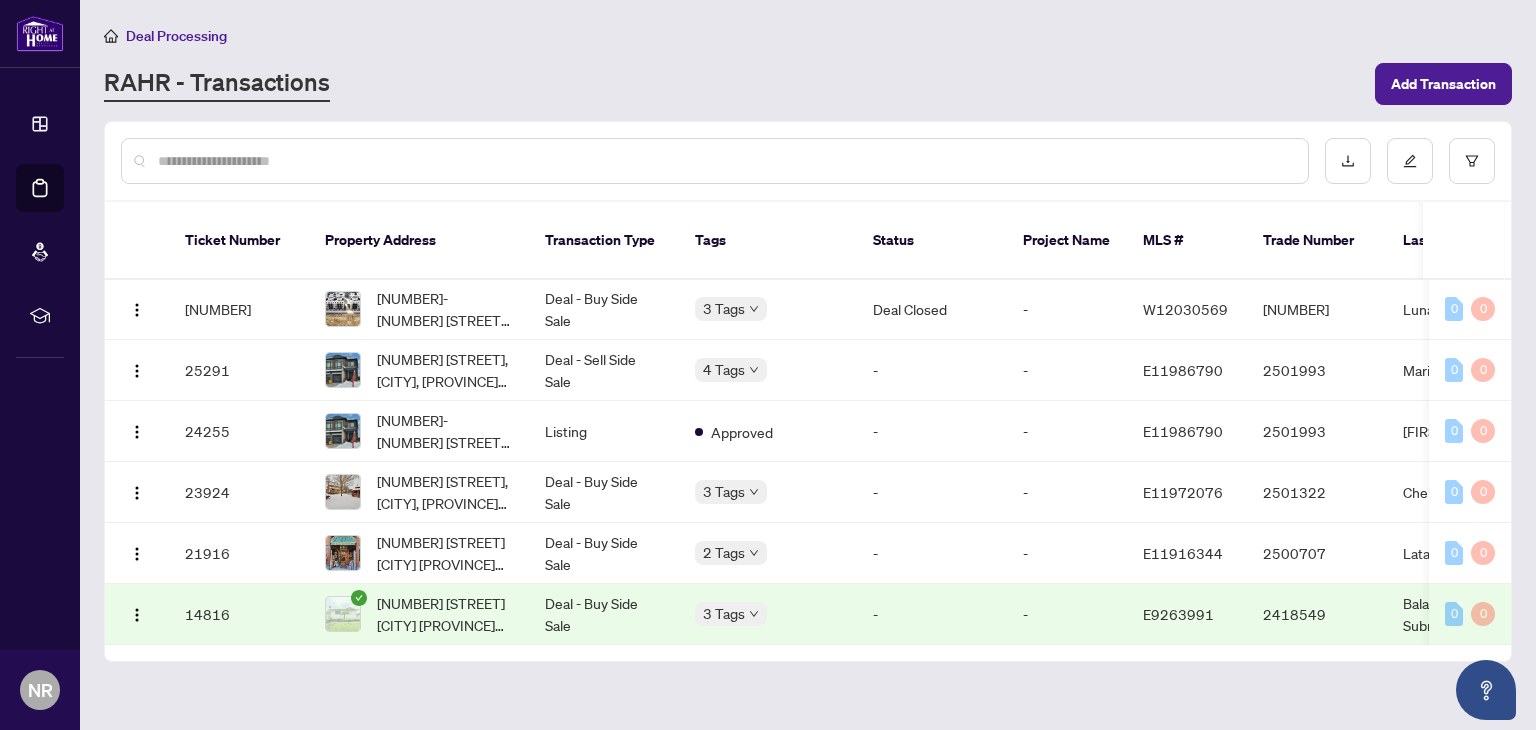 scroll, scrollTop: 0, scrollLeft: 0, axis: both 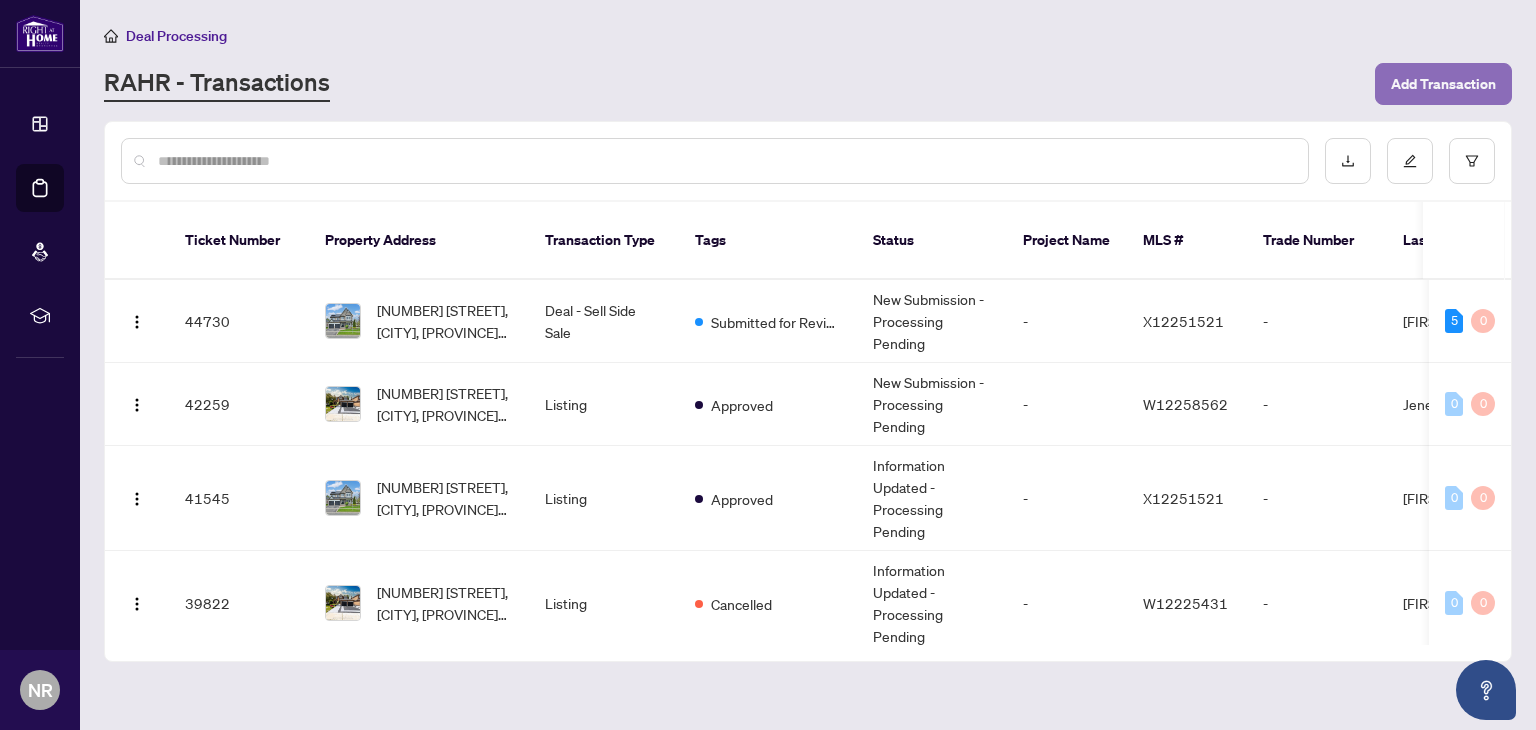 click on "Add Transaction" at bounding box center (1443, 84) 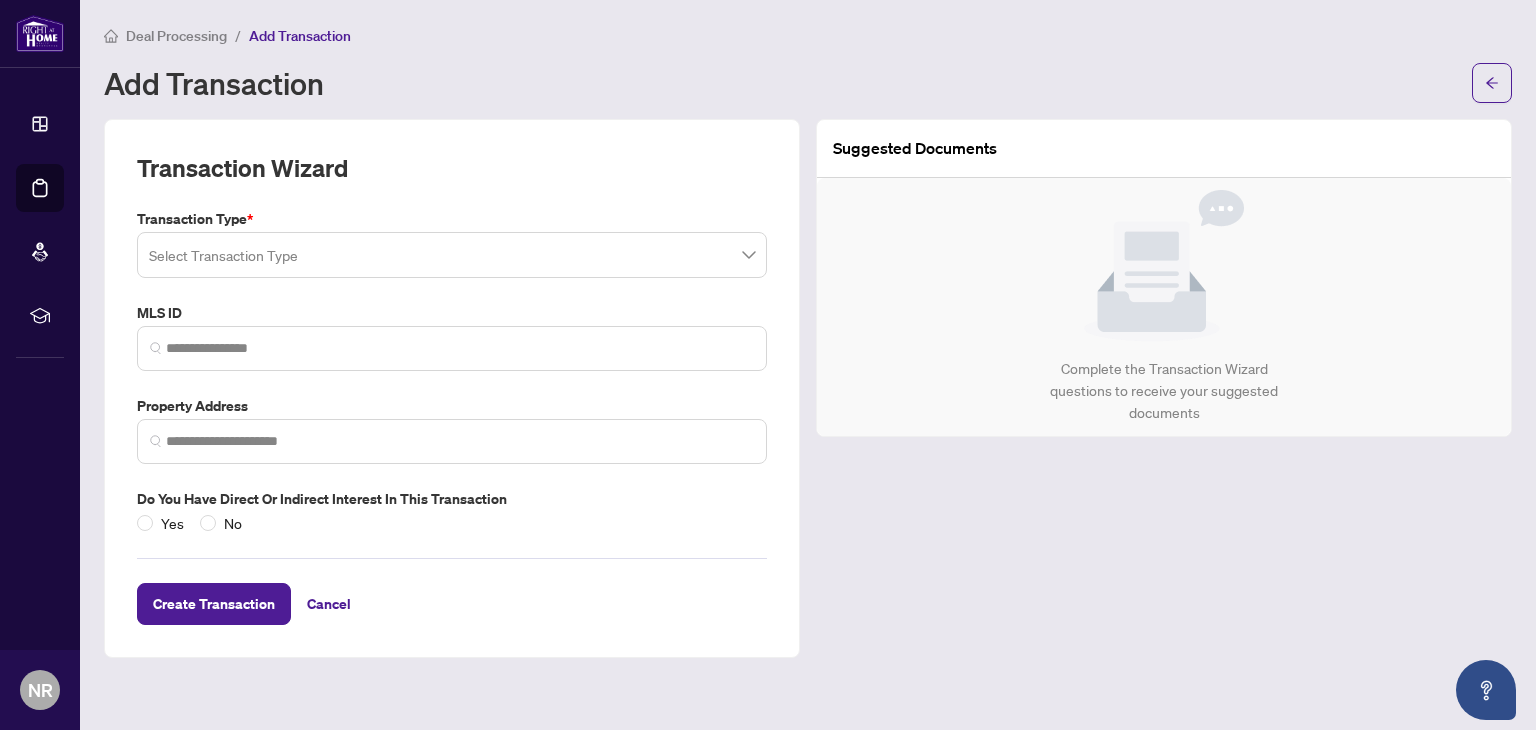 click at bounding box center [452, 255] 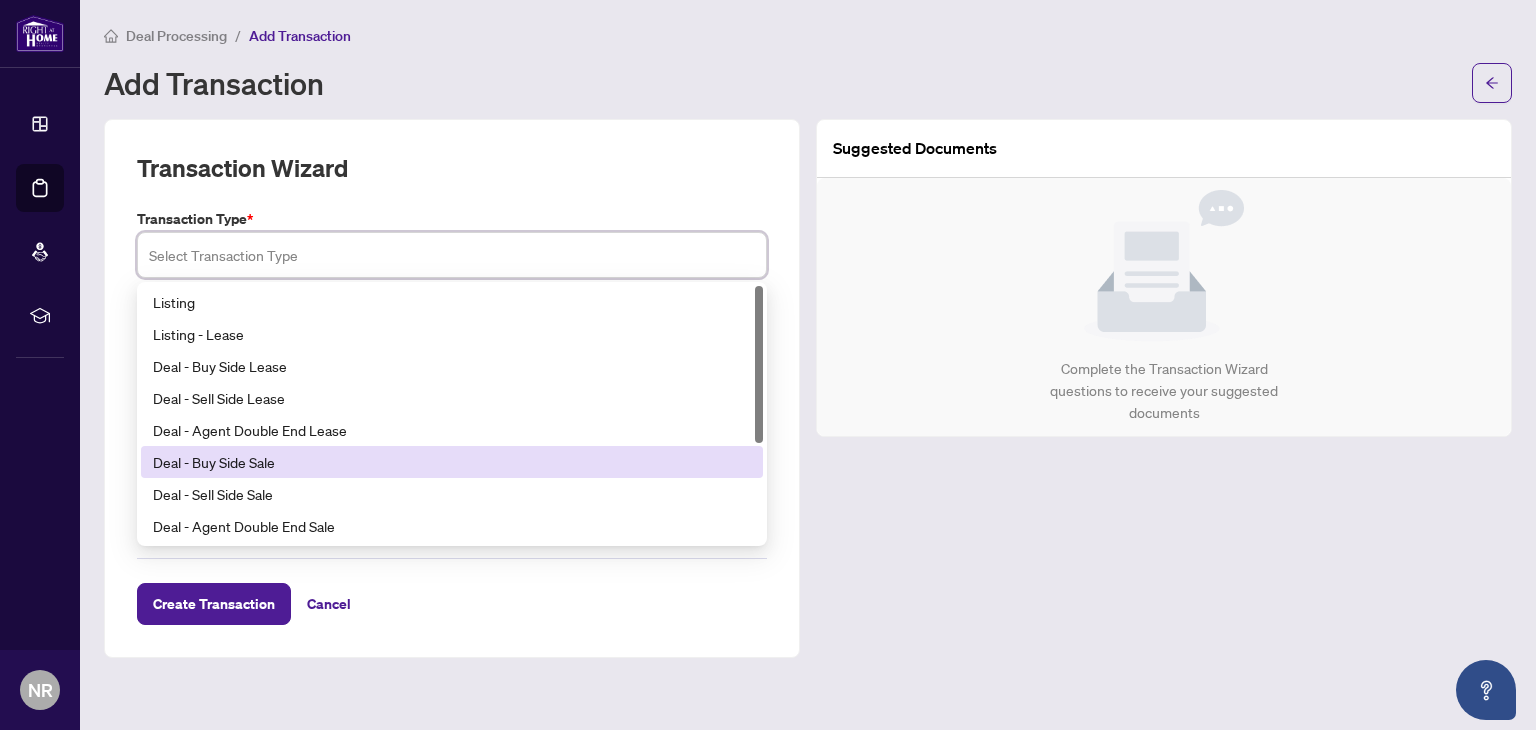 click on "Deal - Buy Side Sale" at bounding box center [452, 462] 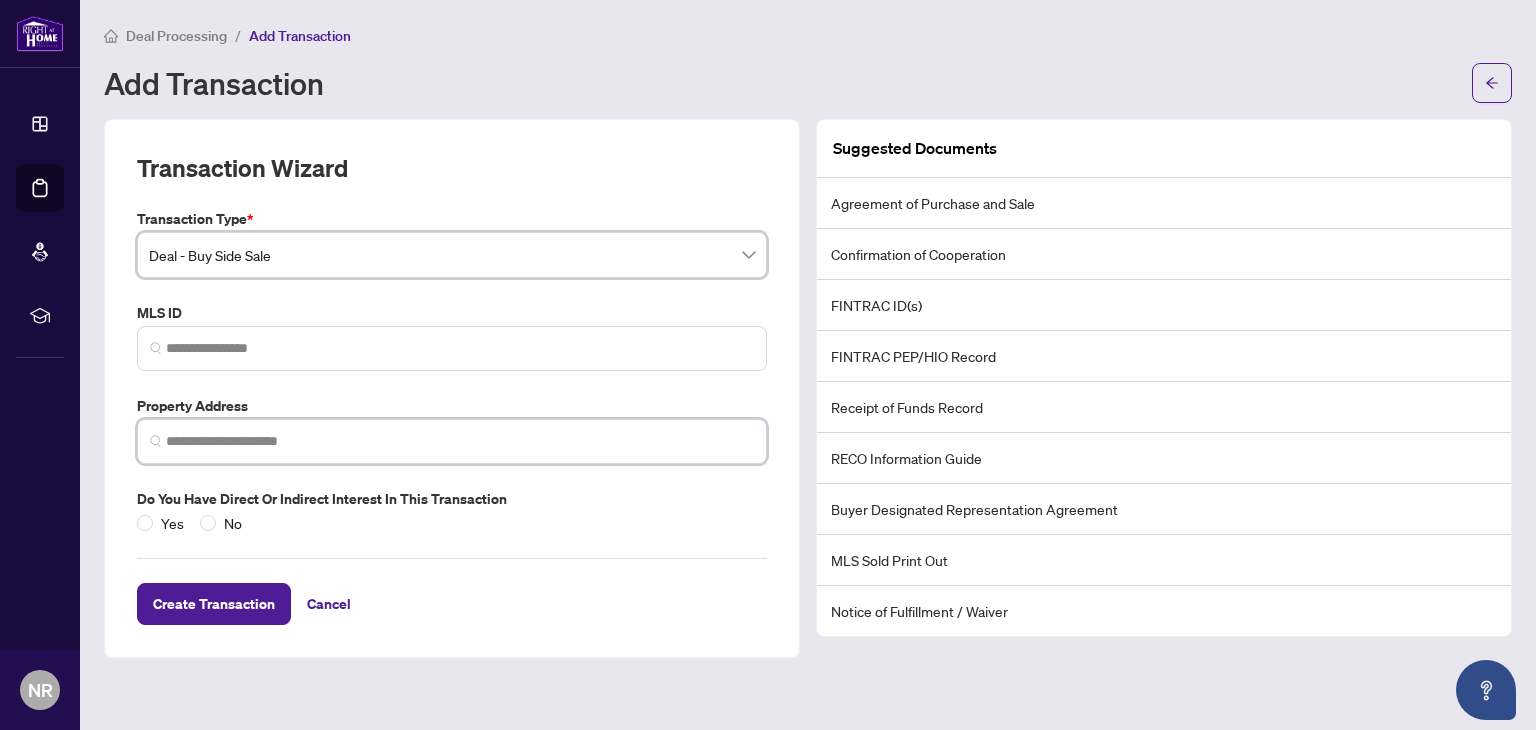 click at bounding box center (460, 441) 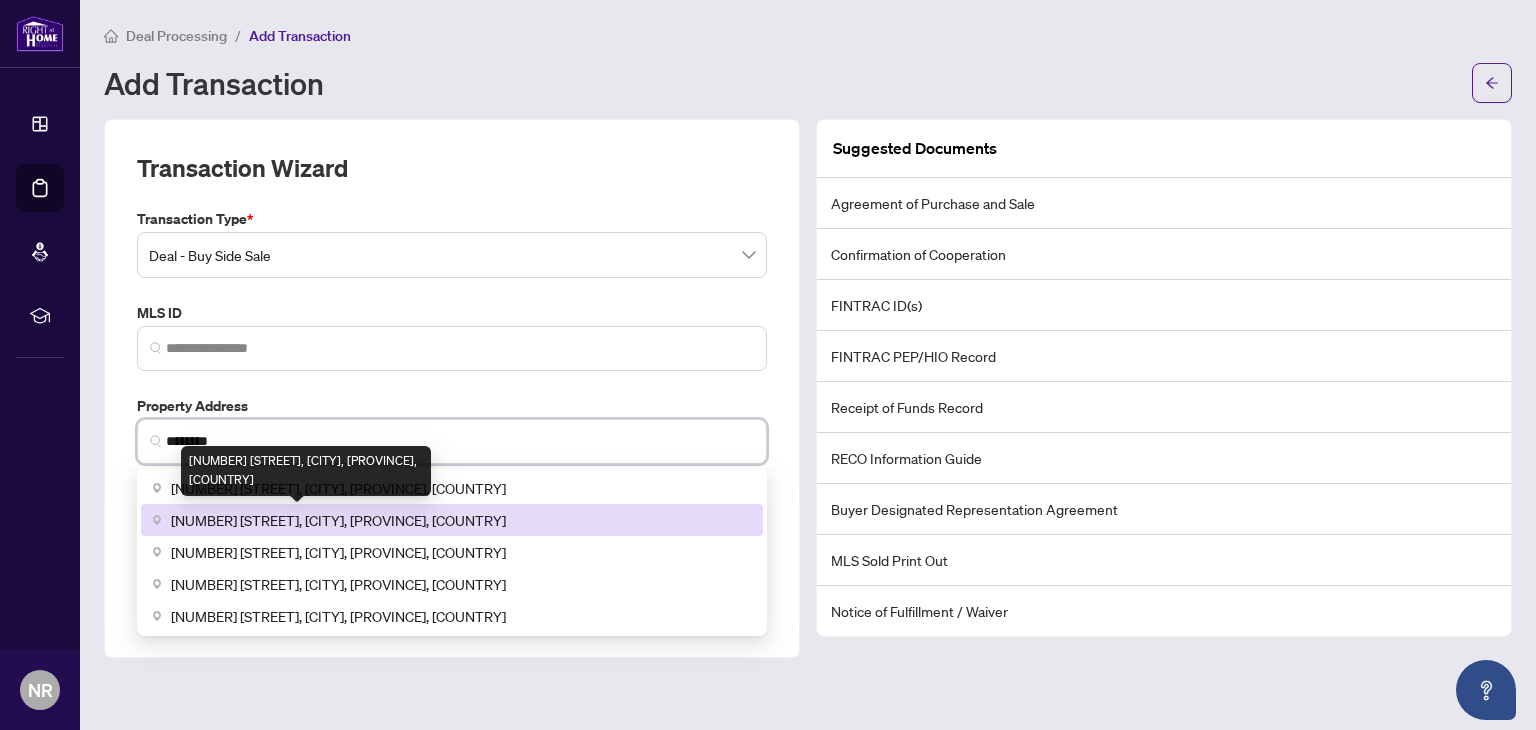 click on "[NUMBER] [STREET], [CITY], [PROVINCE], [COUNTRY]" at bounding box center [338, 520] 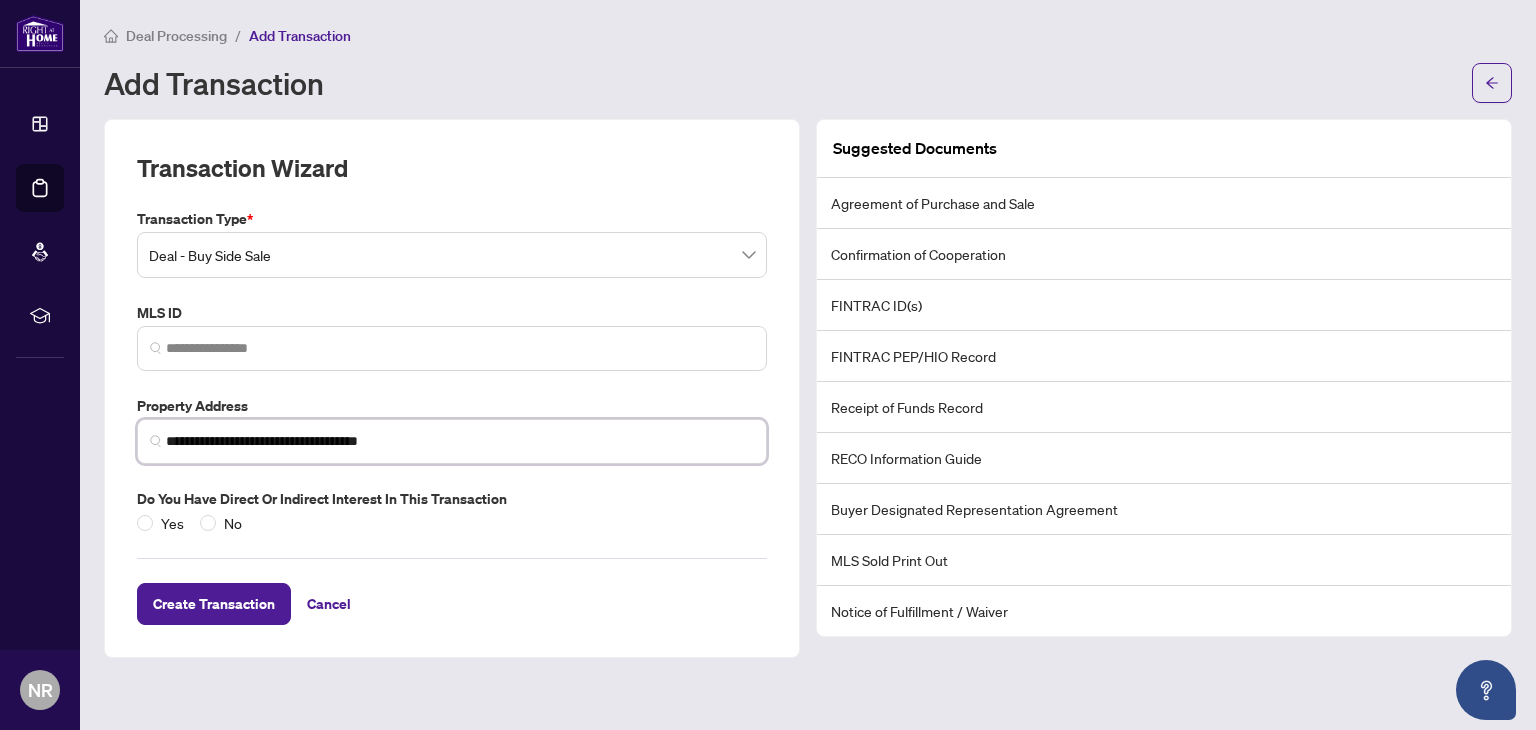 type on "**********" 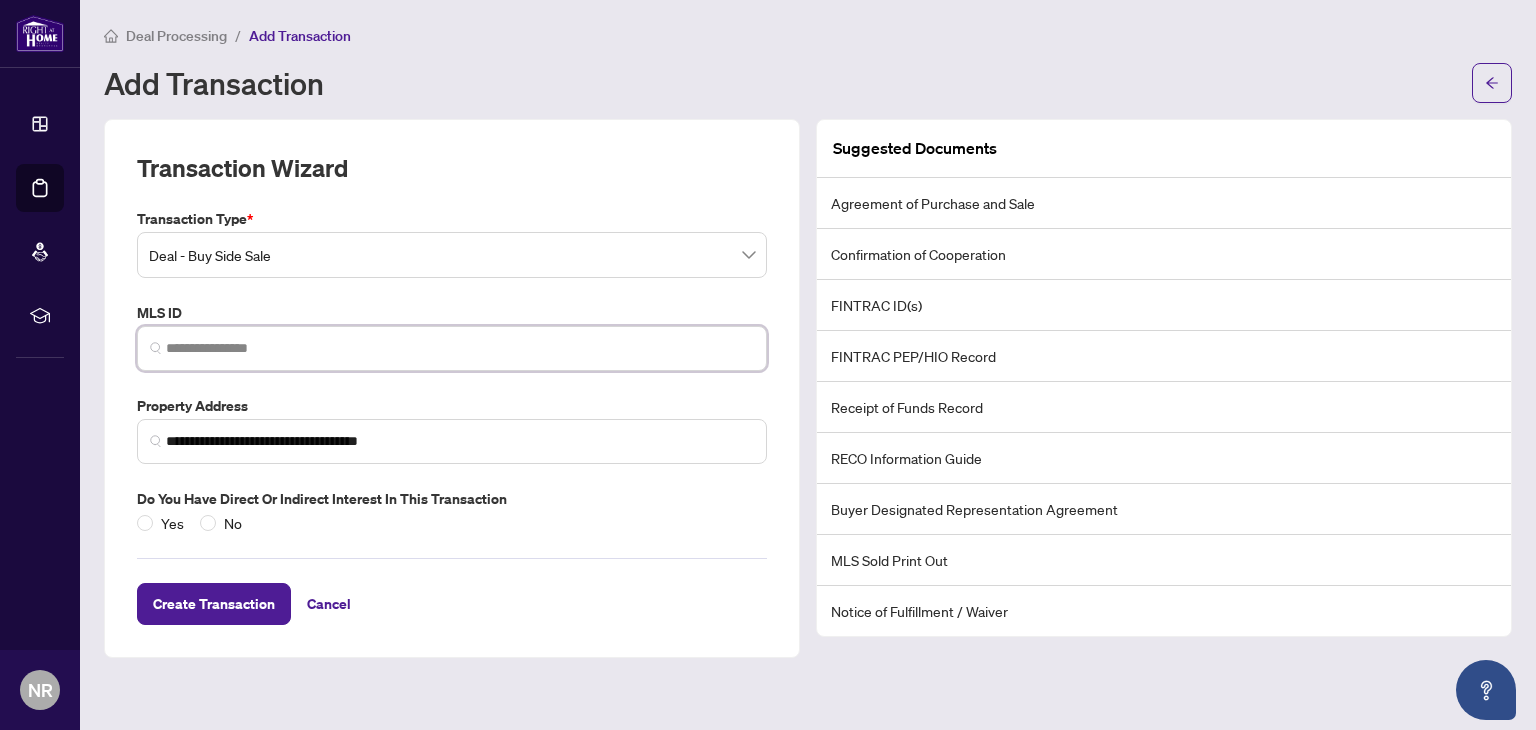click at bounding box center (460, 348) 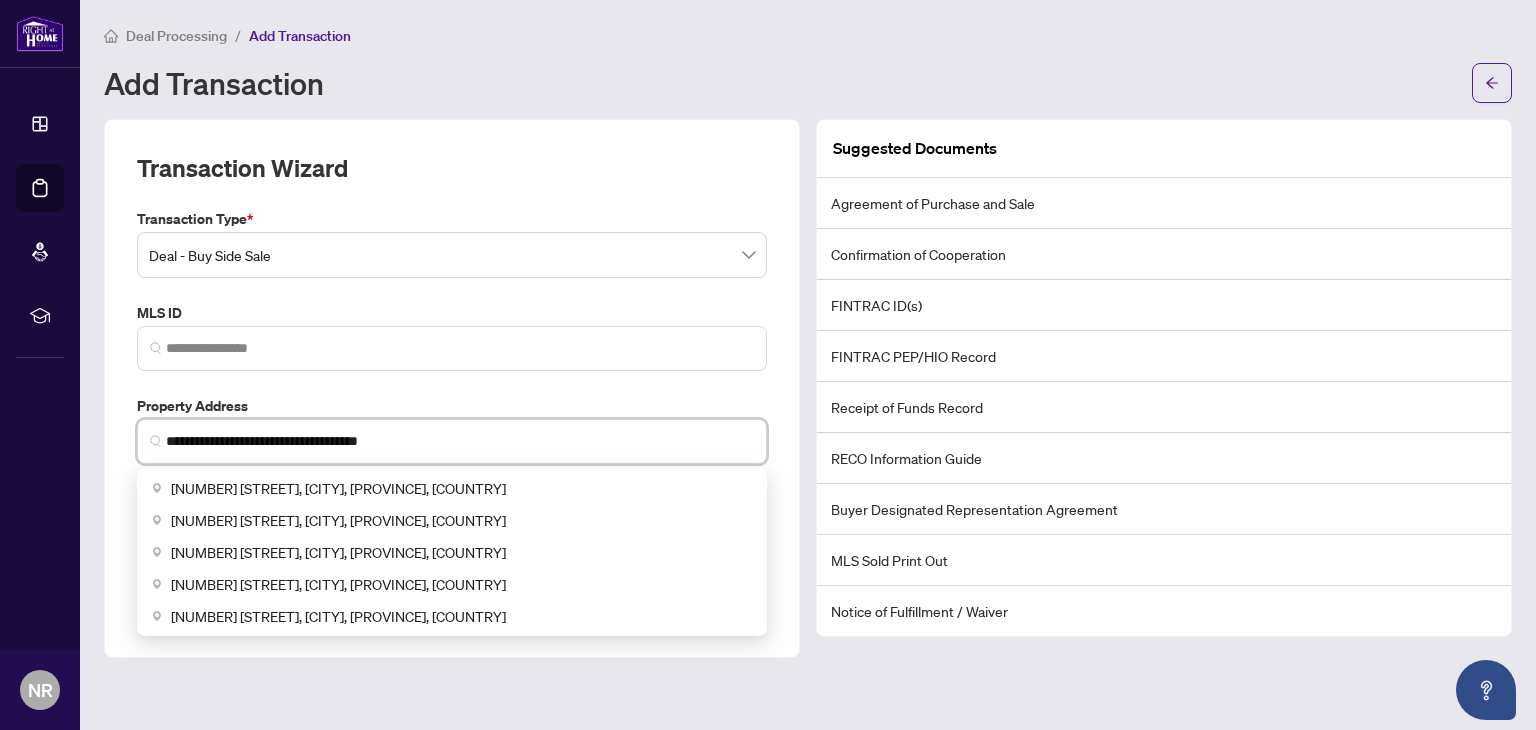 drag, startPoint x: 429, startPoint y: 440, endPoint x: 72, endPoint y: 402, distance: 359.01672 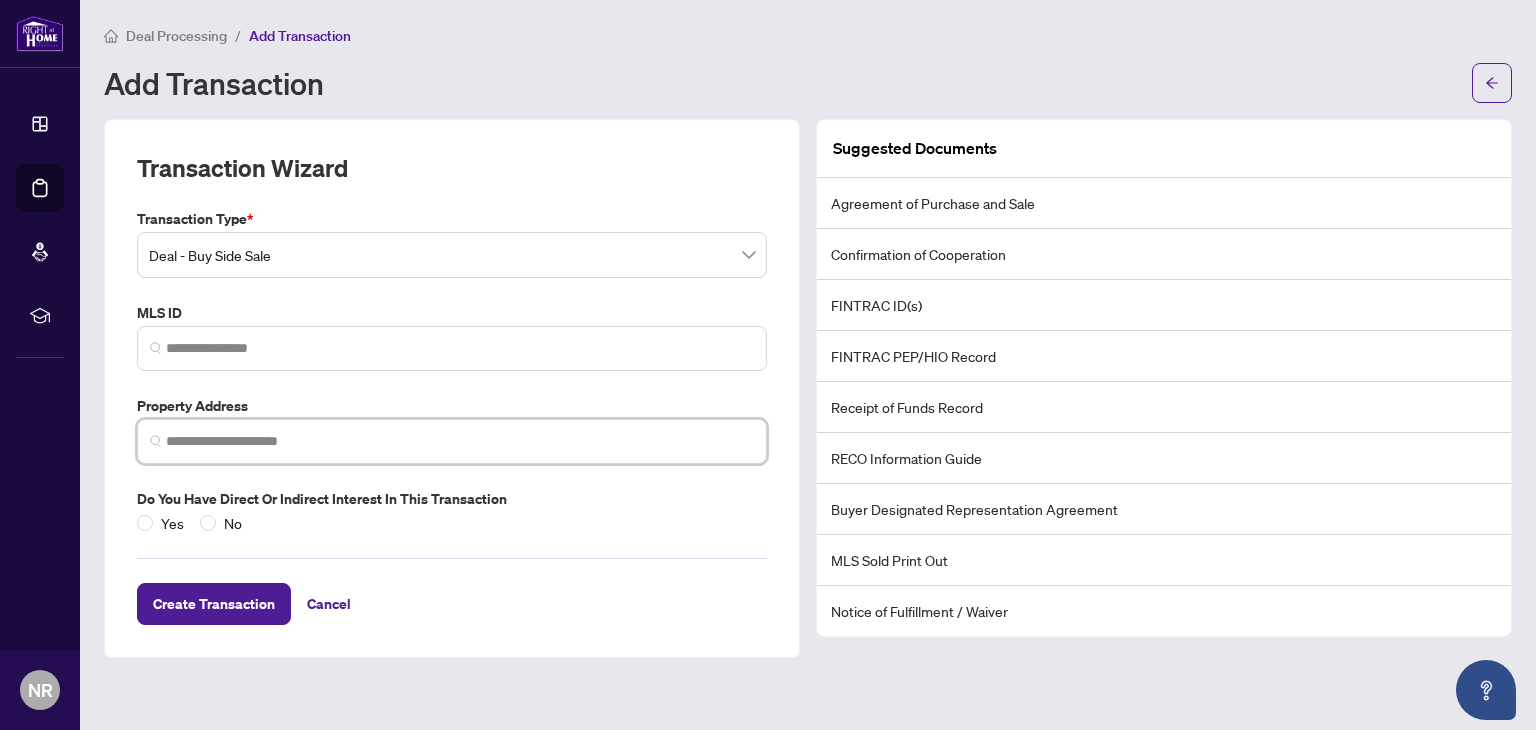 type 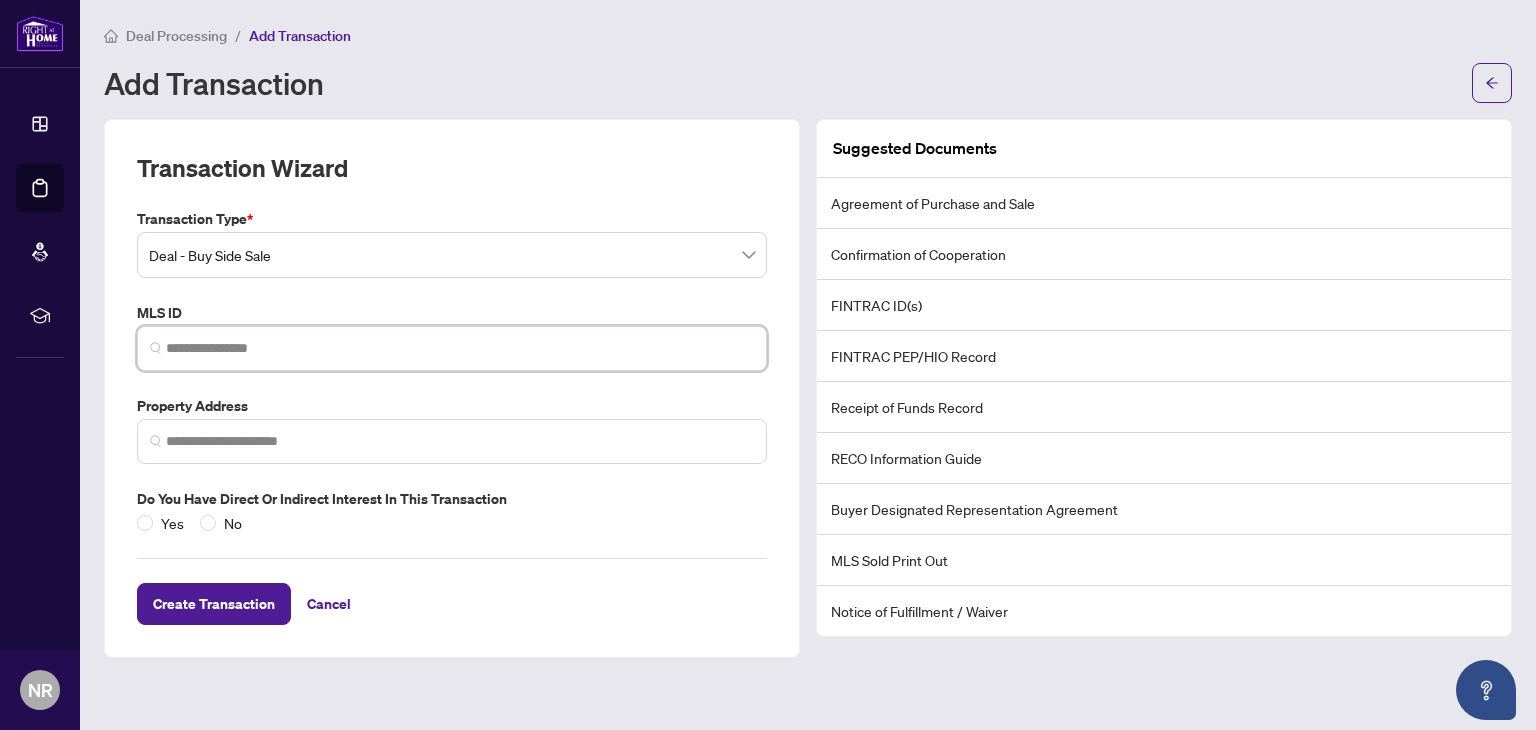 click at bounding box center [460, 348] 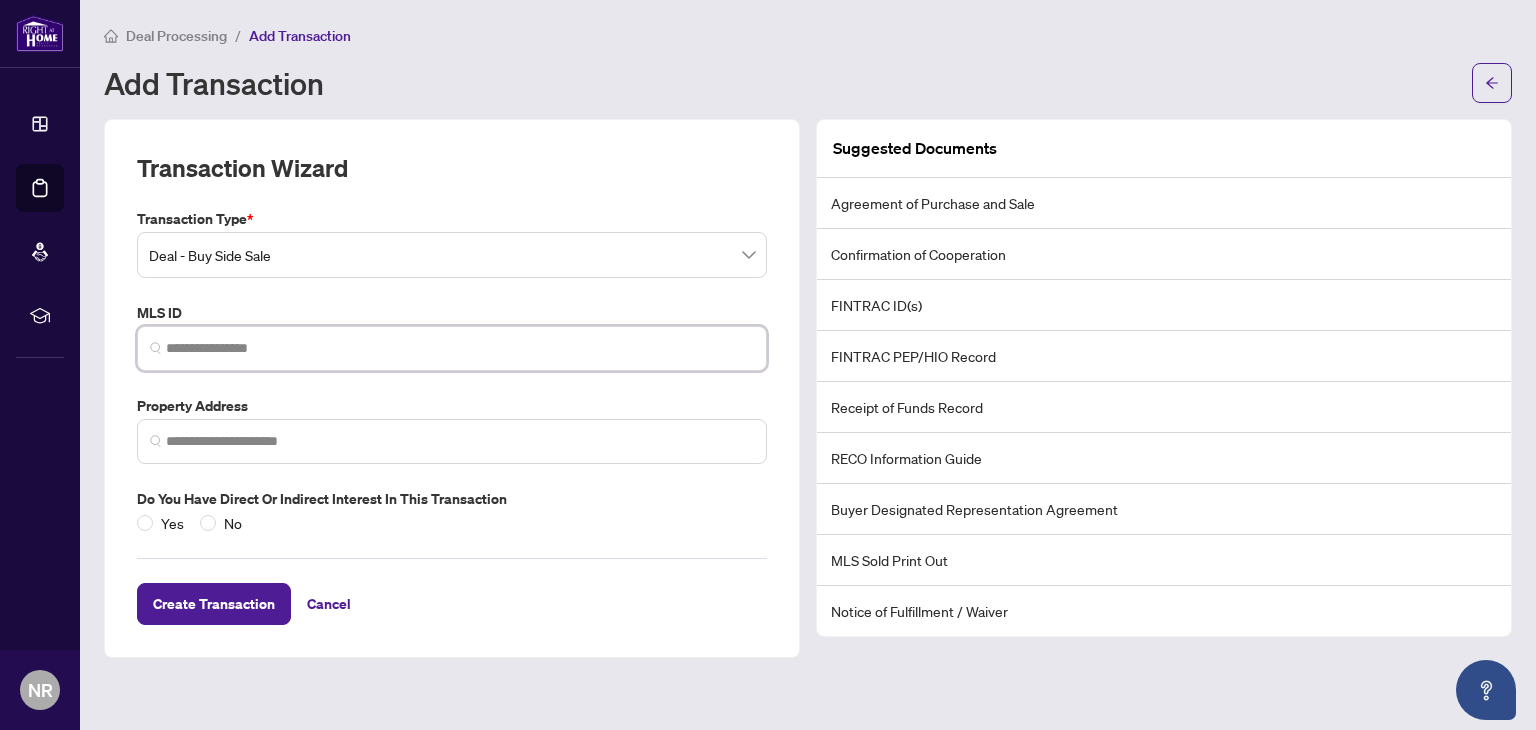 paste on "*********" 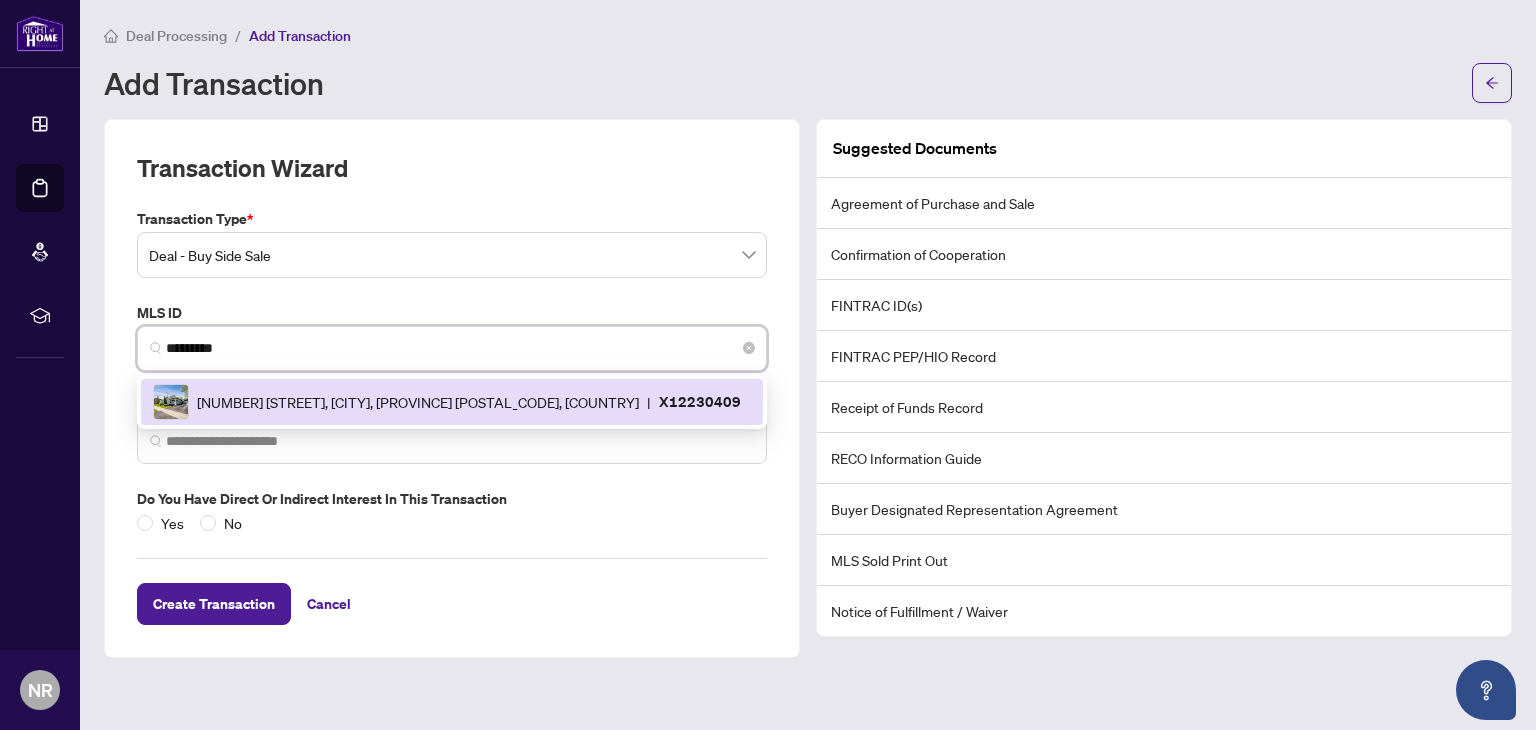 click on "[NUMBER] [STREET], [CITY], [PROVINCE] [POSTAL_CODE], [COUNTRY]" at bounding box center [418, 402] 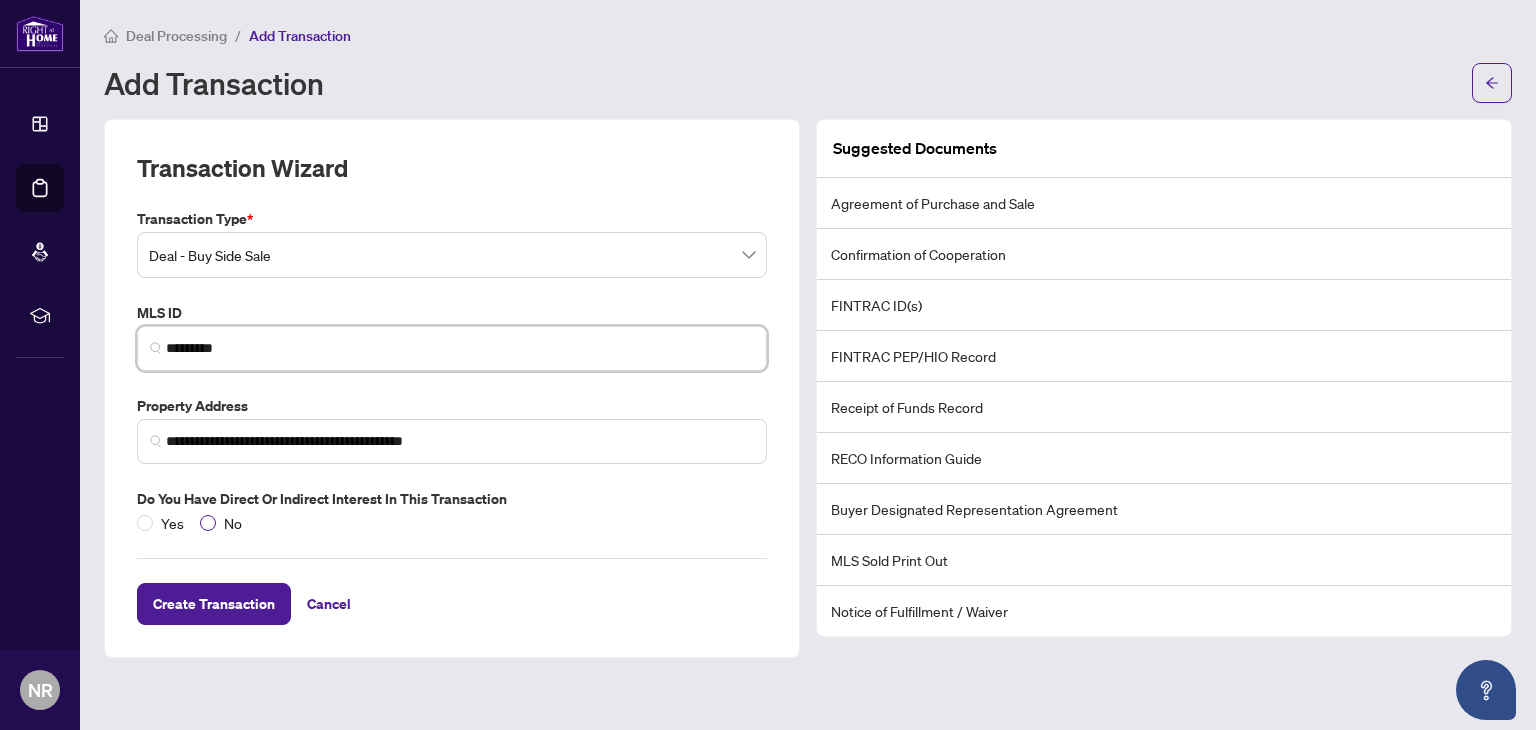 type on "*********" 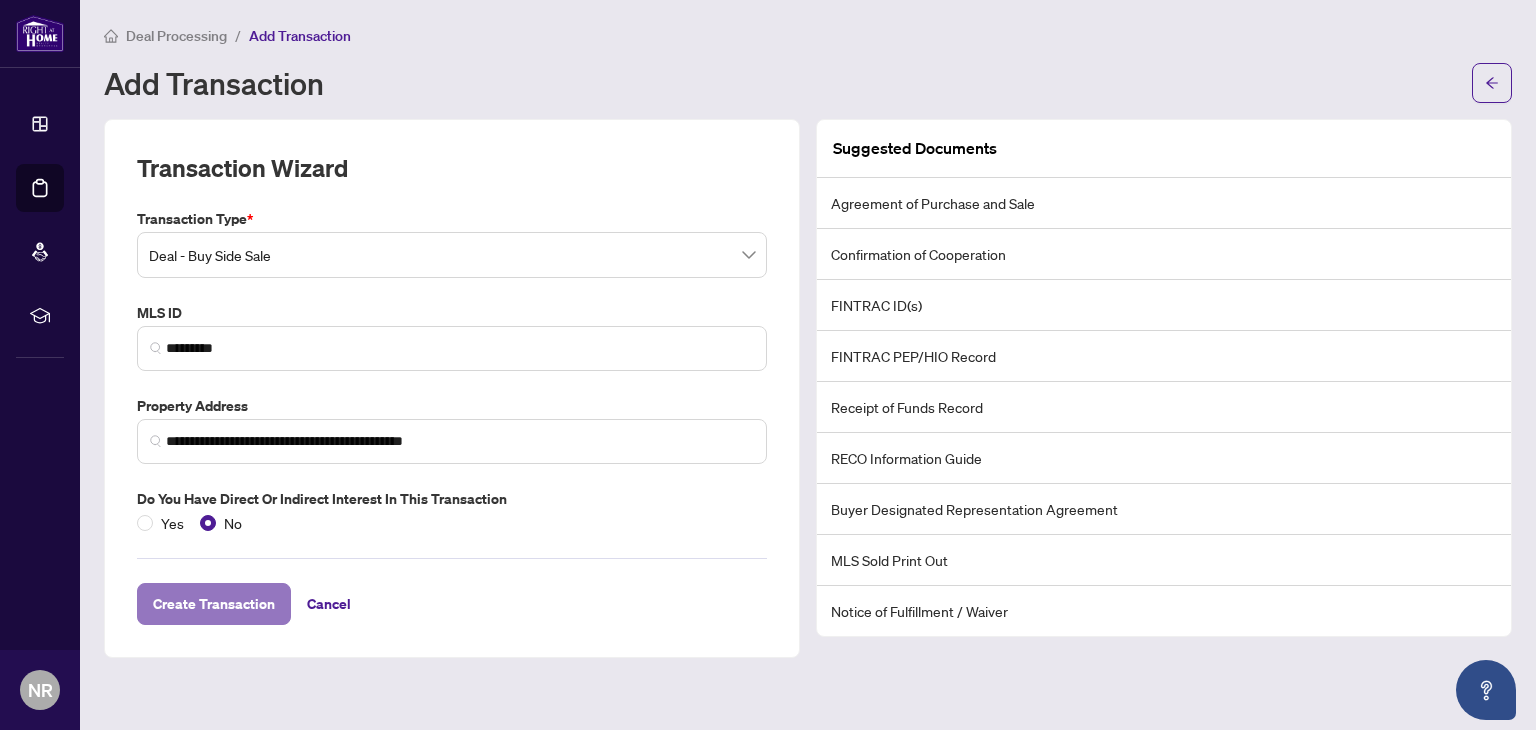 click on "Create Transaction" at bounding box center [214, 604] 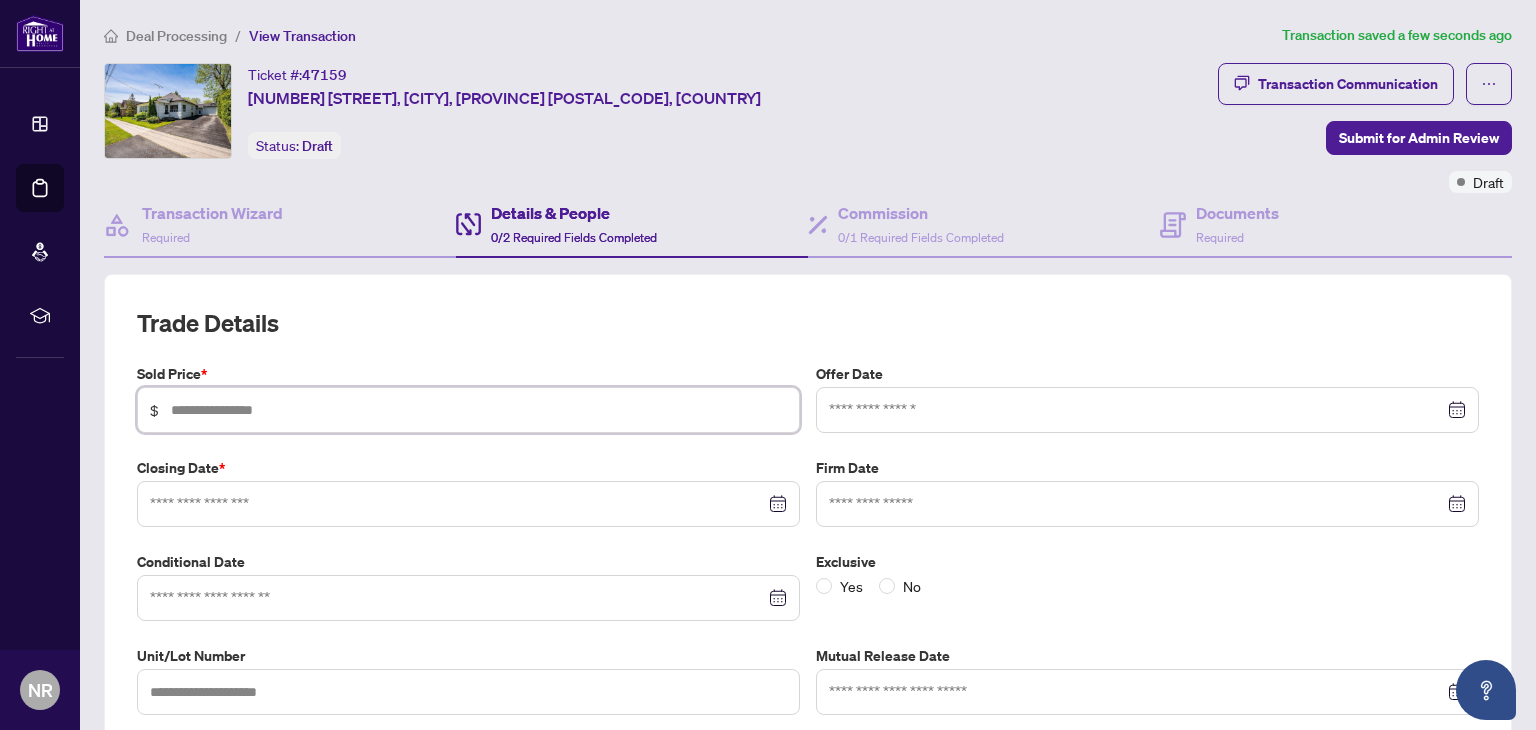 click at bounding box center (479, 410) 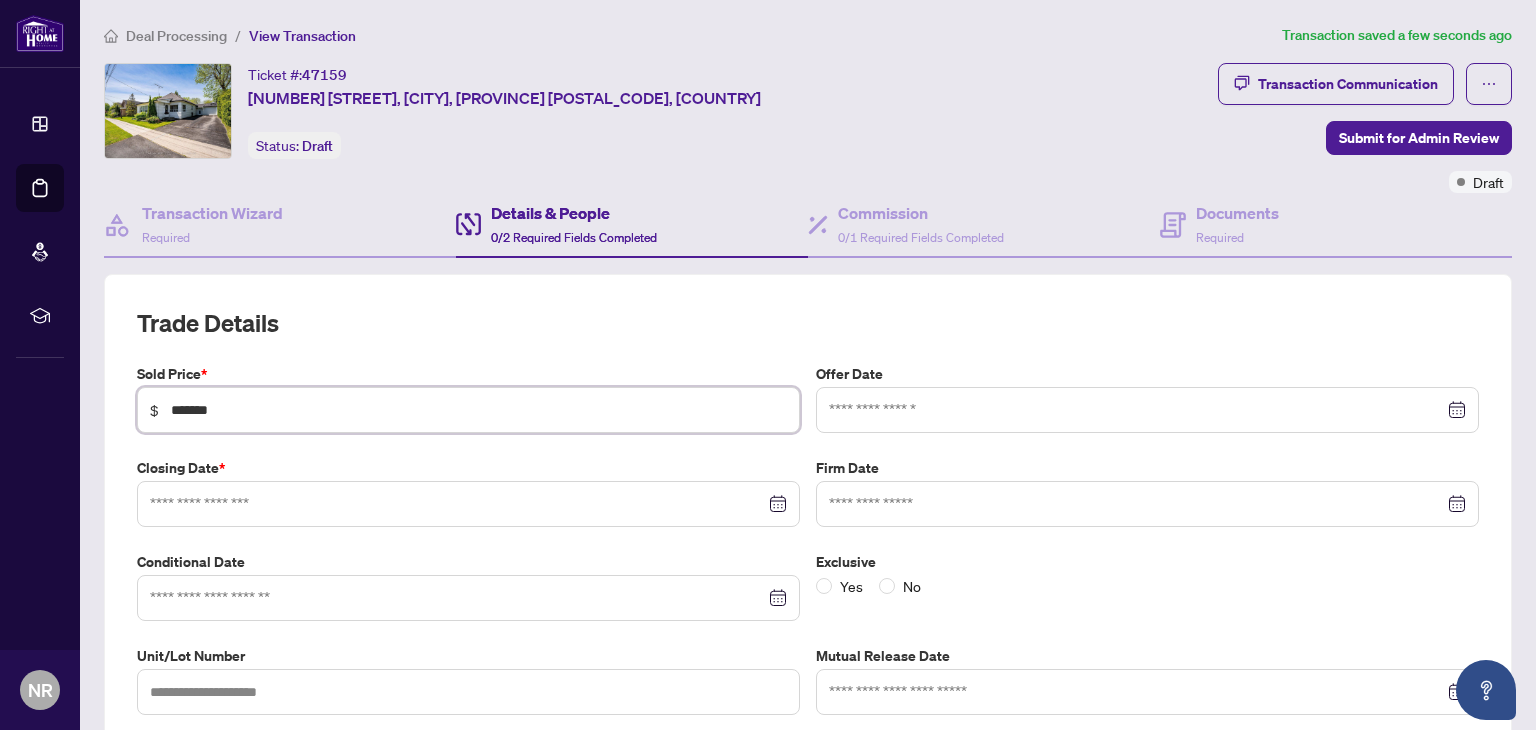 type on "*******" 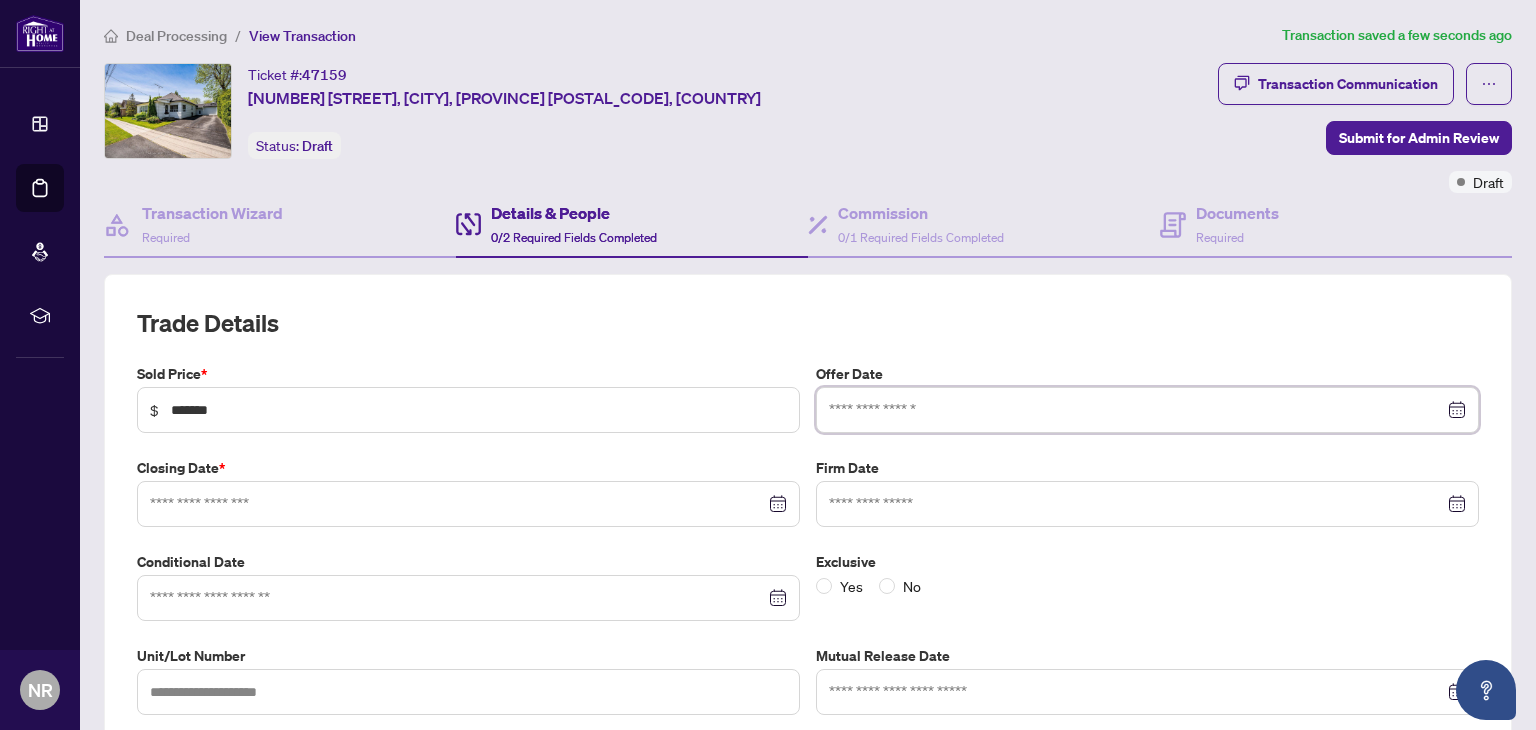 click at bounding box center (1136, 410) 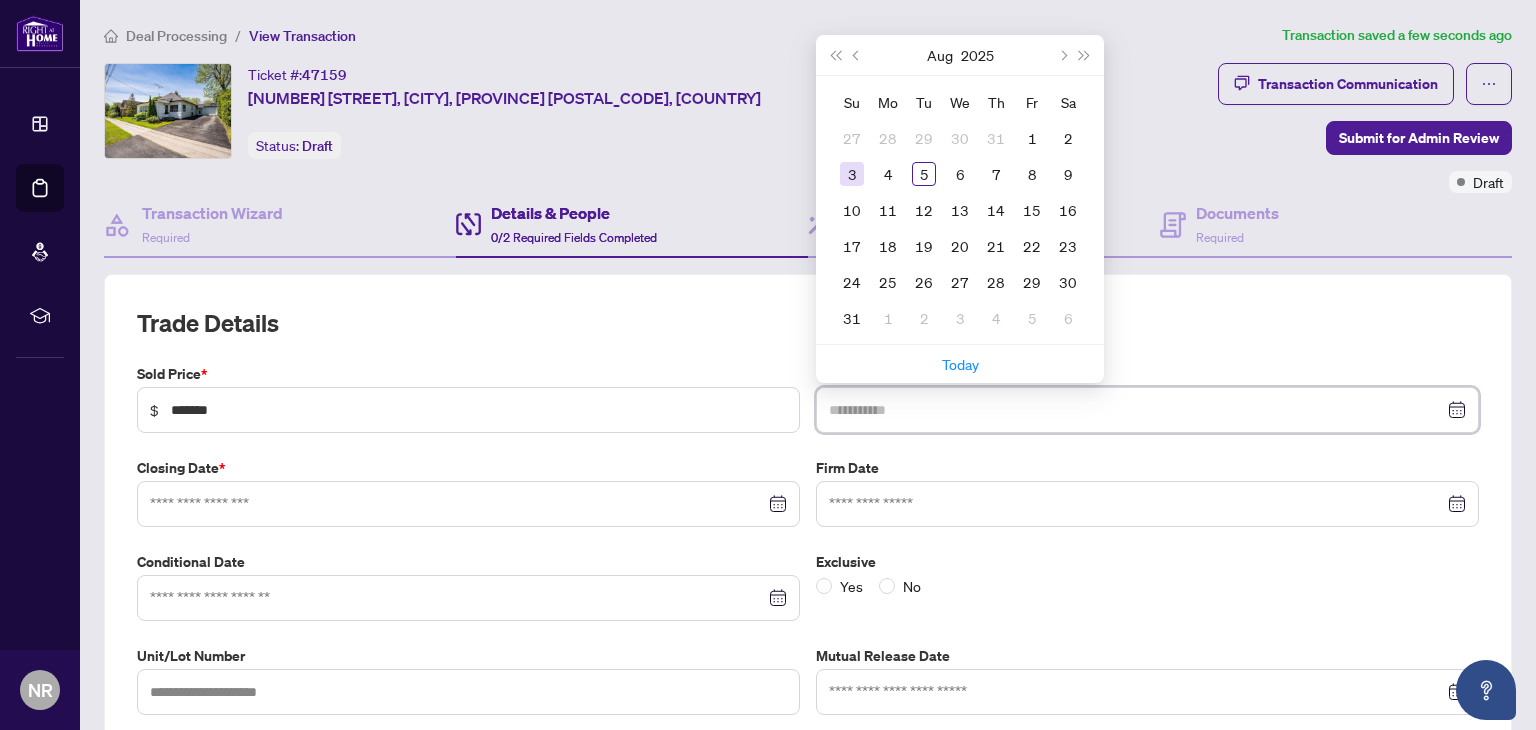 type on "**********" 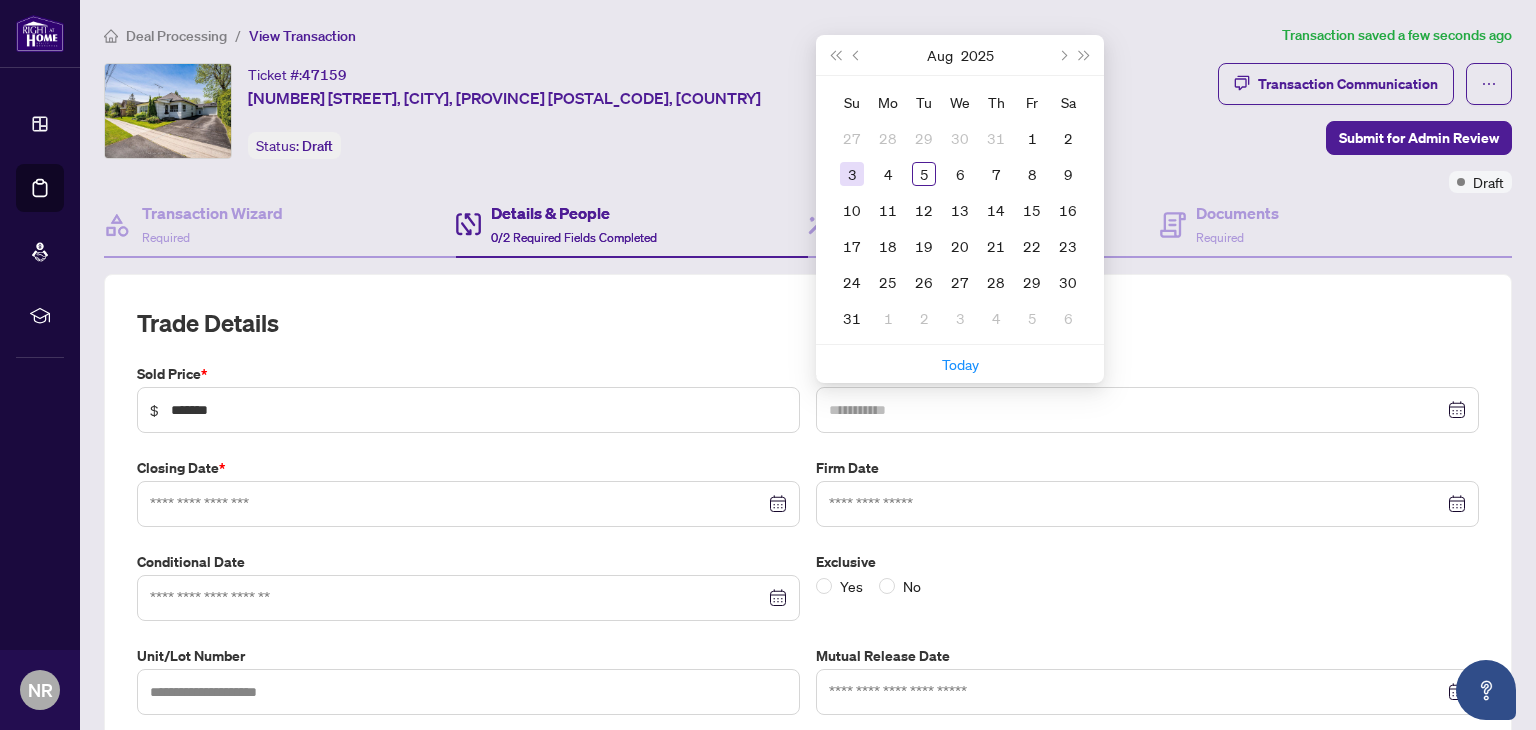 click on "3" at bounding box center [852, 174] 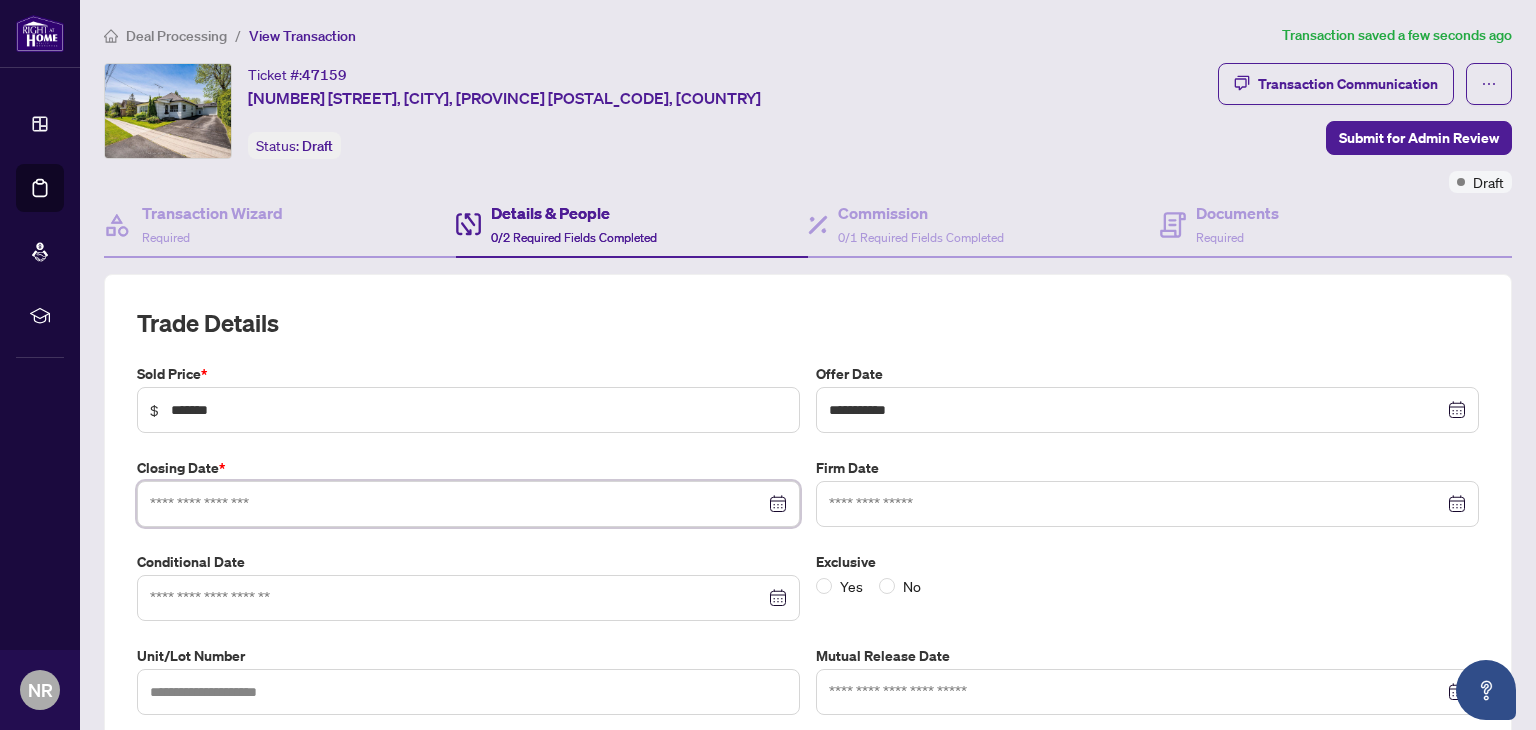 click at bounding box center (457, 504) 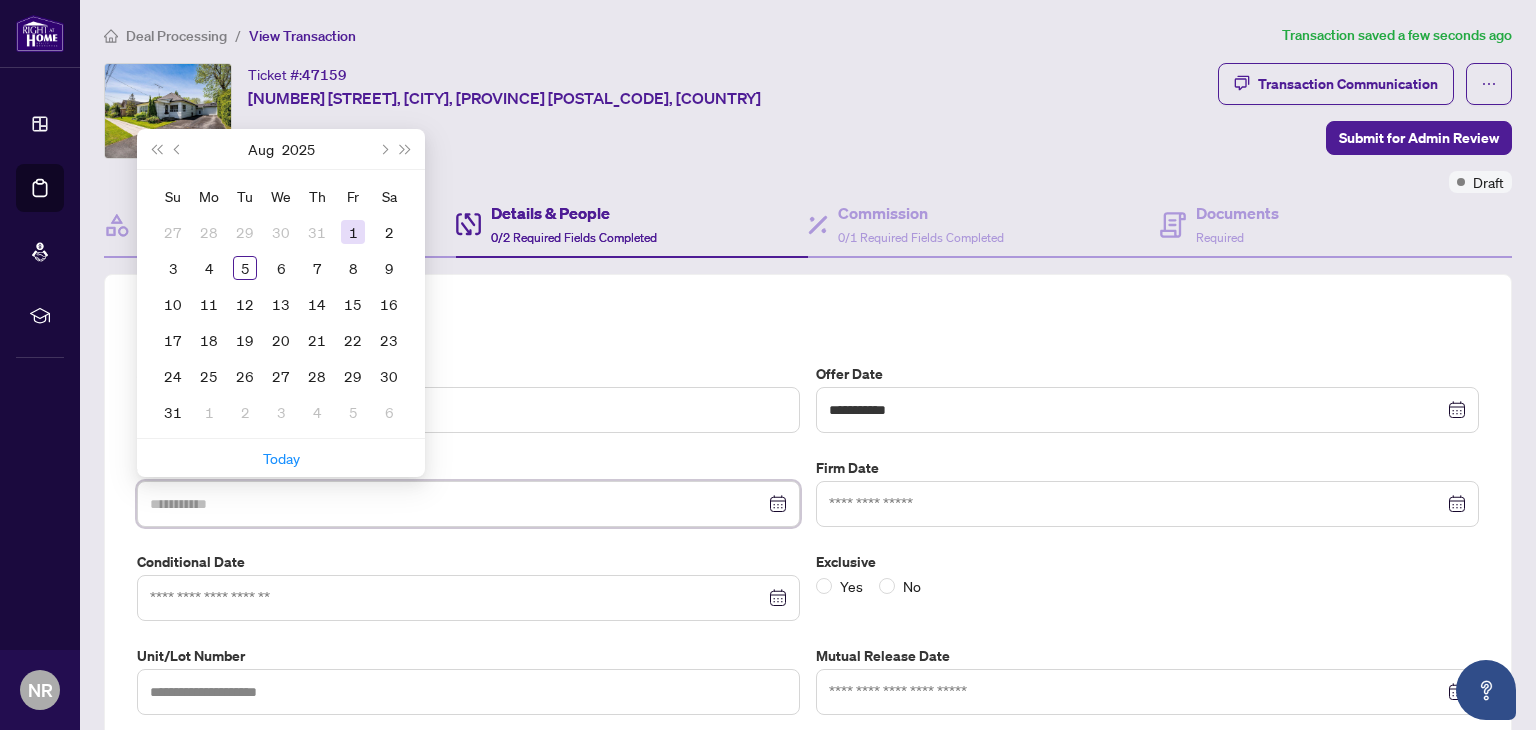 type on "**********" 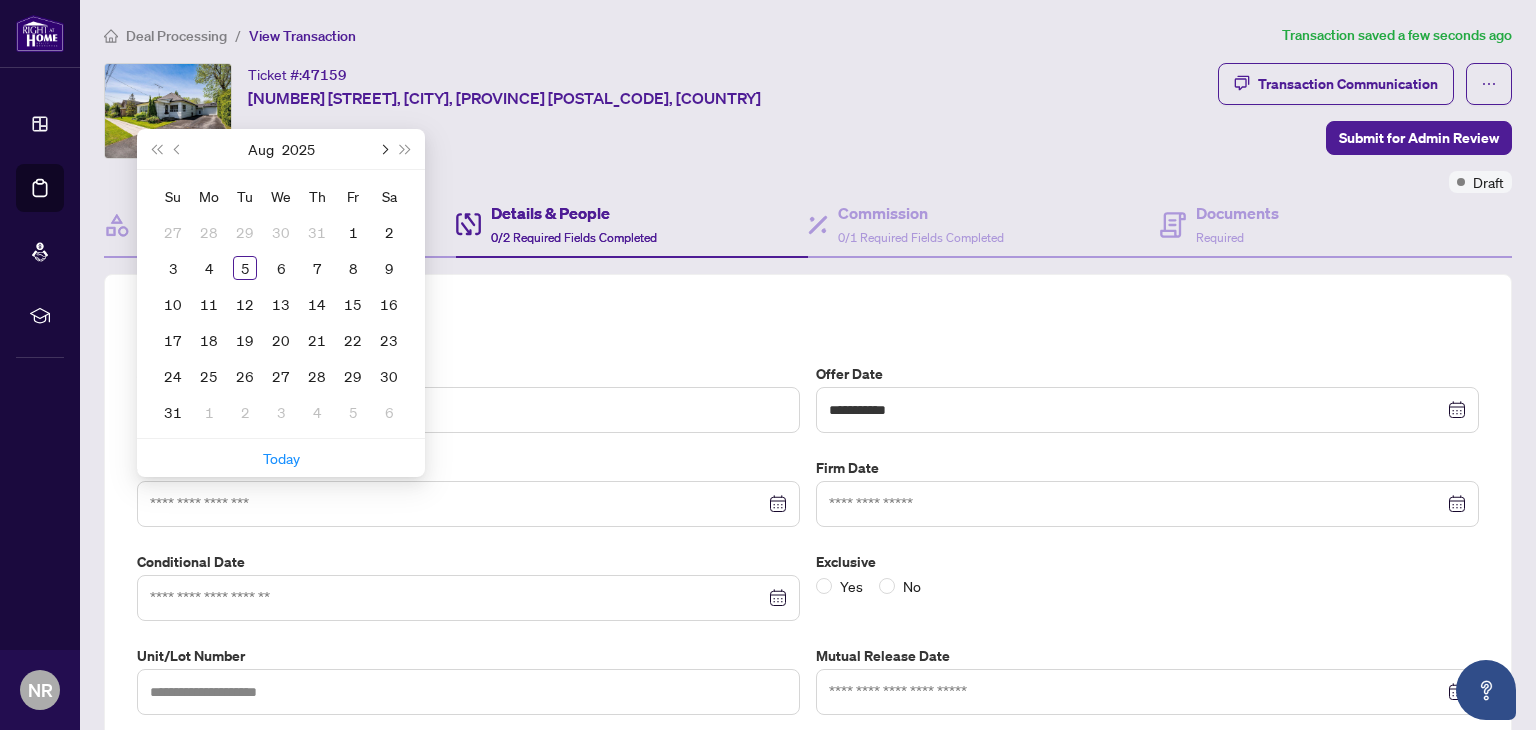 click at bounding box center [383, 149] 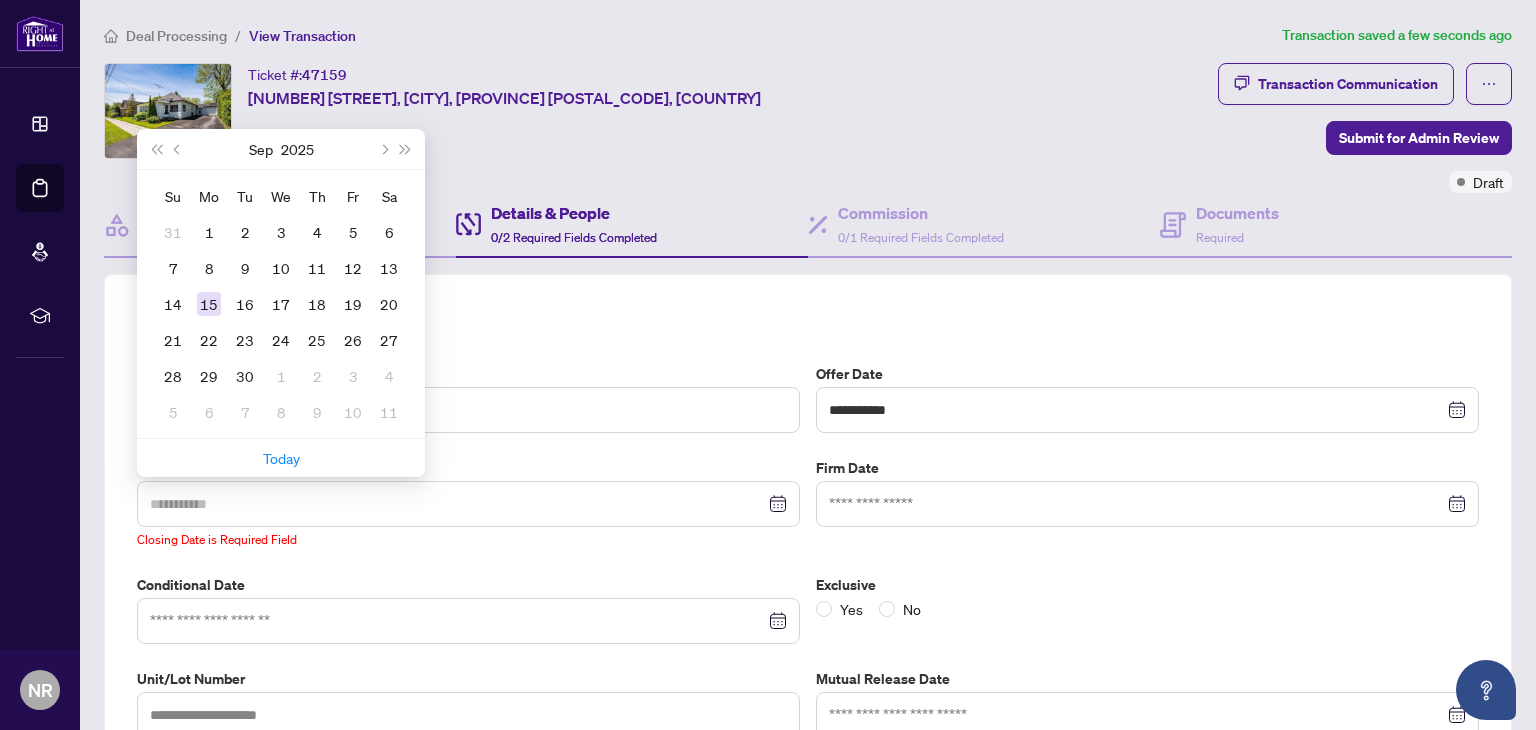 type on "**********" 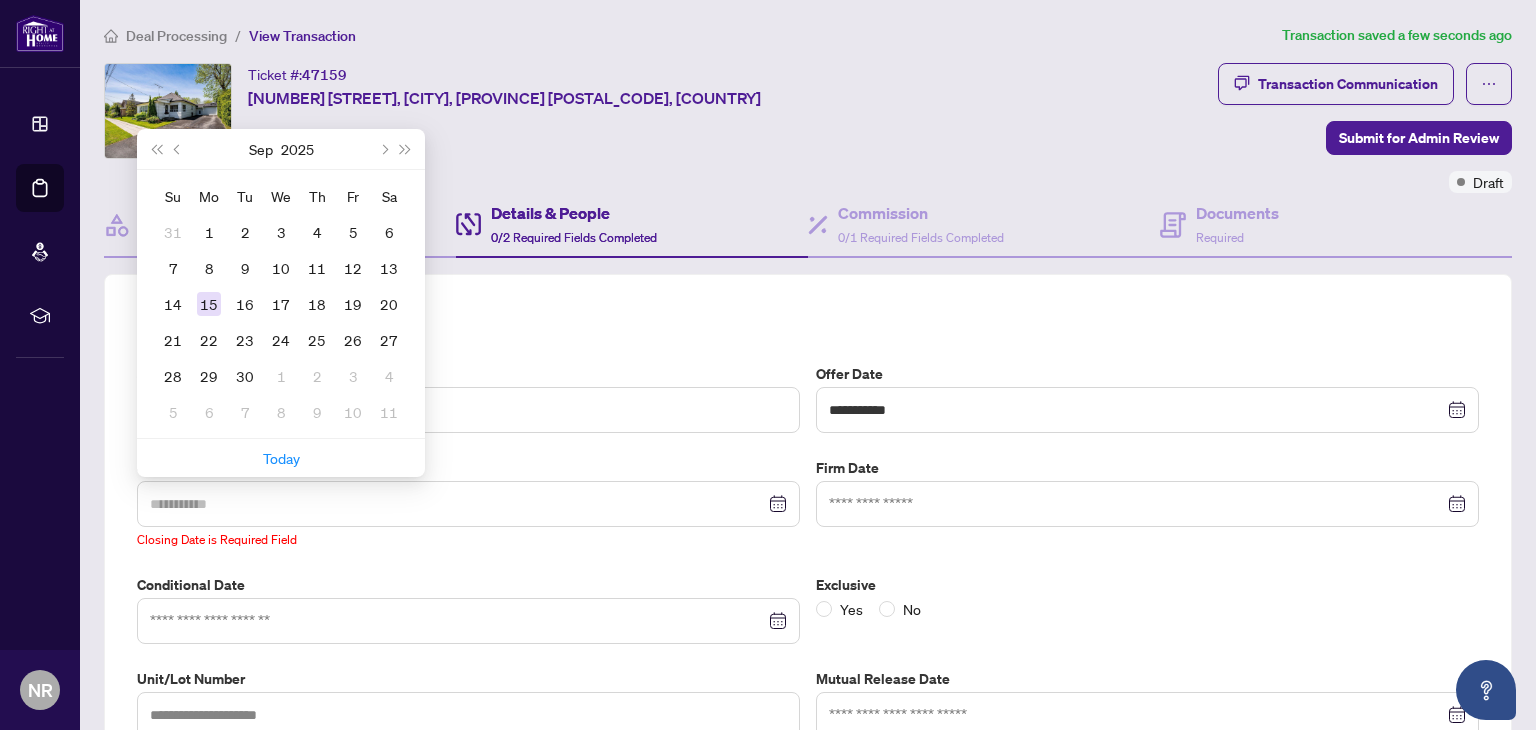 click on "15" at bounding box center [209, 304] 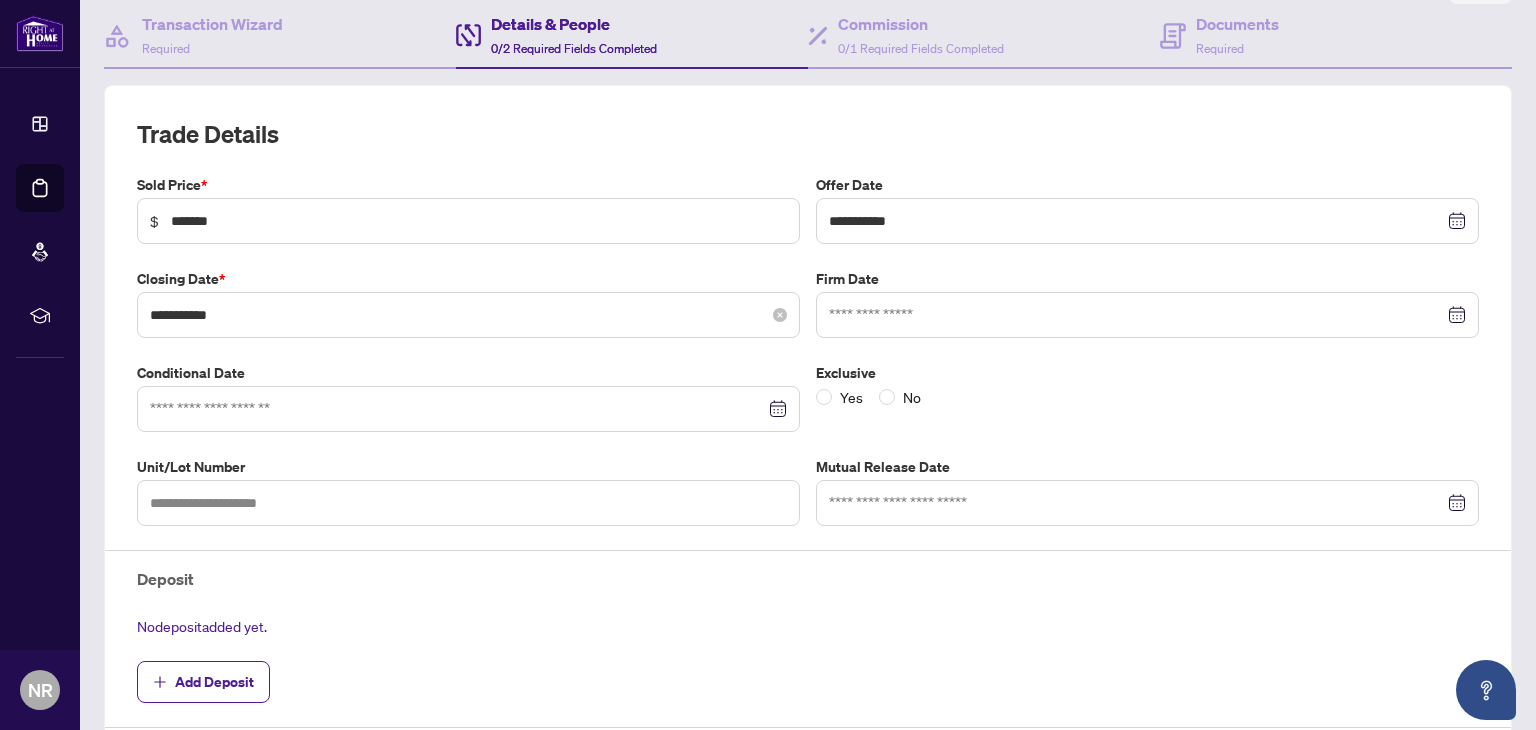 scroll, scrollTop: 191, scrollLeft: 0, axis: vertical 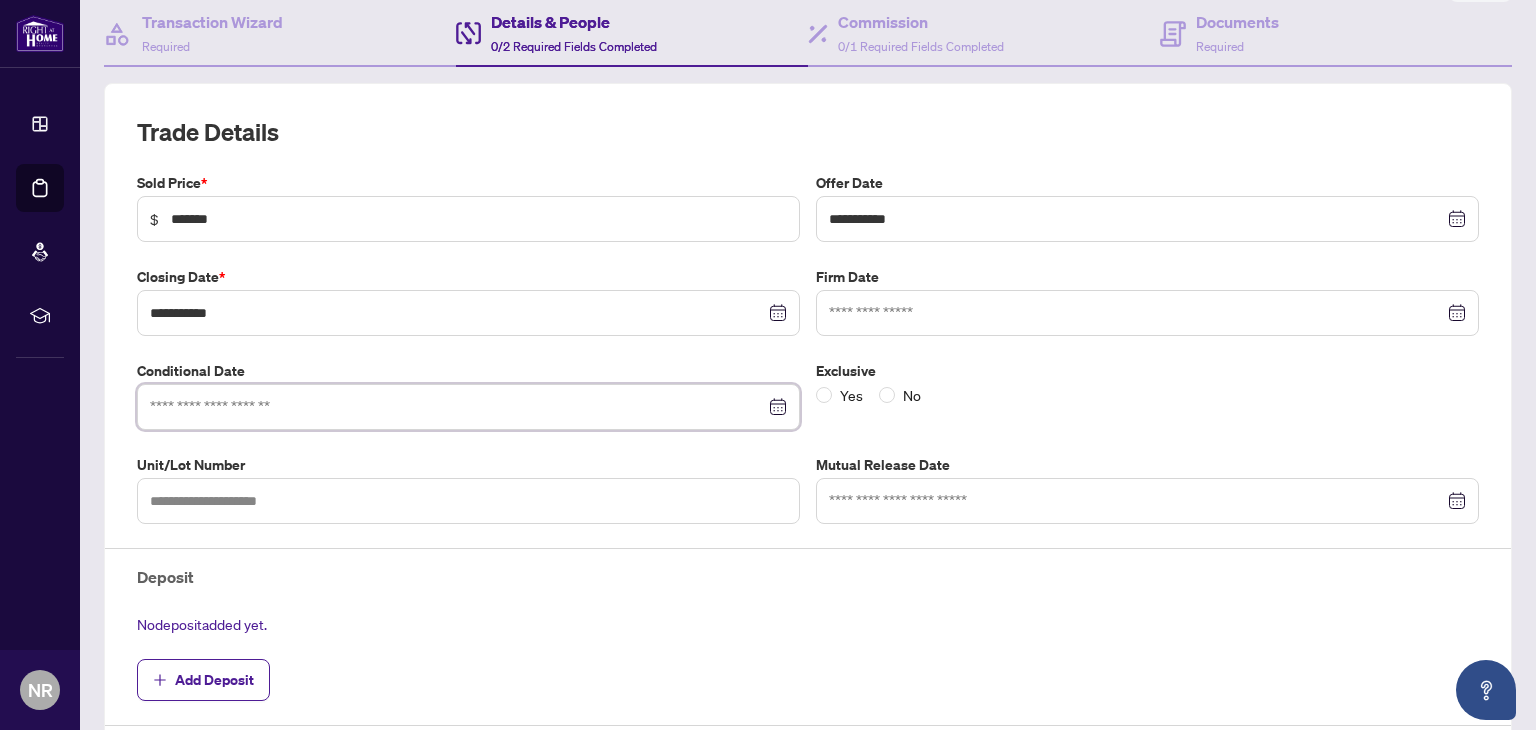 click at bounding box center [457, 407] 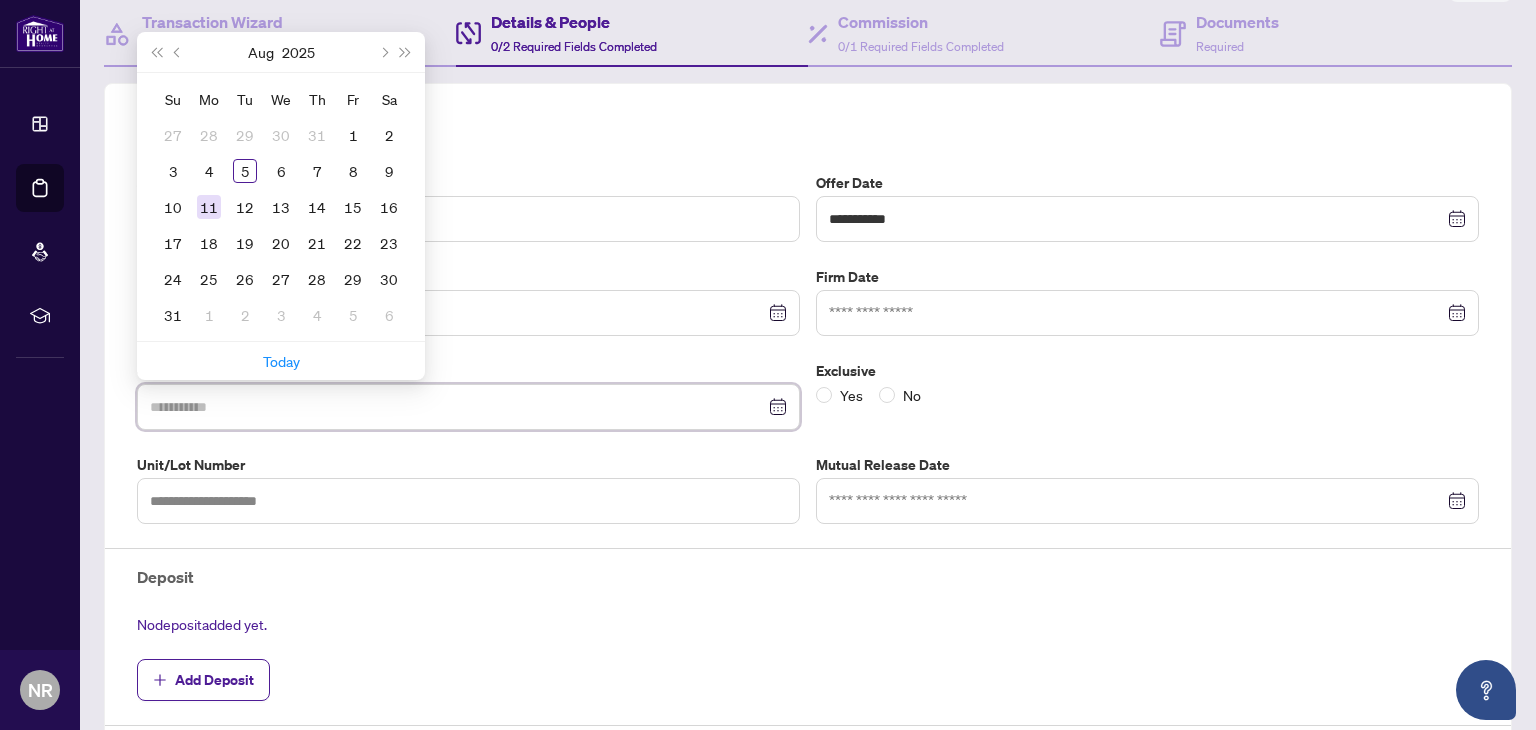 type on "**********" 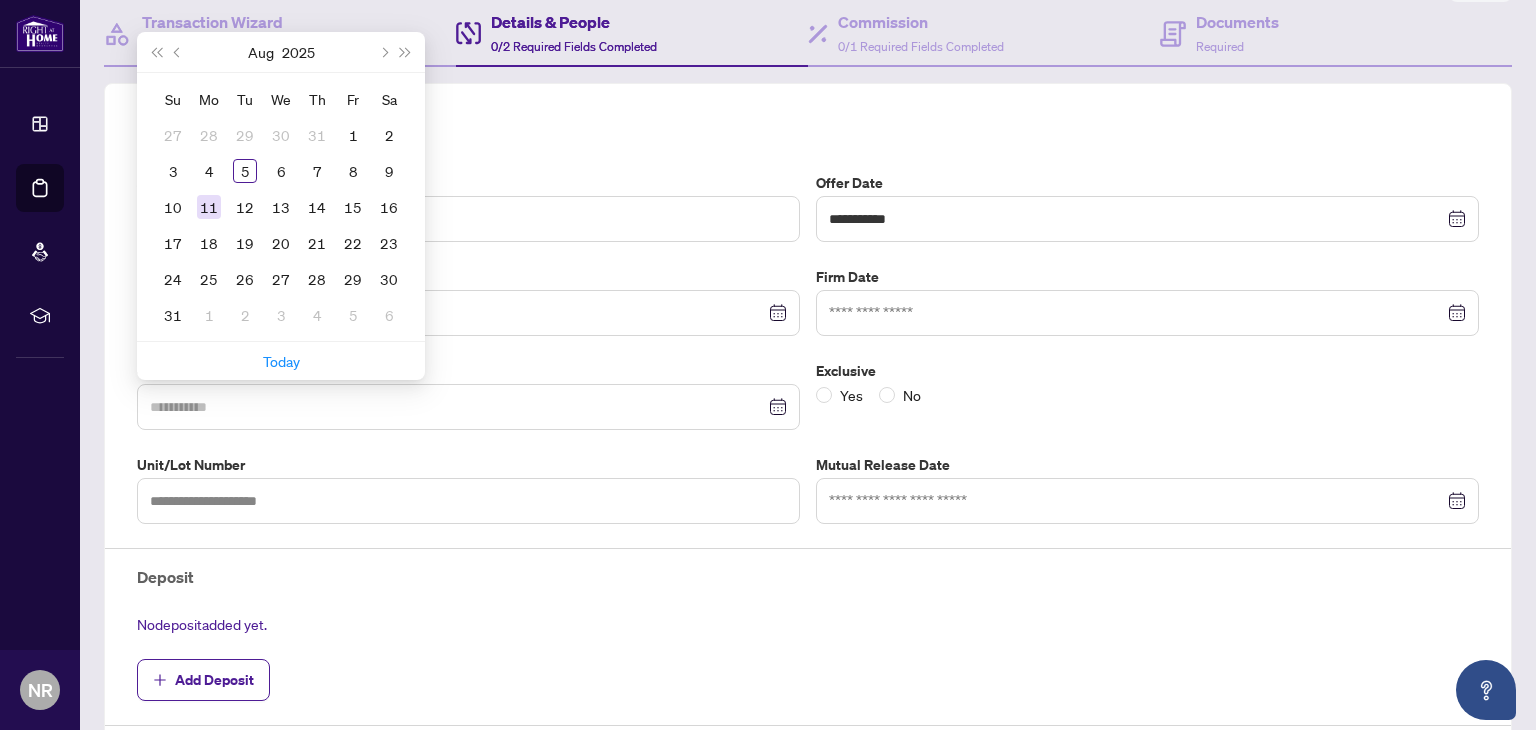 click on "11" at bounding box center (209, 207) 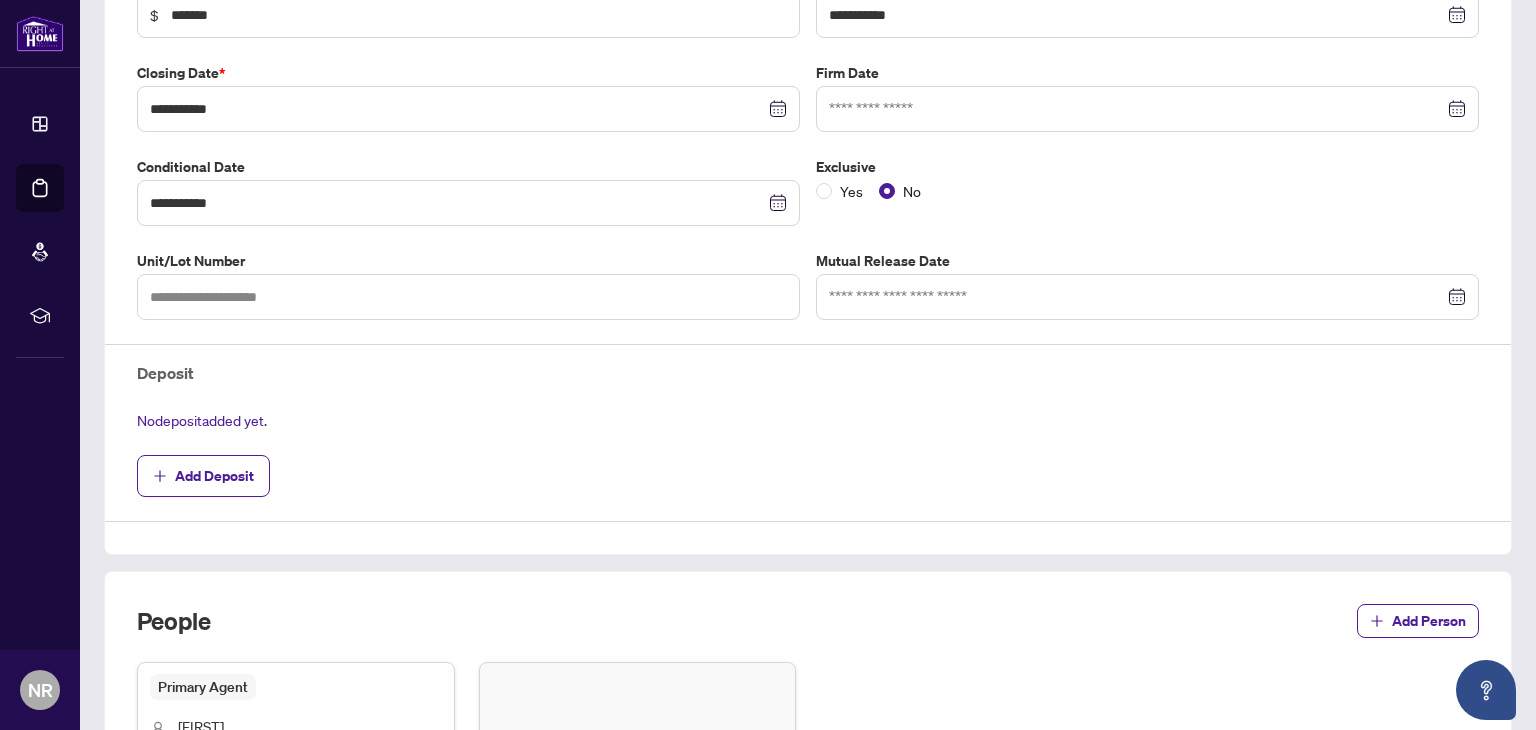 scroll, scrollTop: 396, scrollLeft: 0, axis: vertical 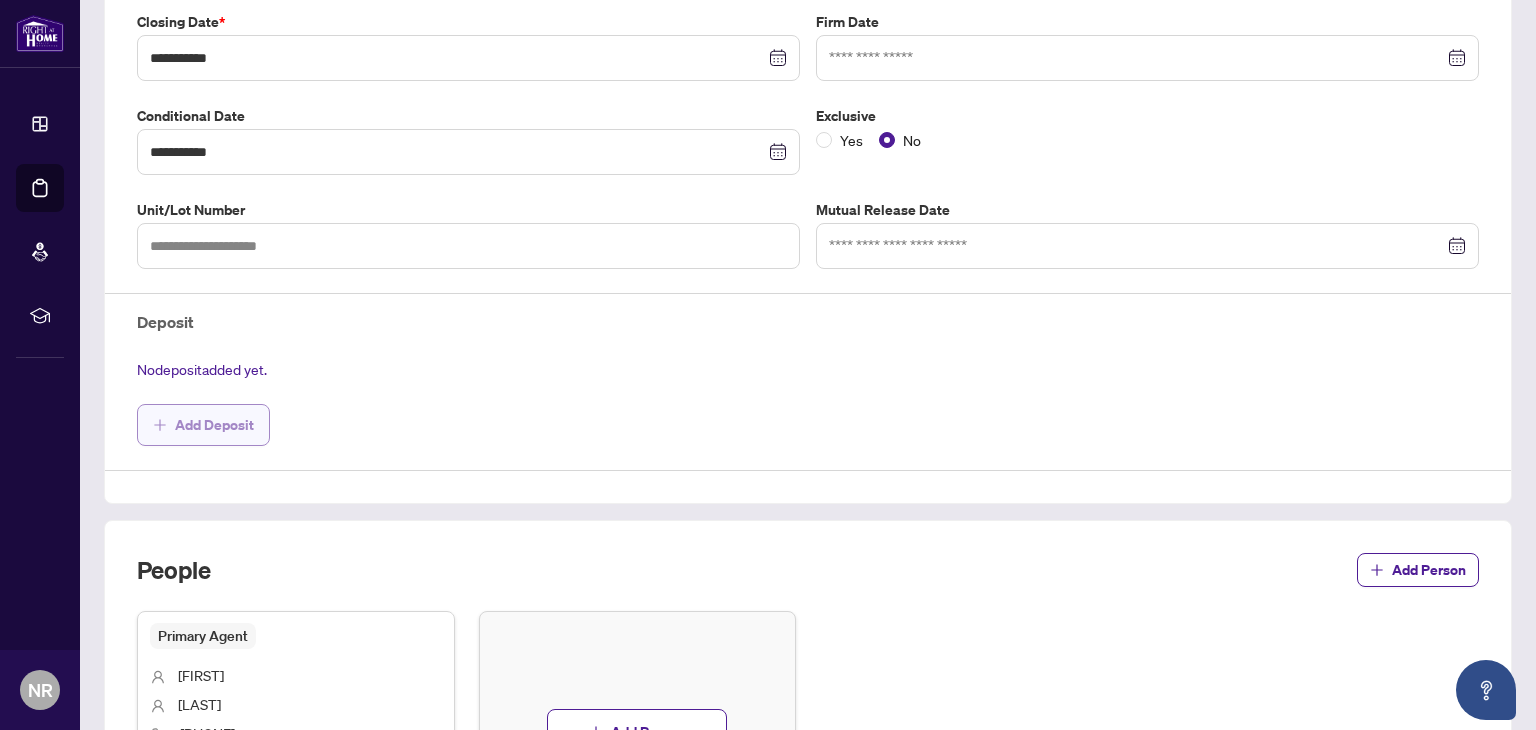 click on "Add Deposit" at bounding box center (214, 425) 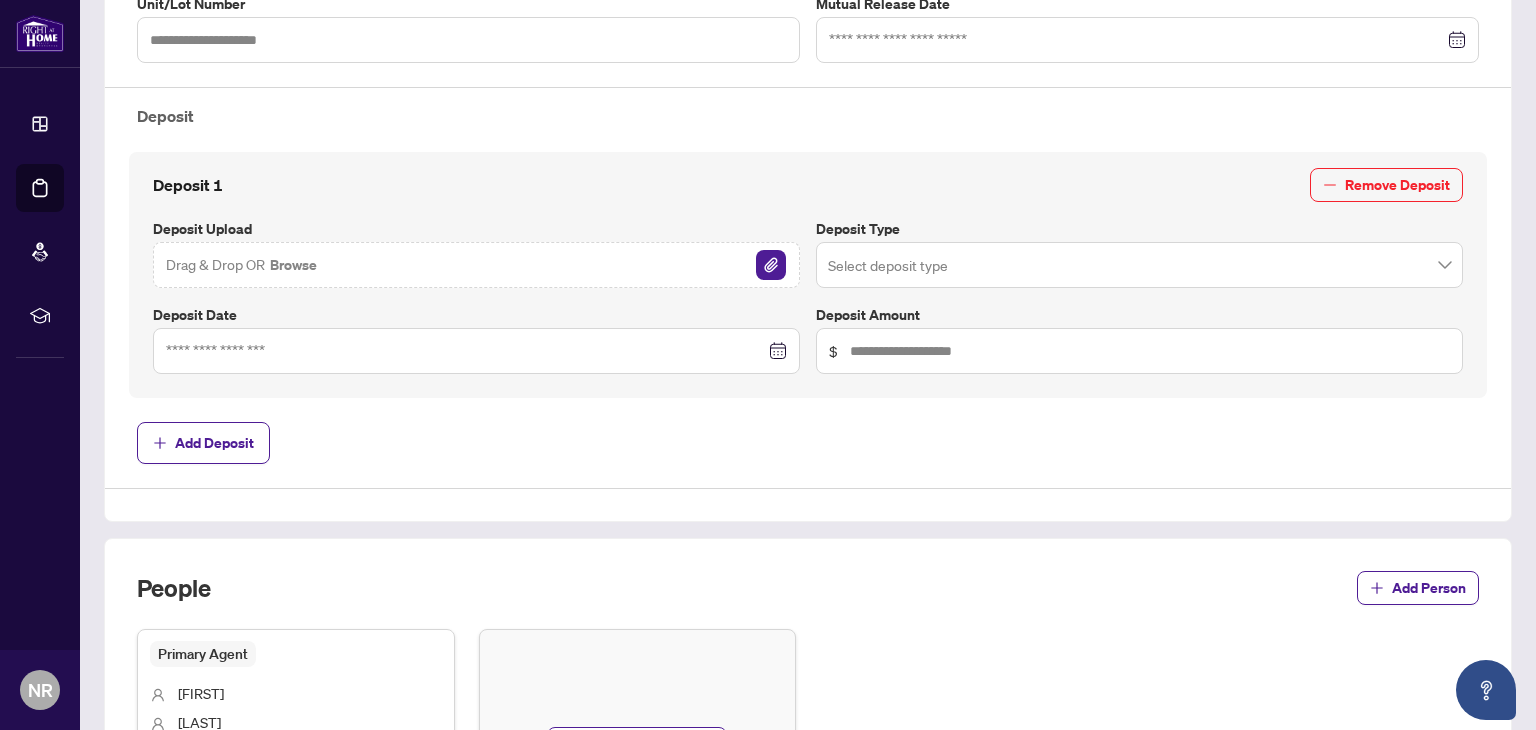 scroll, scrollTop: 656, scrollLeft: 0, axis: vertical 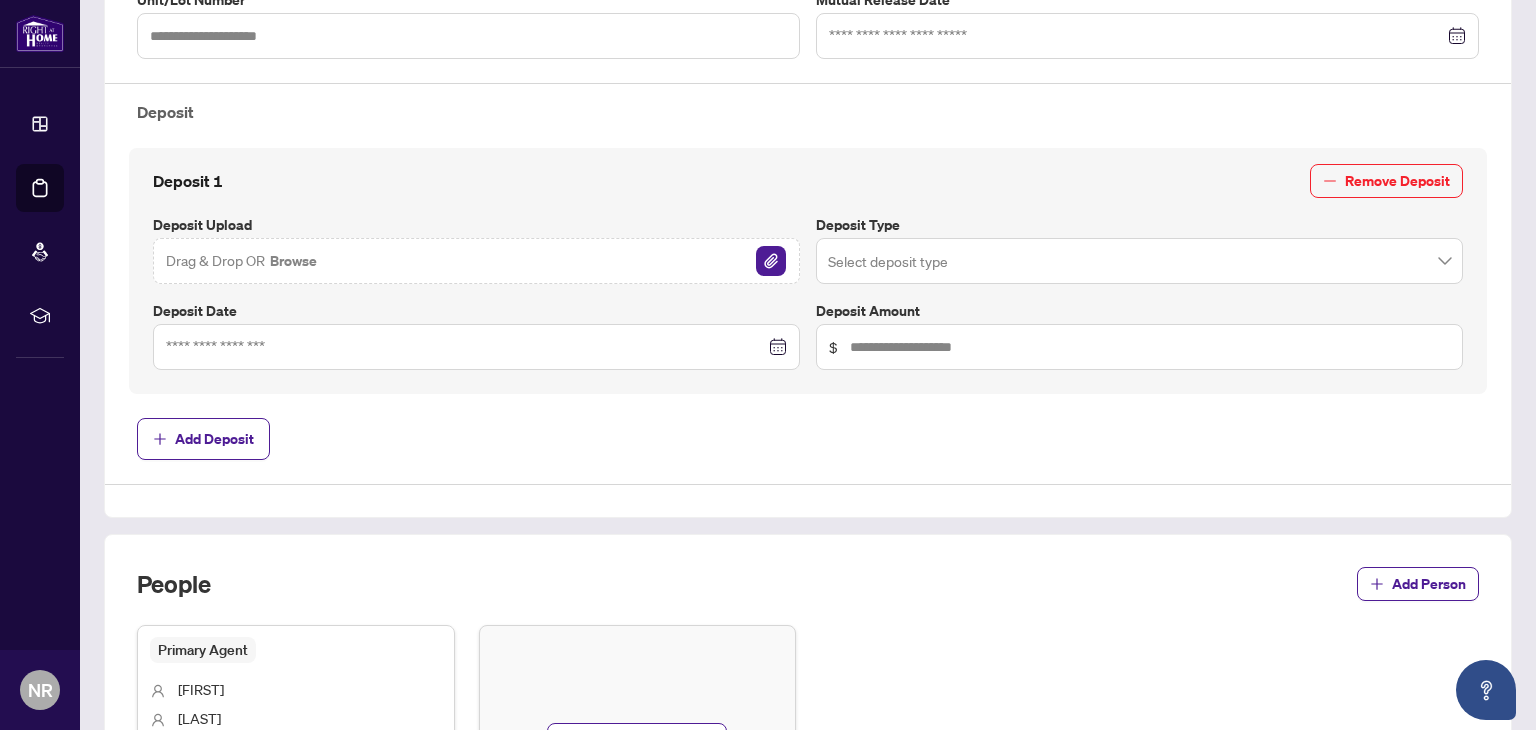 click on "Drag & Drop OR   Browse" at bounding box center [242, 261] 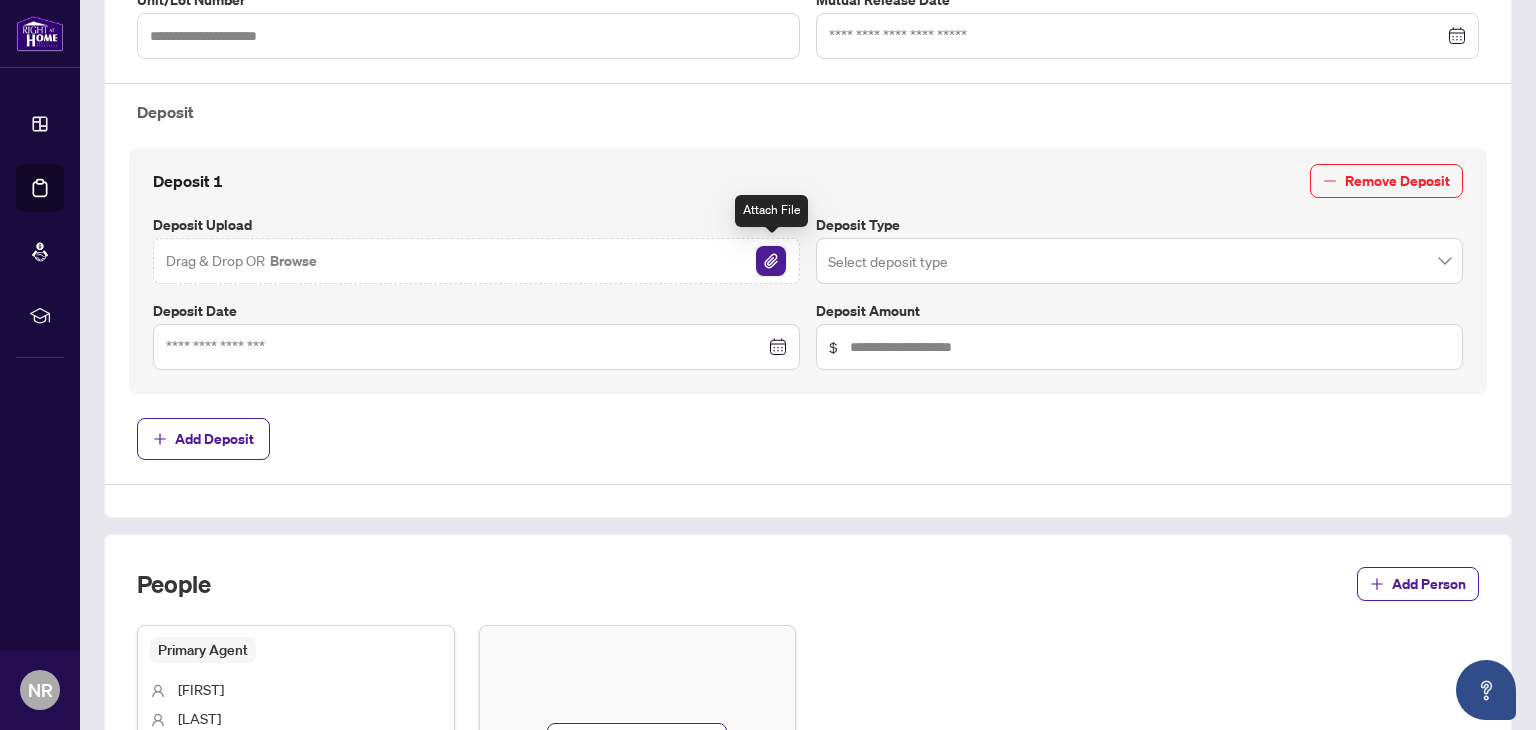 click at bounding box center (771, 261) 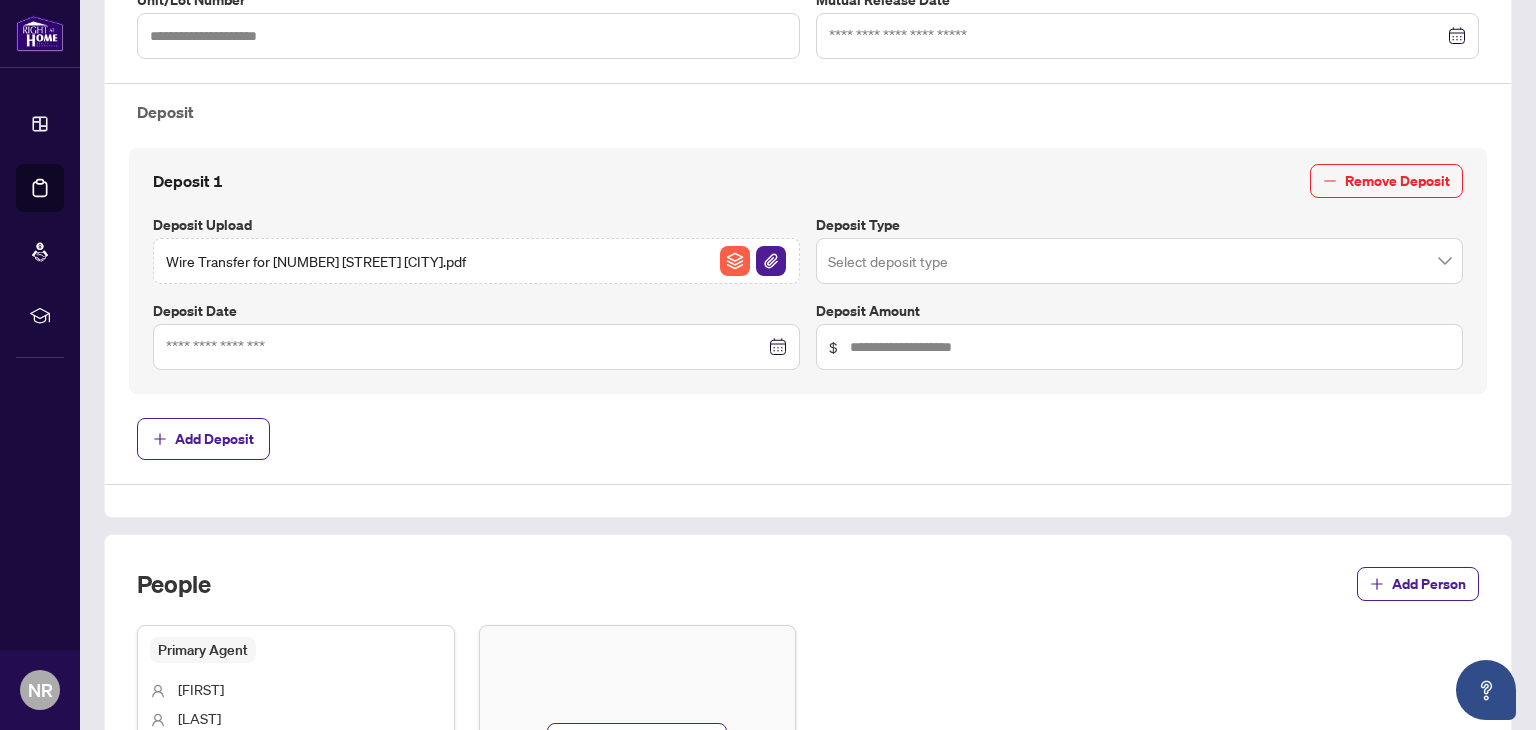 click at bounding box center (1139, 261) 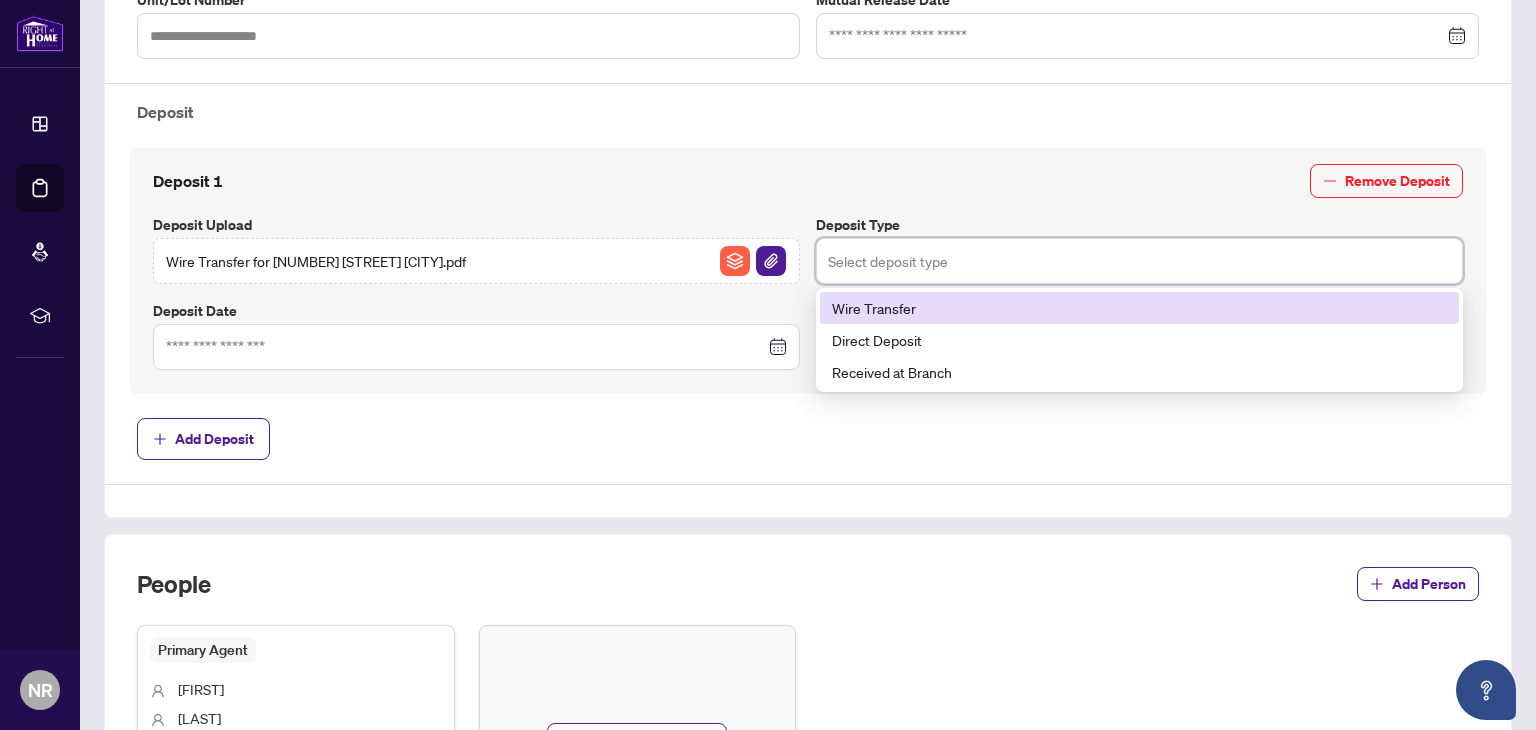 click on "Wire Transfer" at bounding box center [1139, 308] 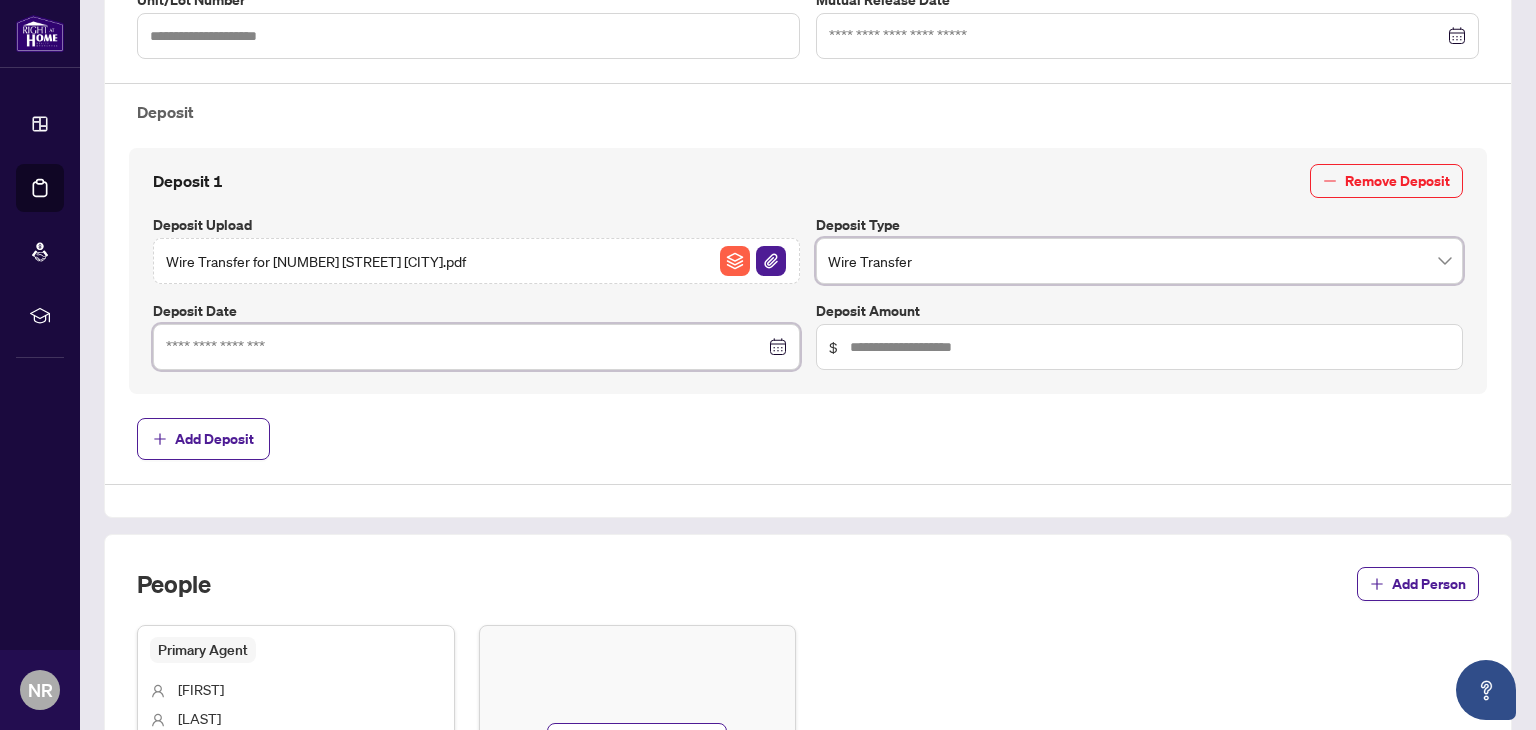 click at bounding box center [465, 347] 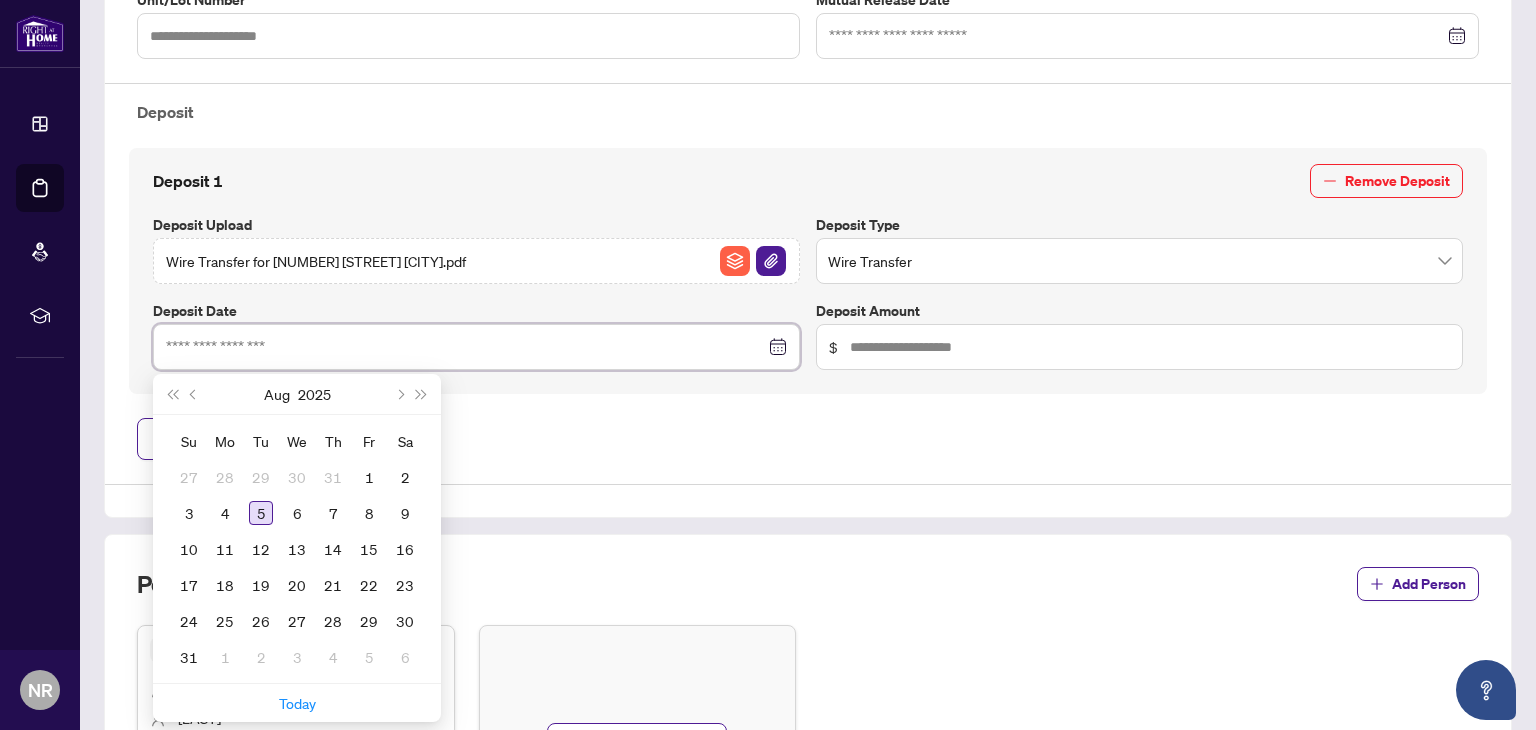 type on "**********" 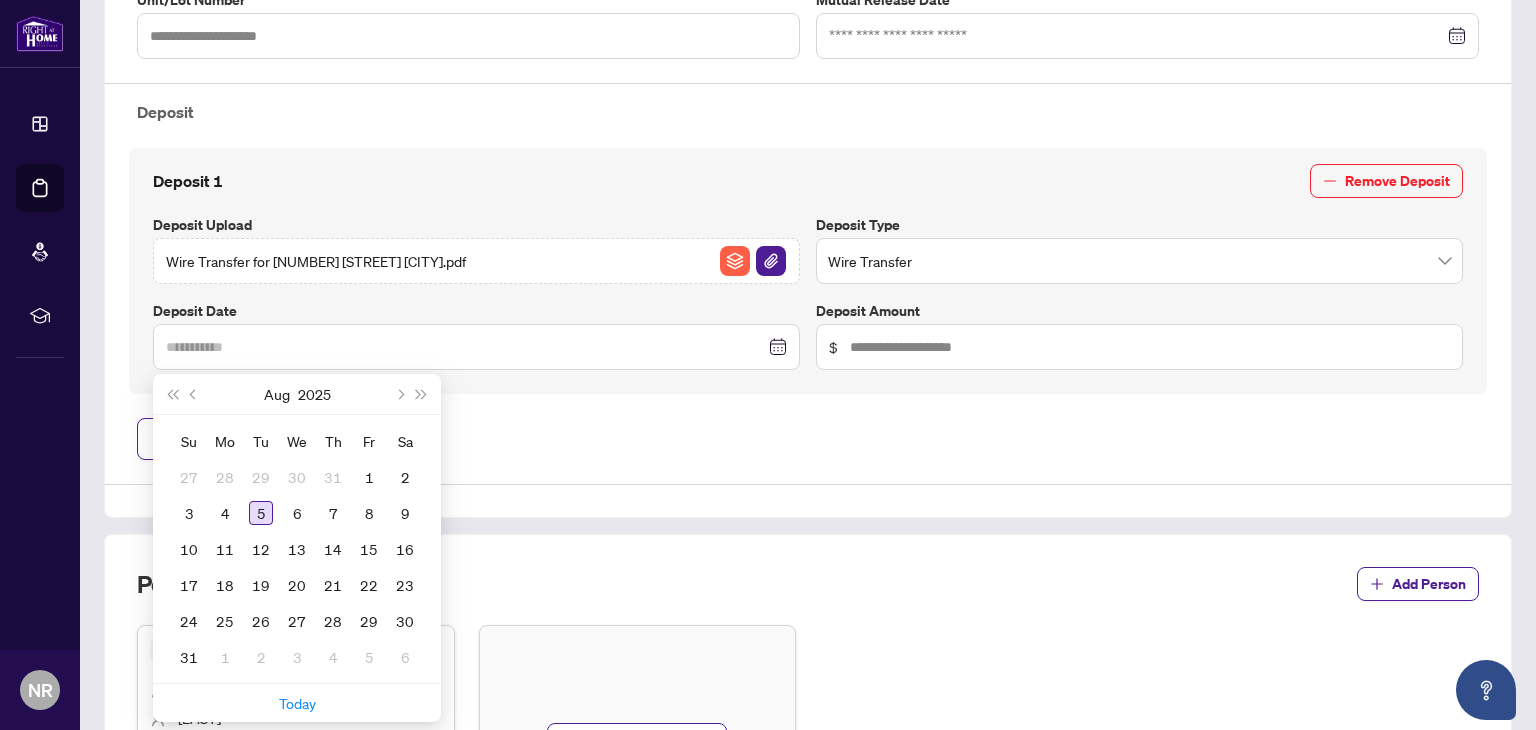 click on "5" at bounding box center (261, 513) 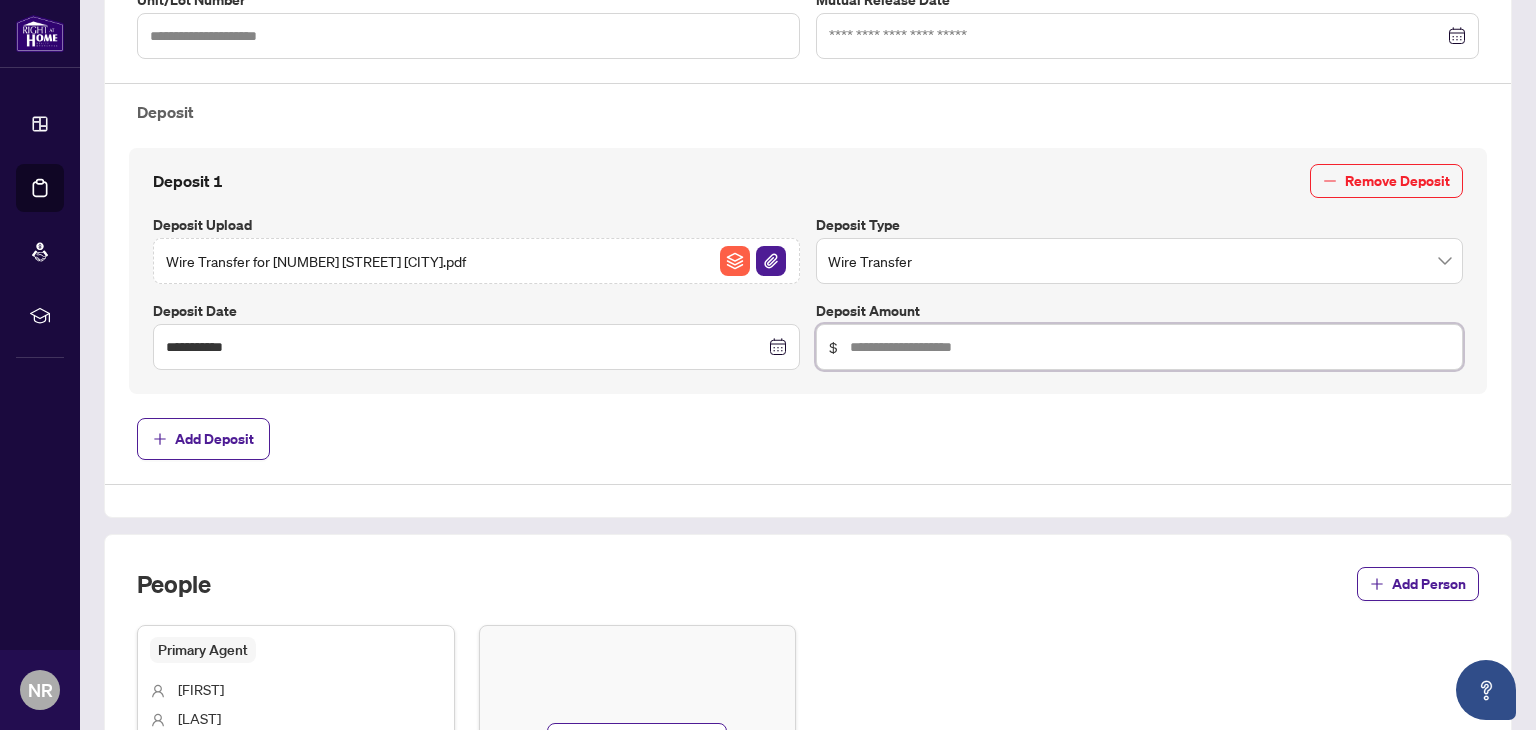 click at bounding box center [1150, 347] 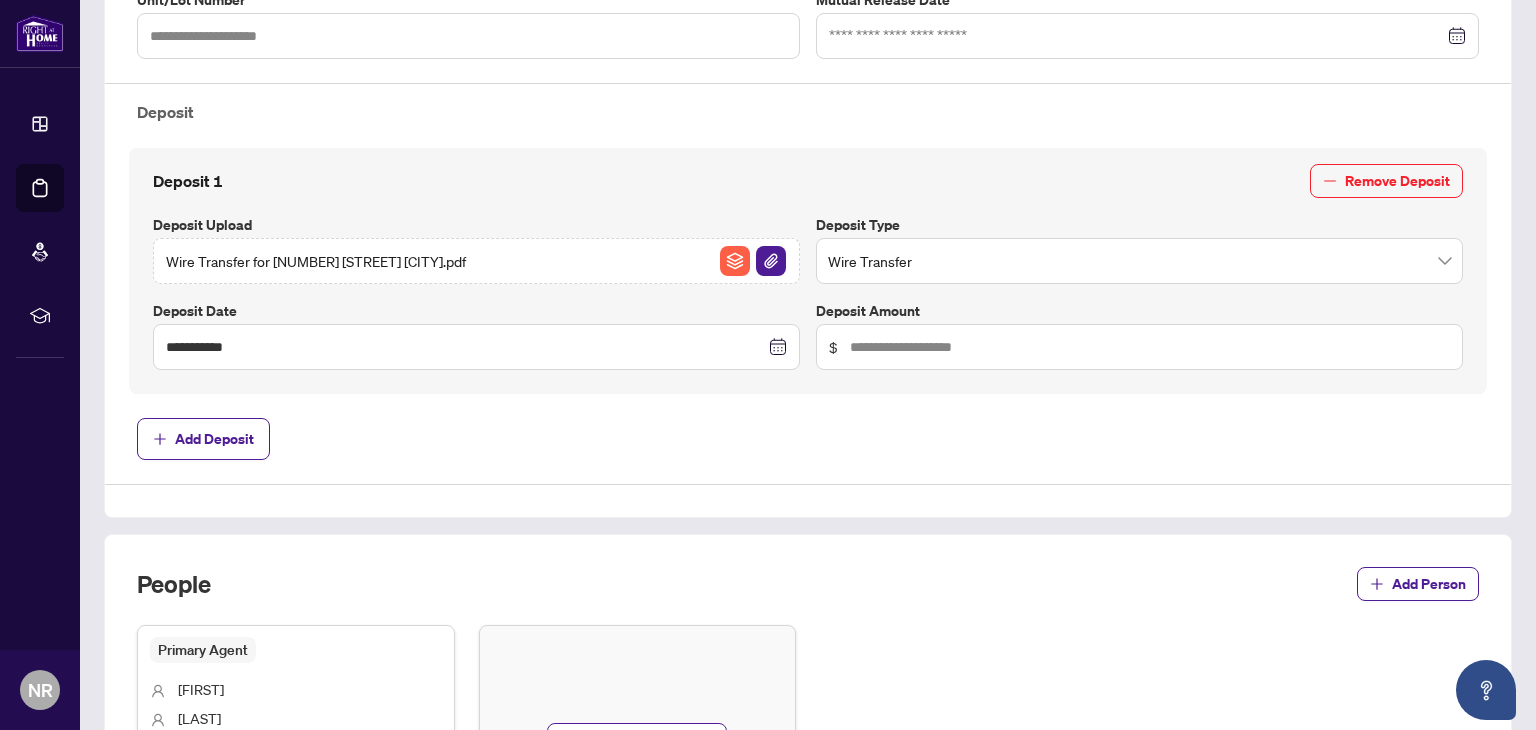 click on "$" at bounding box center [1139, 347] 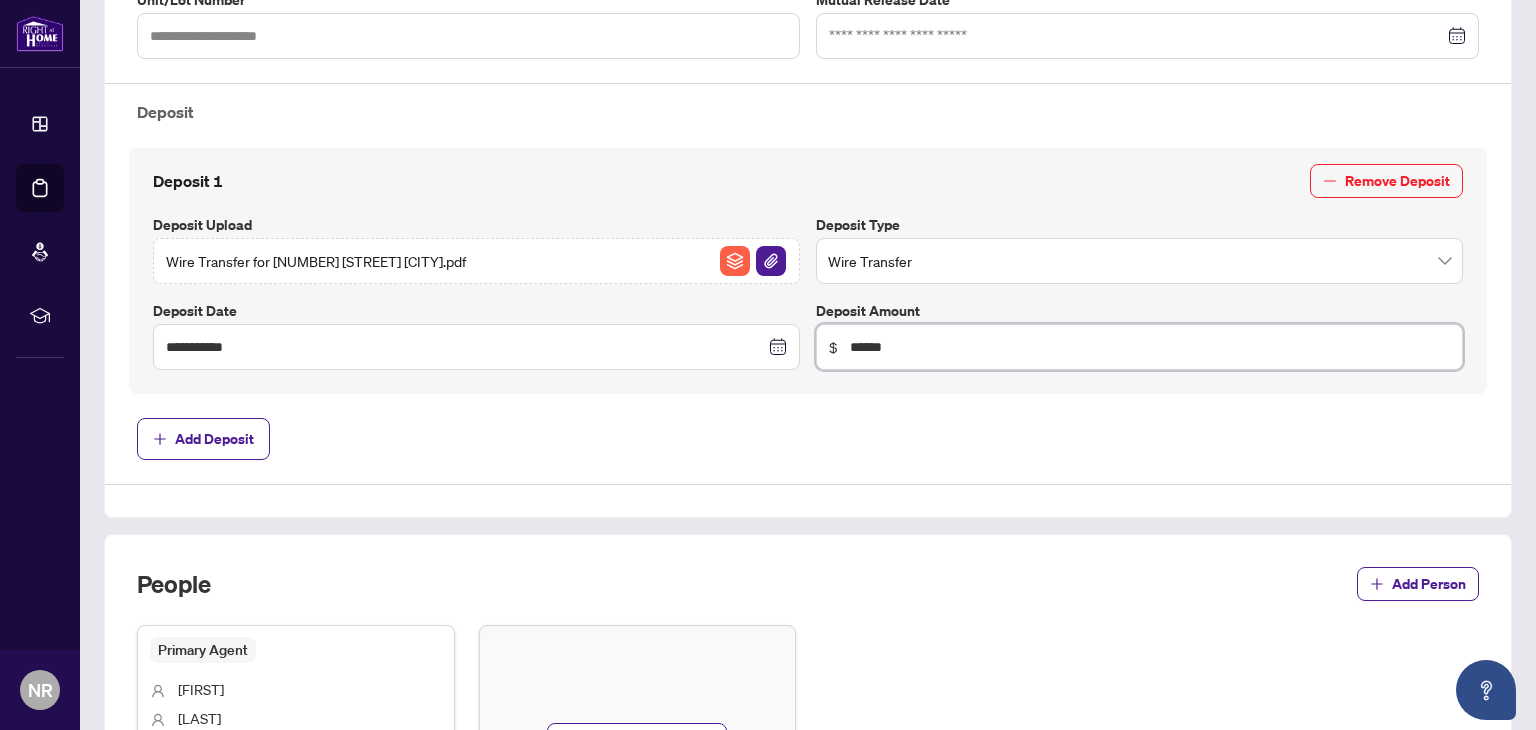 type on "******" 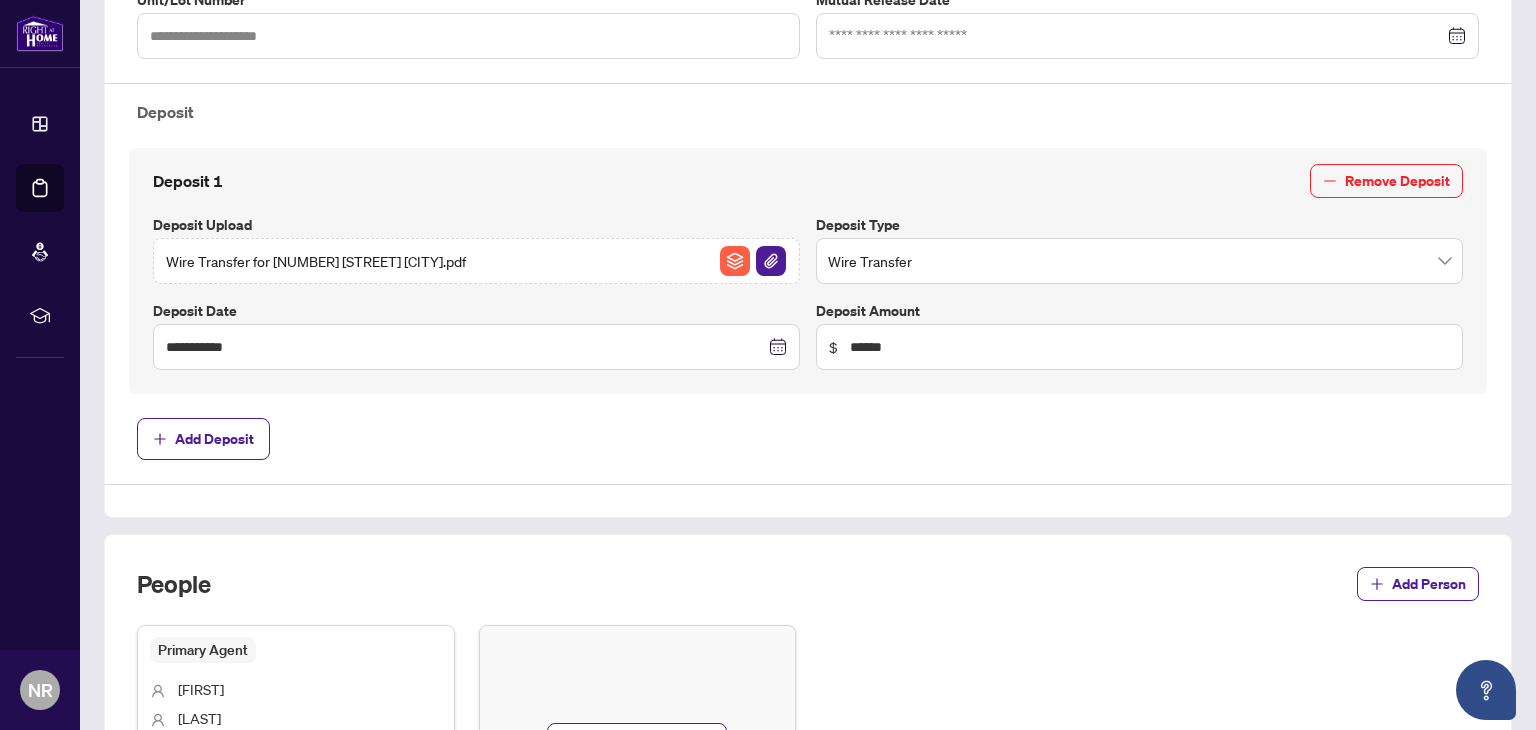 click on "**********" at bounding box center (808, 96) 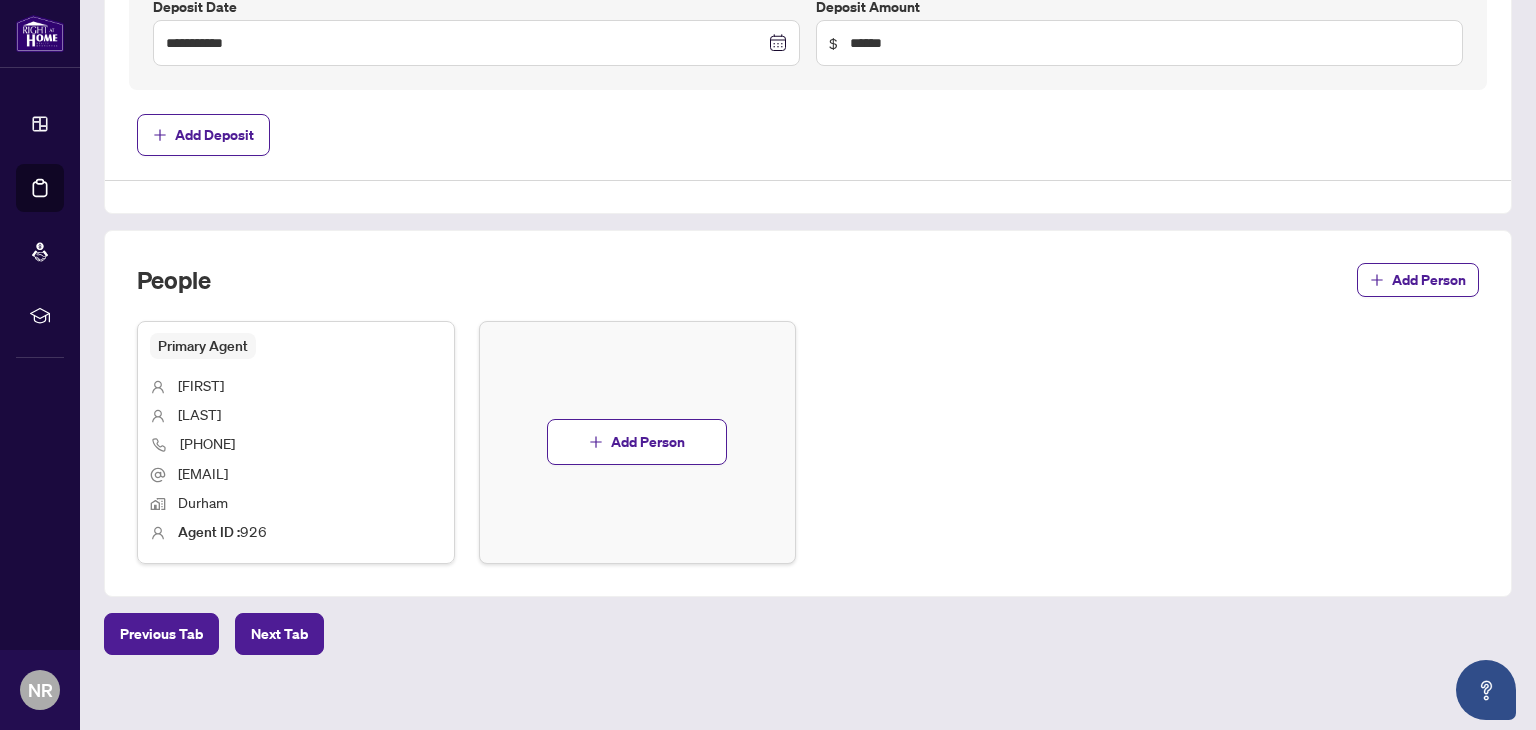 scroll, scrollTop: 976, scrollLeft: 0, axis: vertical 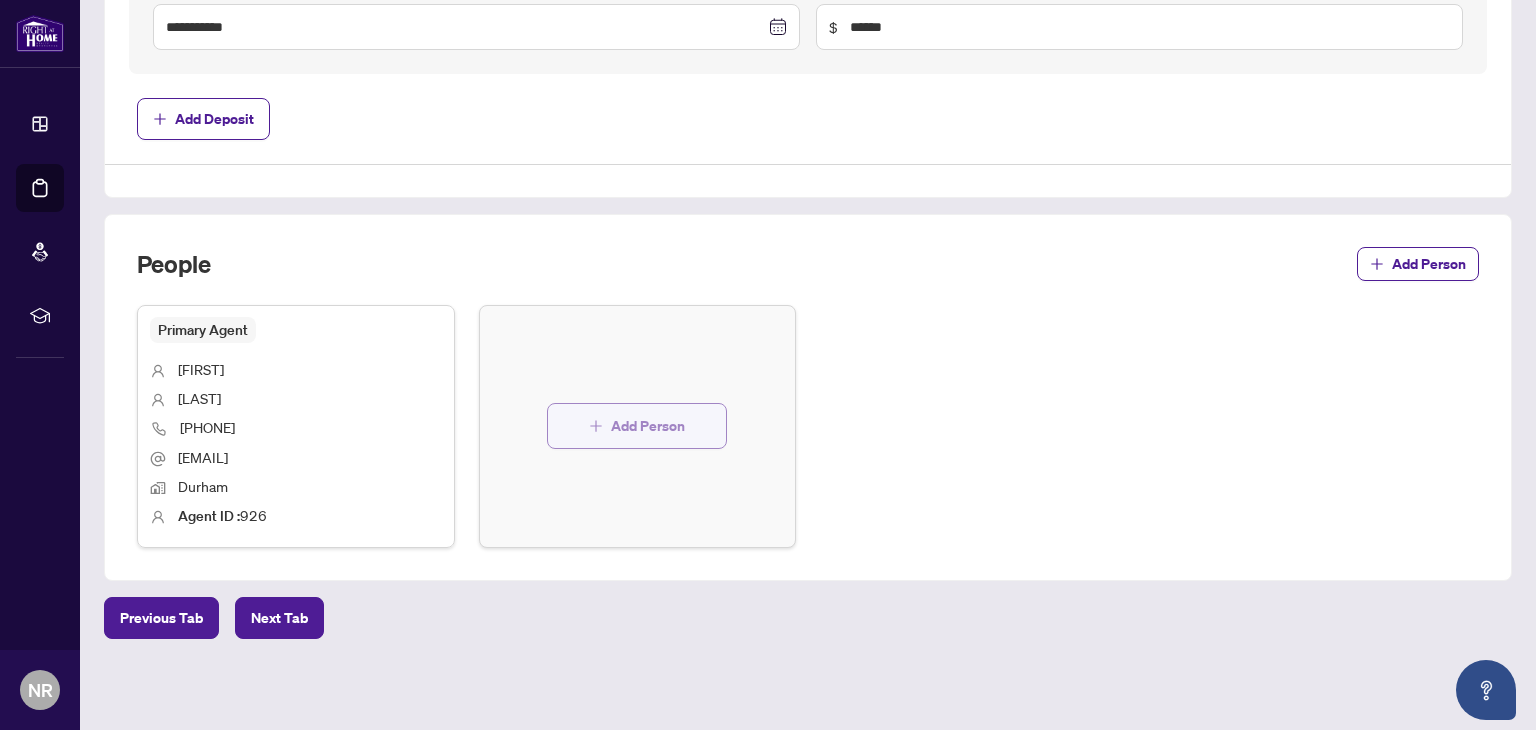 click on "Add Person" at bounding box center [648, 426] 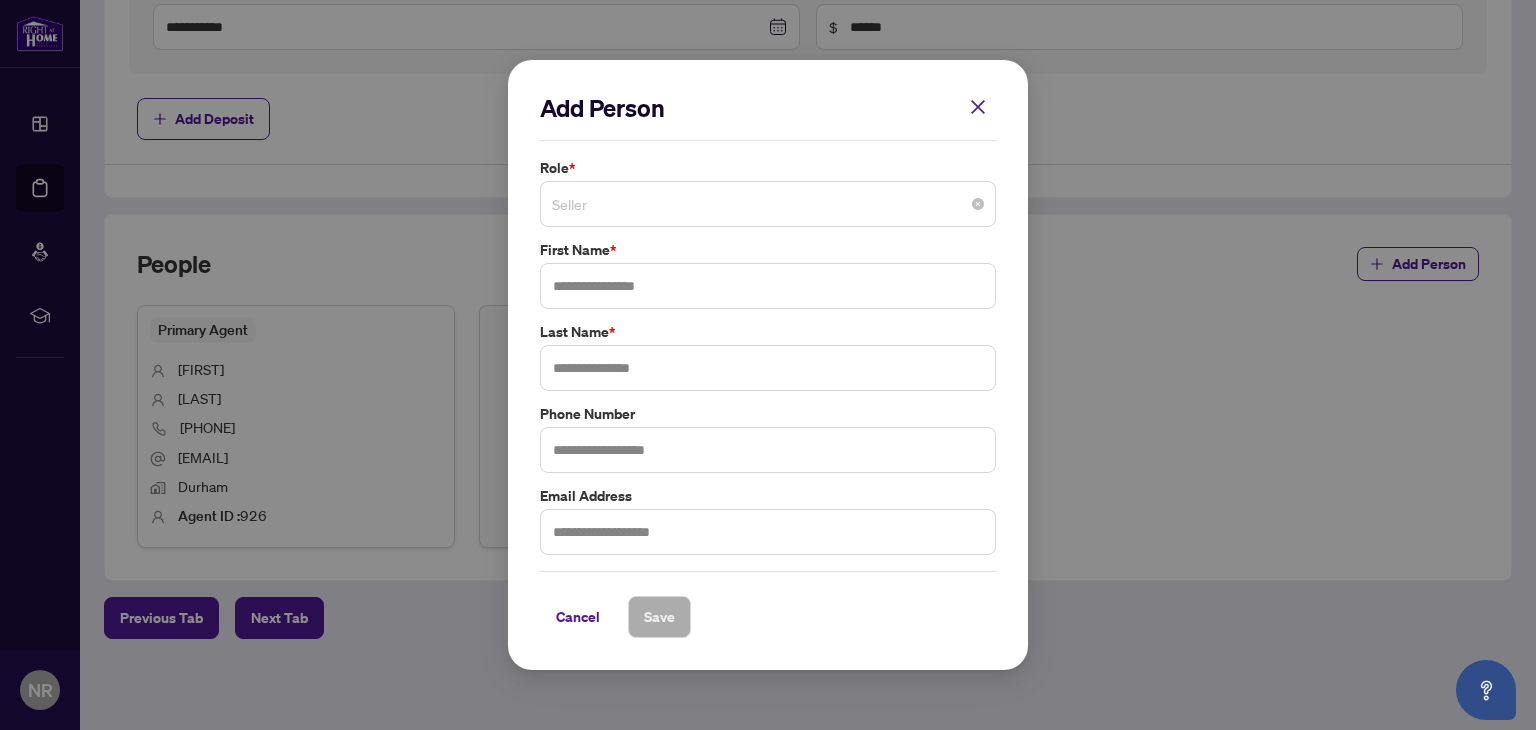 click on "Seller" at bounding box center (768, 204) 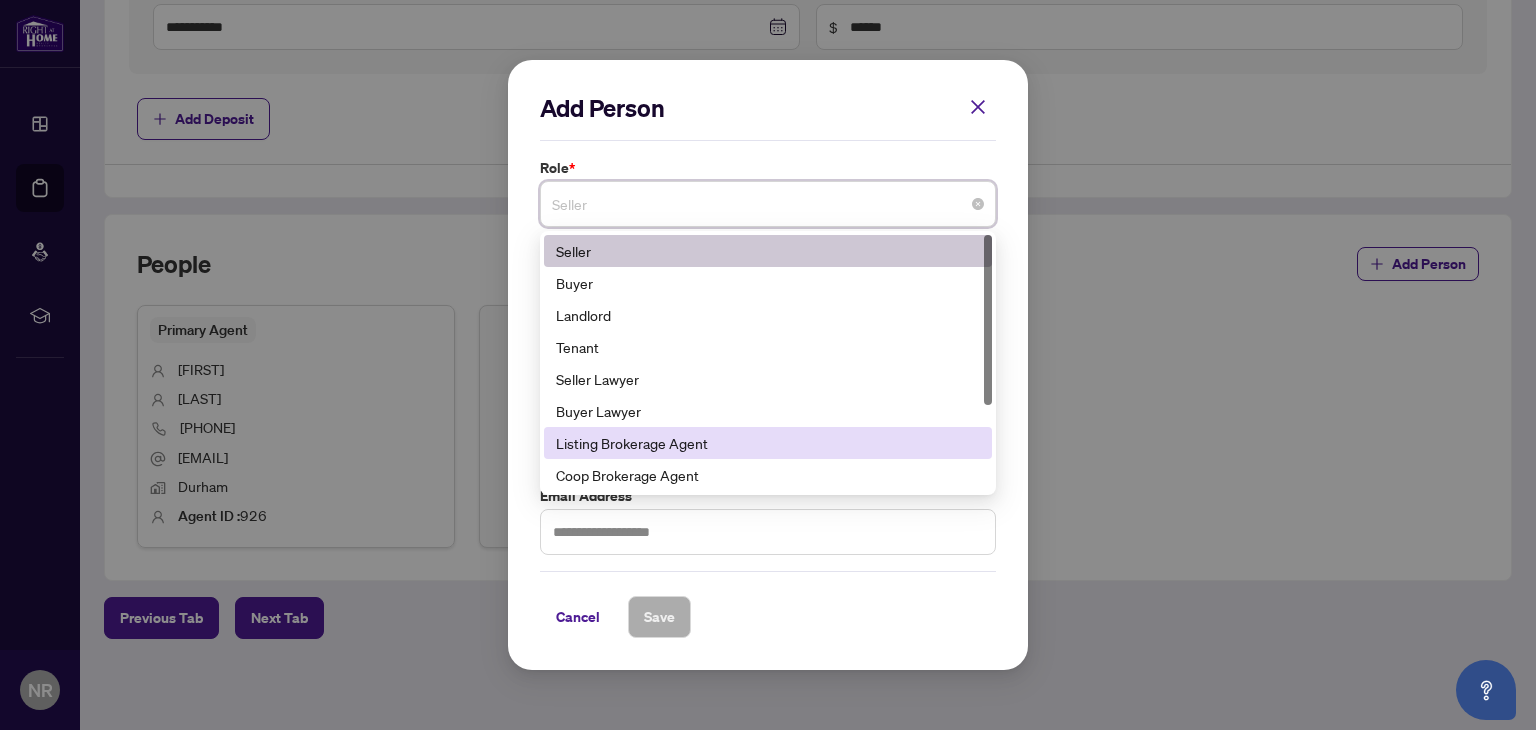 click on "Listing Brokerage Agent" at bounding box center (768, 443) 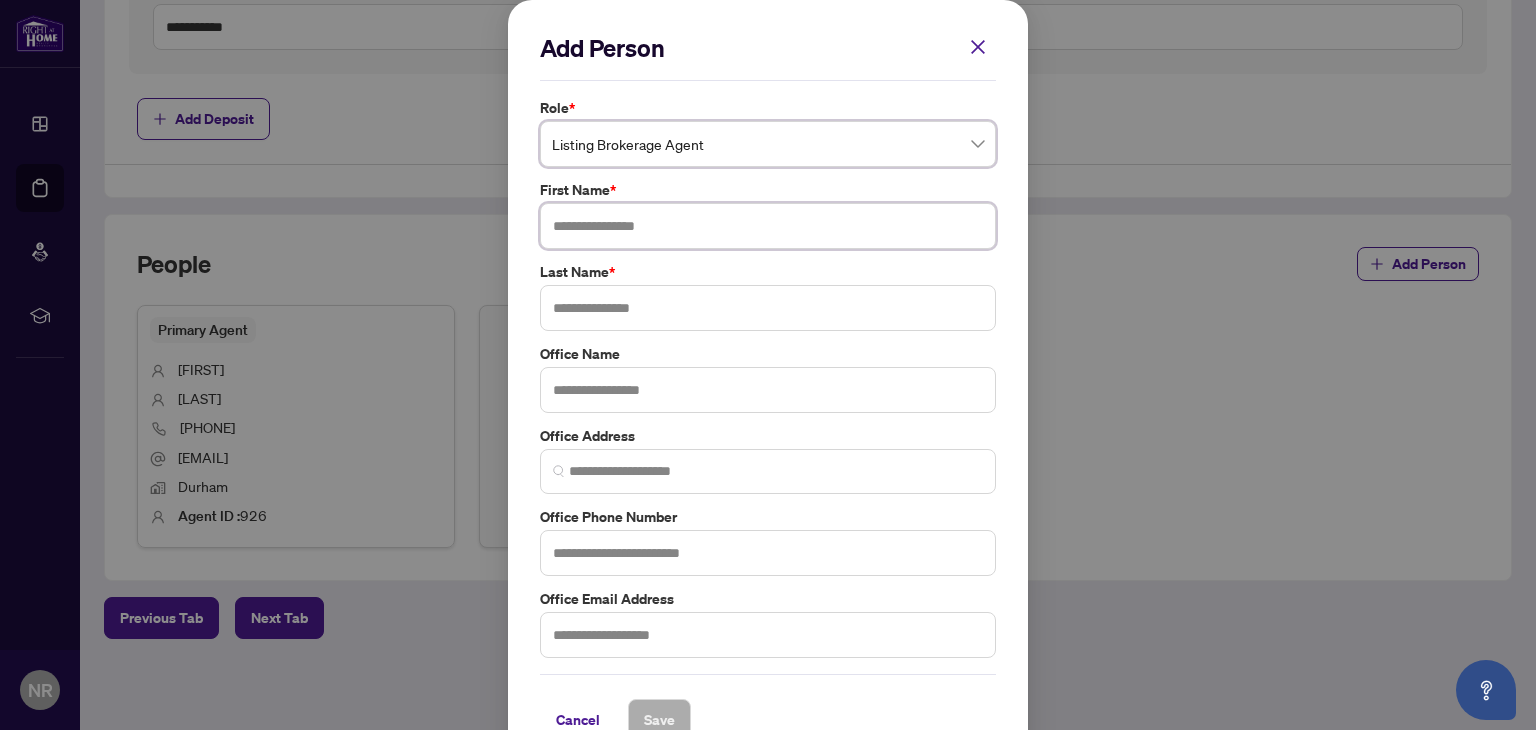 click at bounding box center [768, 226] 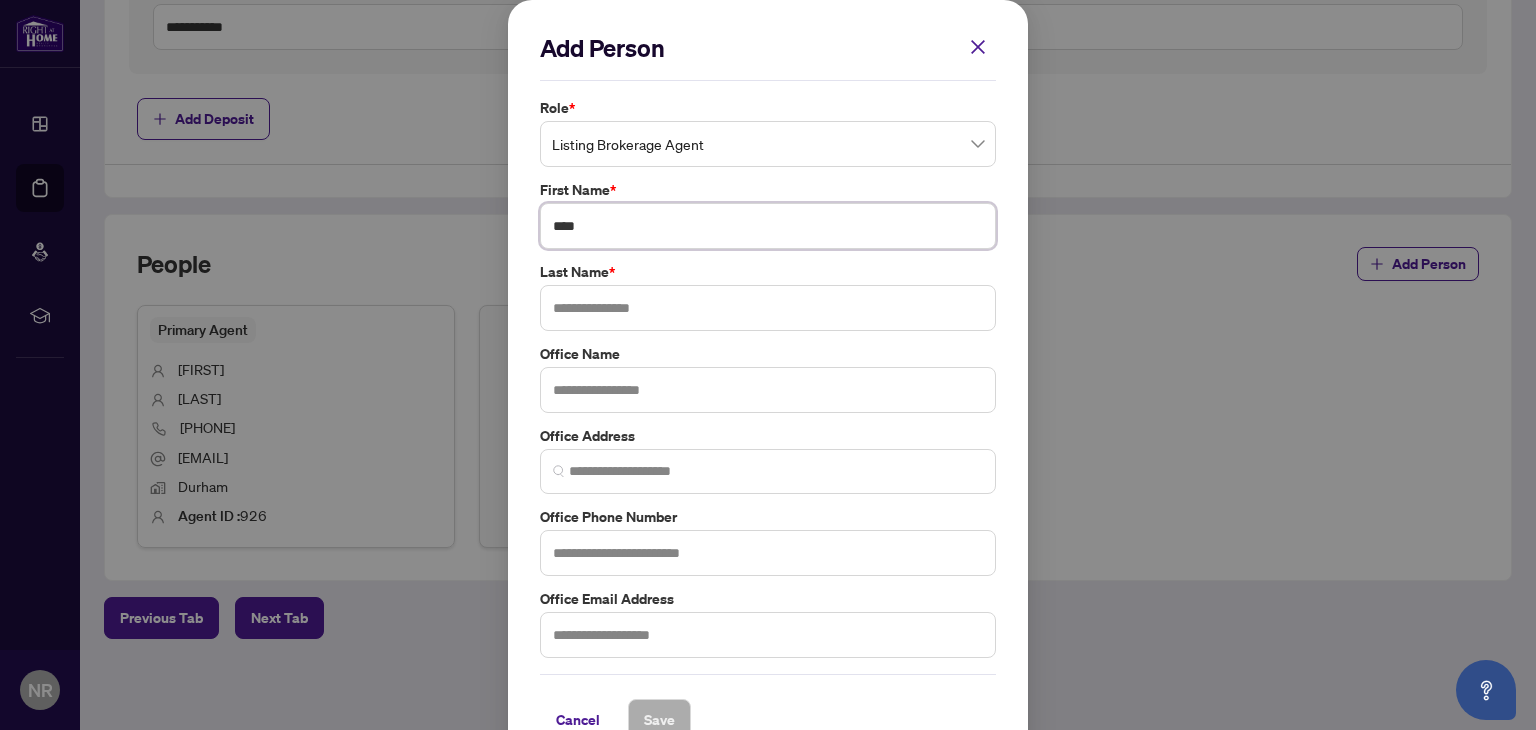 type on "****" 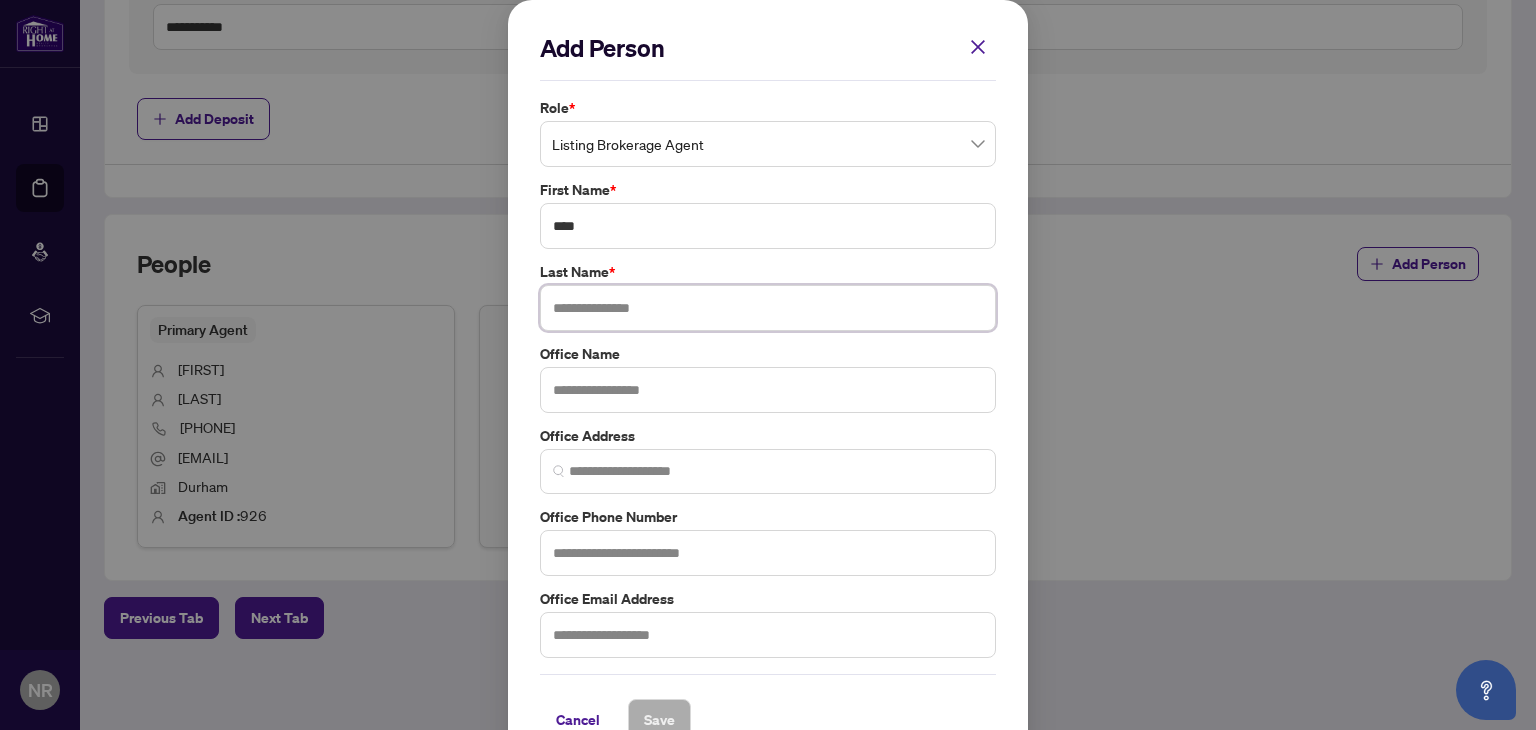 click at bounding box center [768, 308] 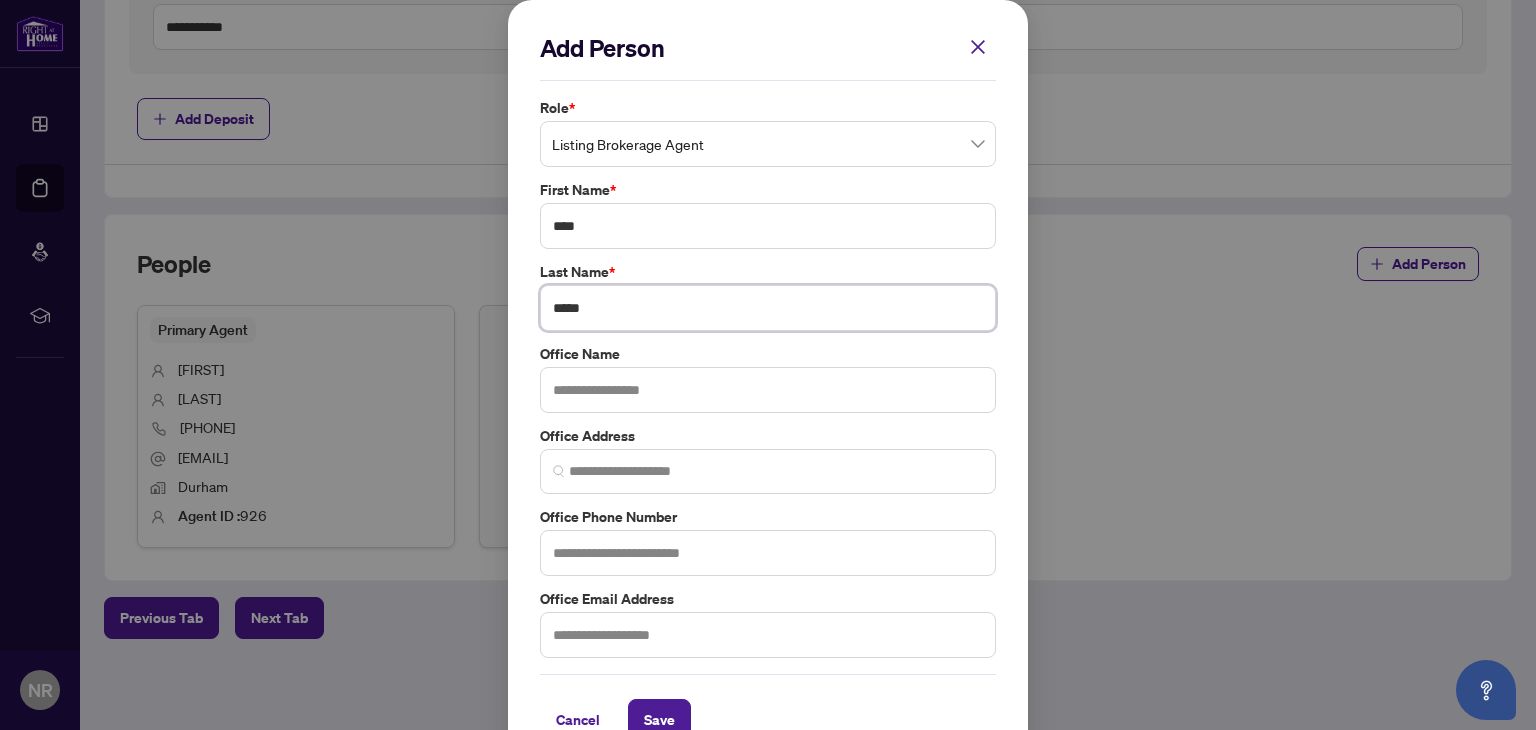 type on "*****" 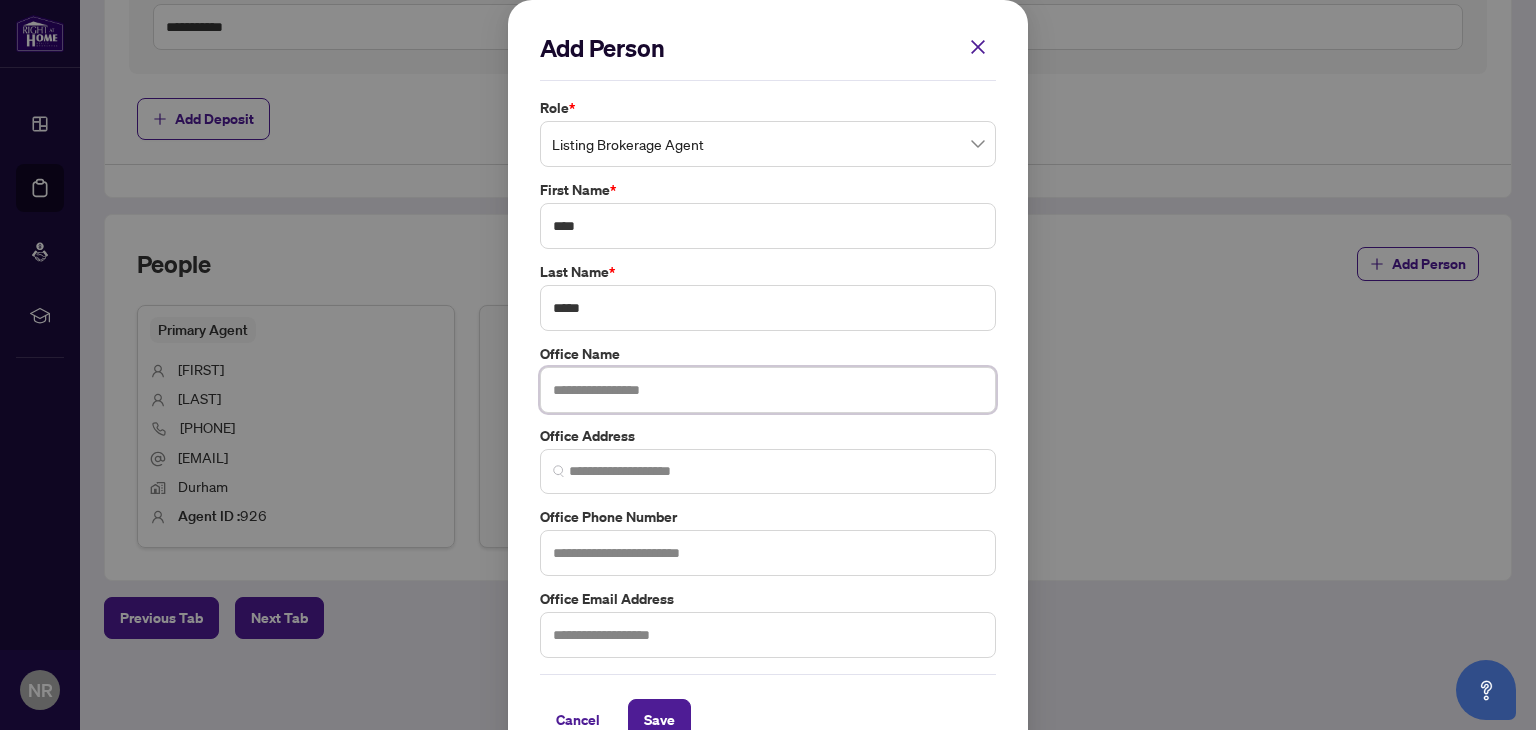 click at bounding box center (768, 390) 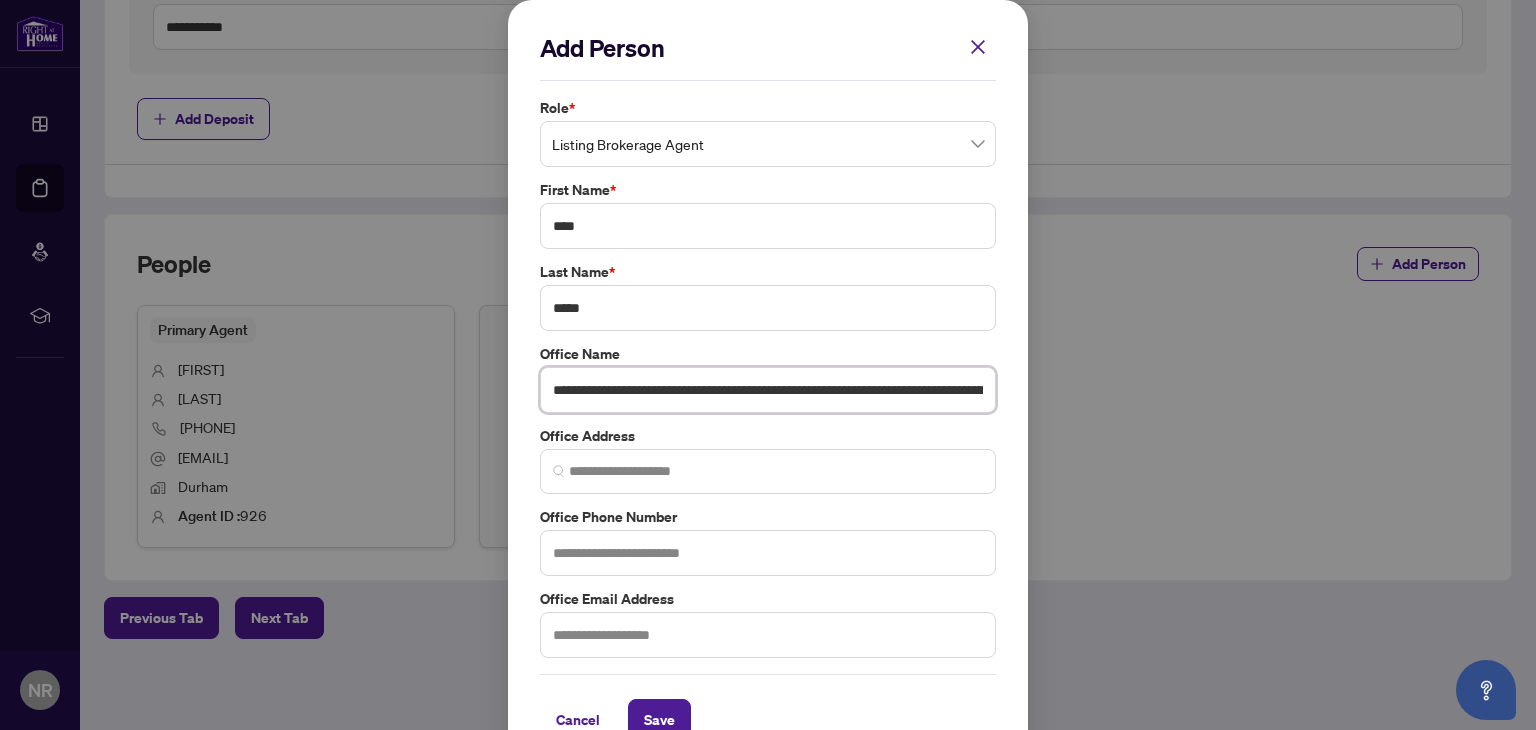 scroll, scrollTop: 0, scrollLeft: 625, axis: horizontal 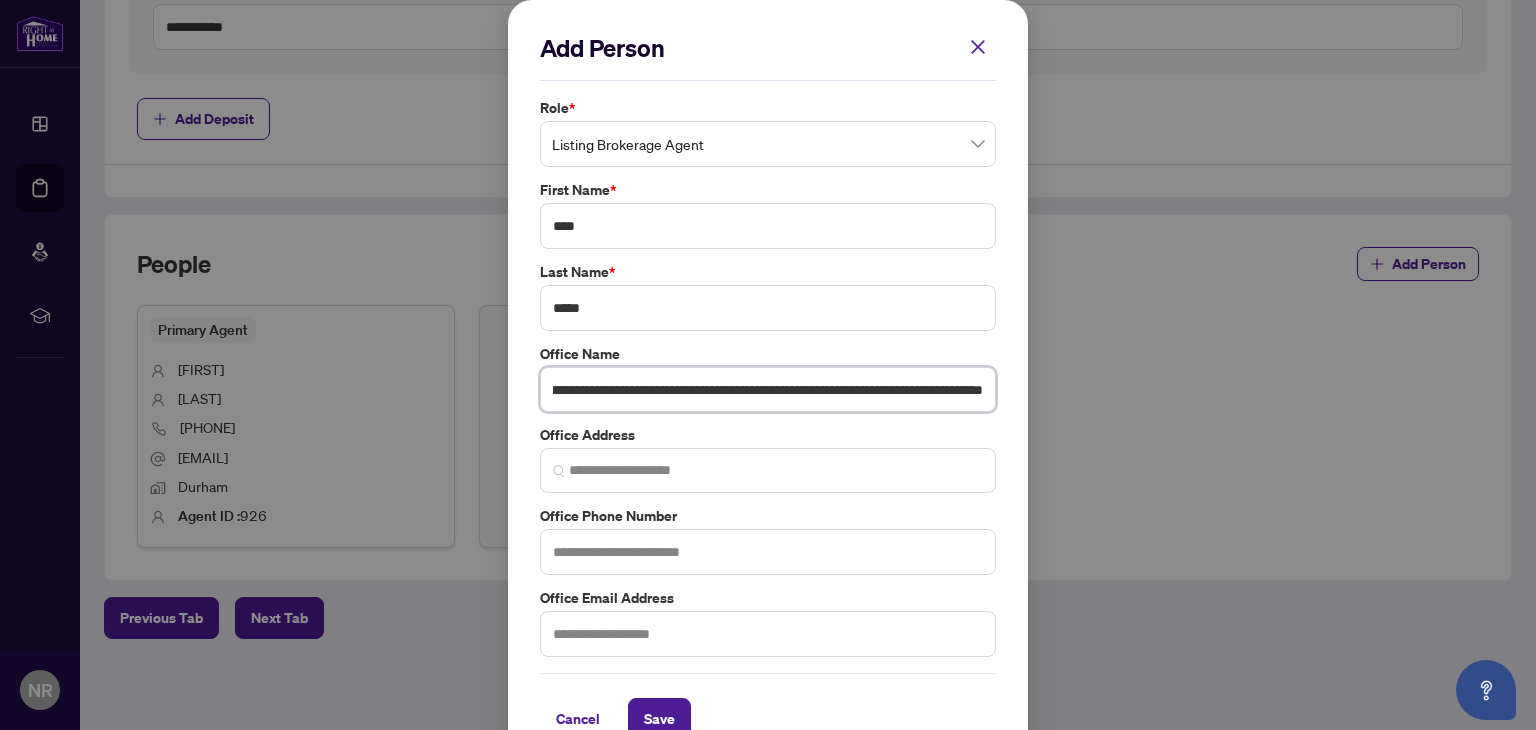 click on "**********" at bounding box center (768, 390) 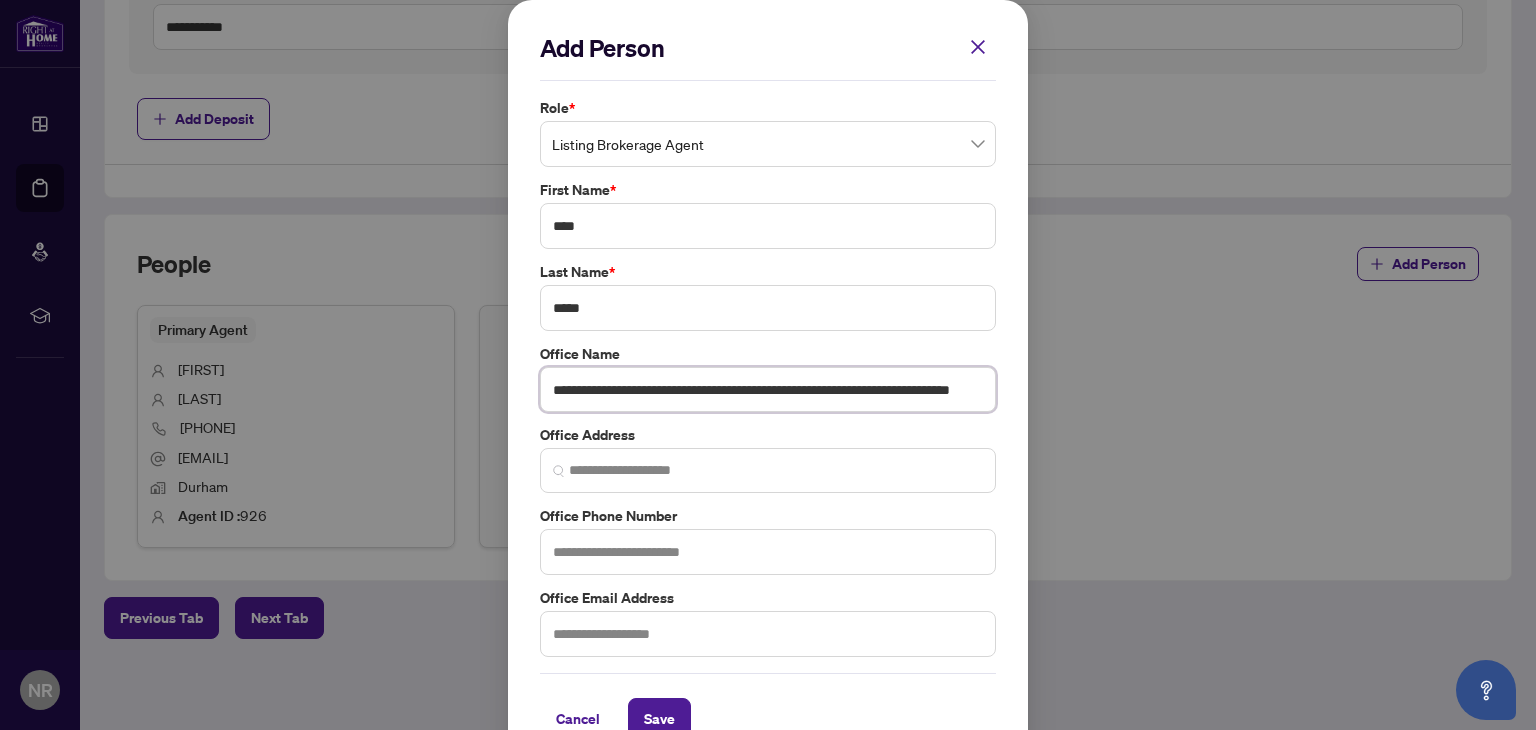 scroll, scrollTop: 0, scrollLeft: 134, axis: horizontal 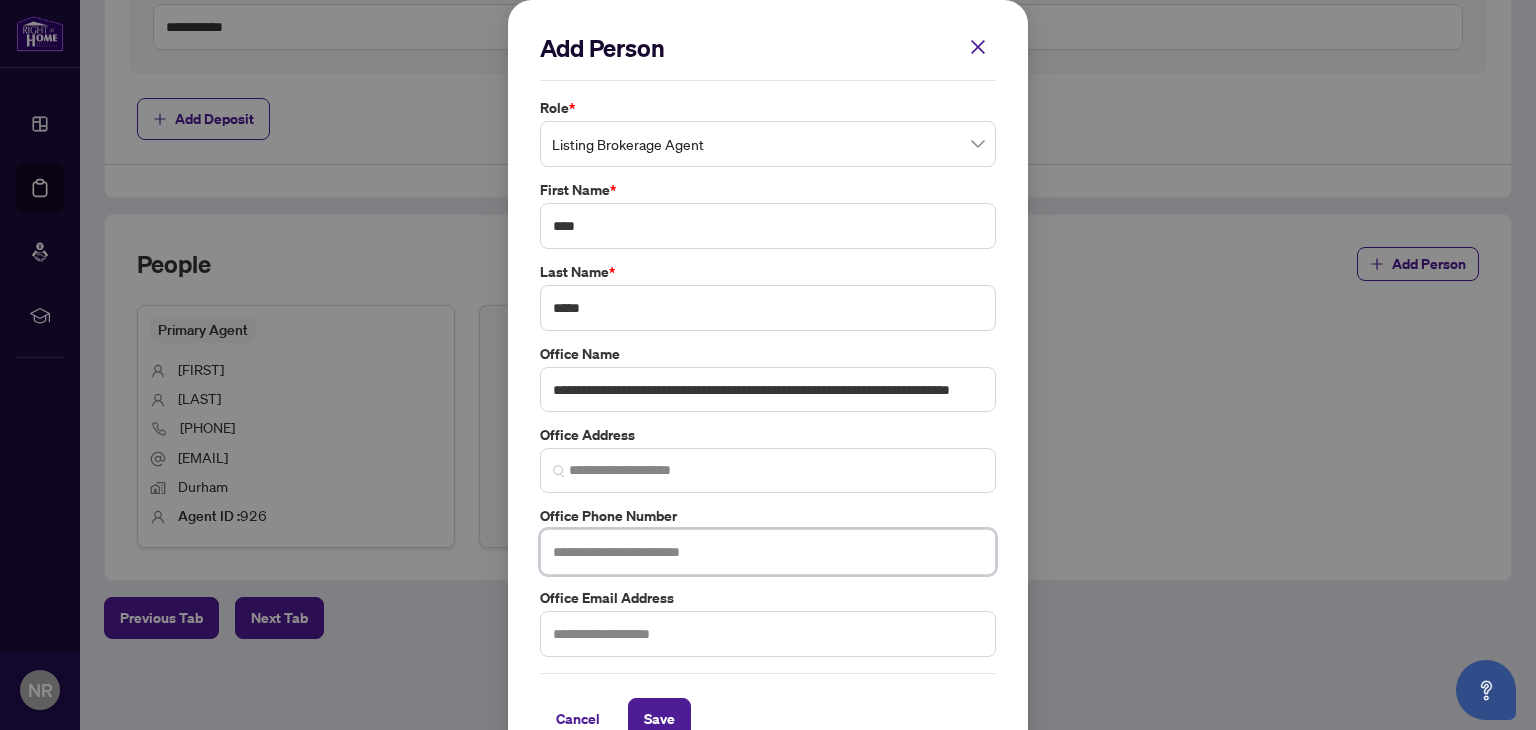 click at bounding box center [768, 552] 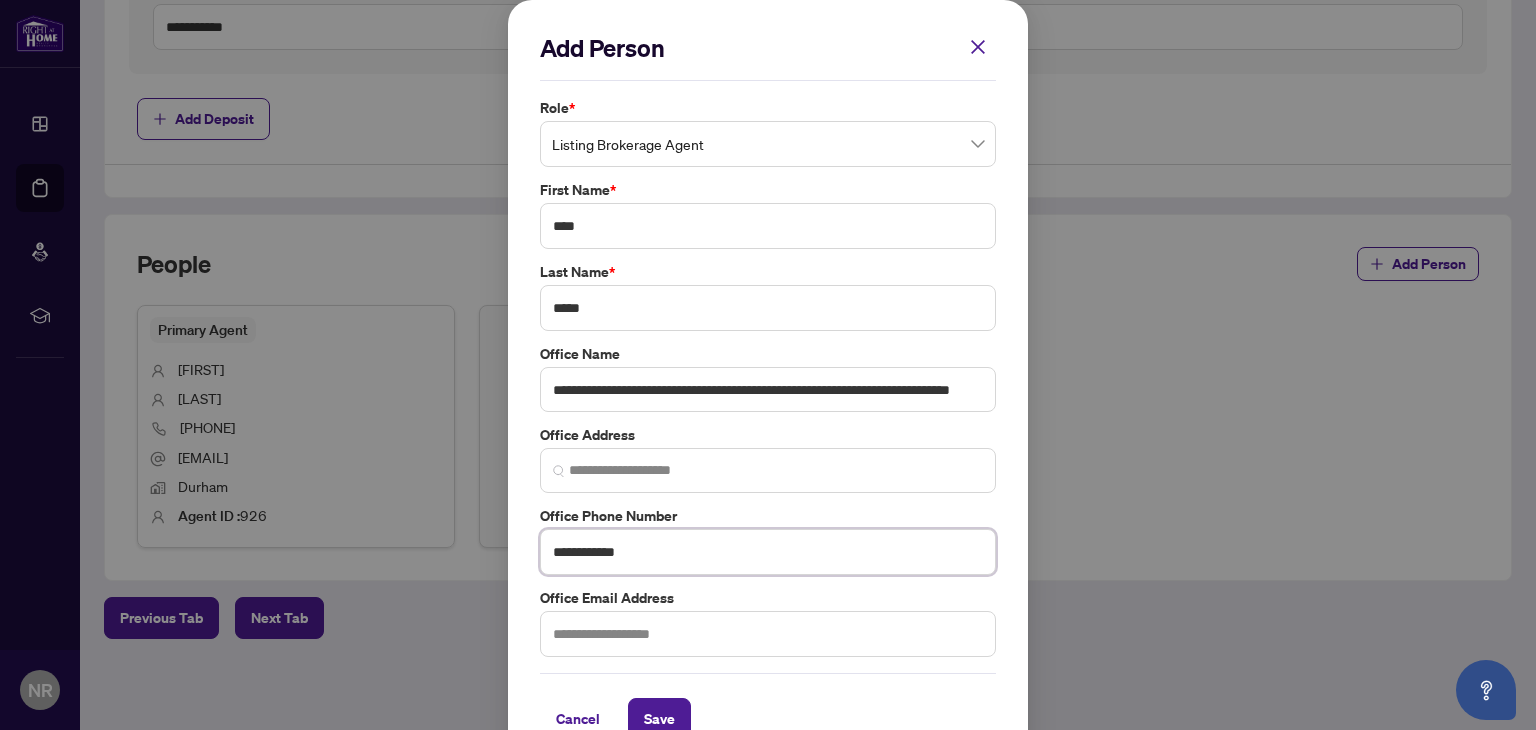 type on "**********" 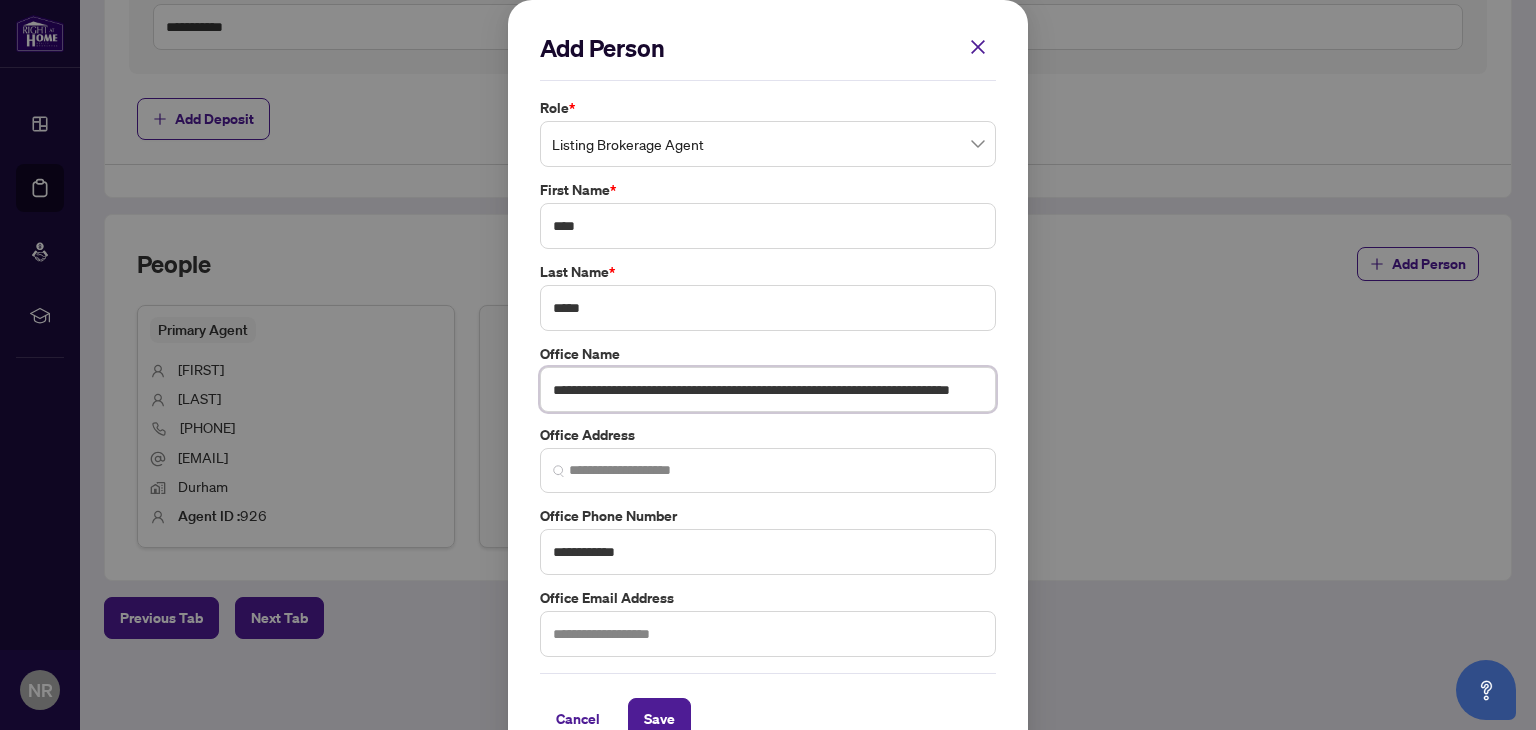 scroll, scrollTop: 0, scrollLeft: 134, axis: horizontal 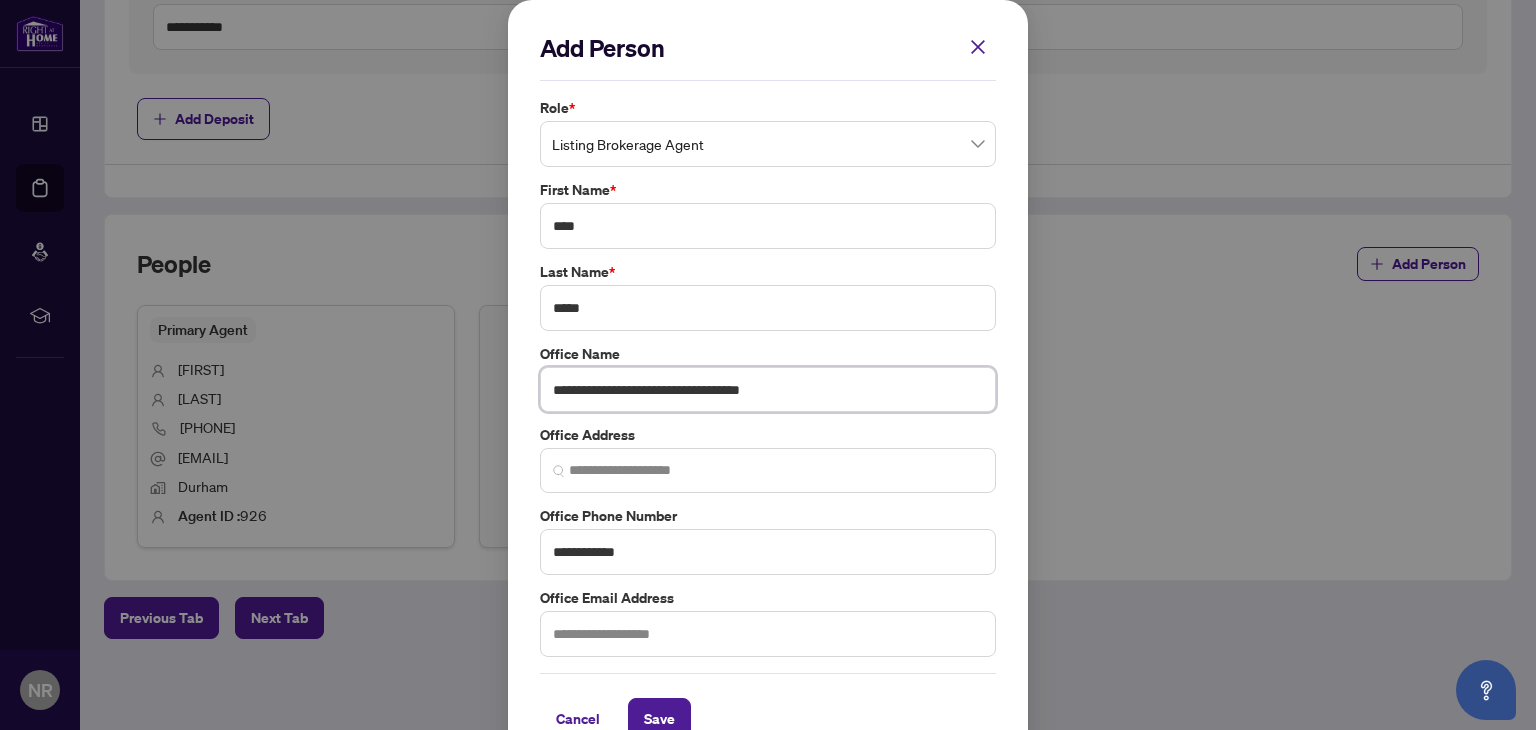 type on "**********" 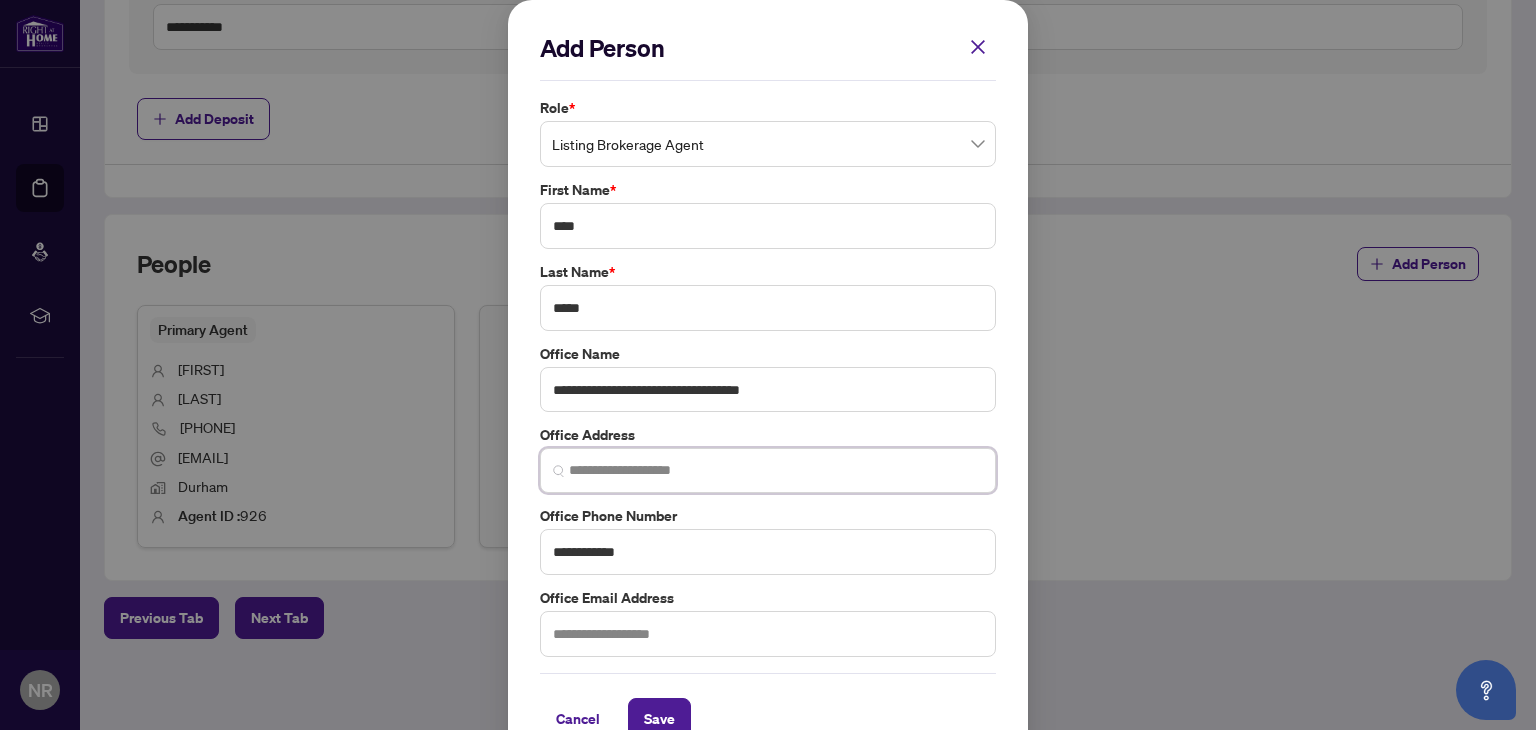 click at bounding box center (776, 470) 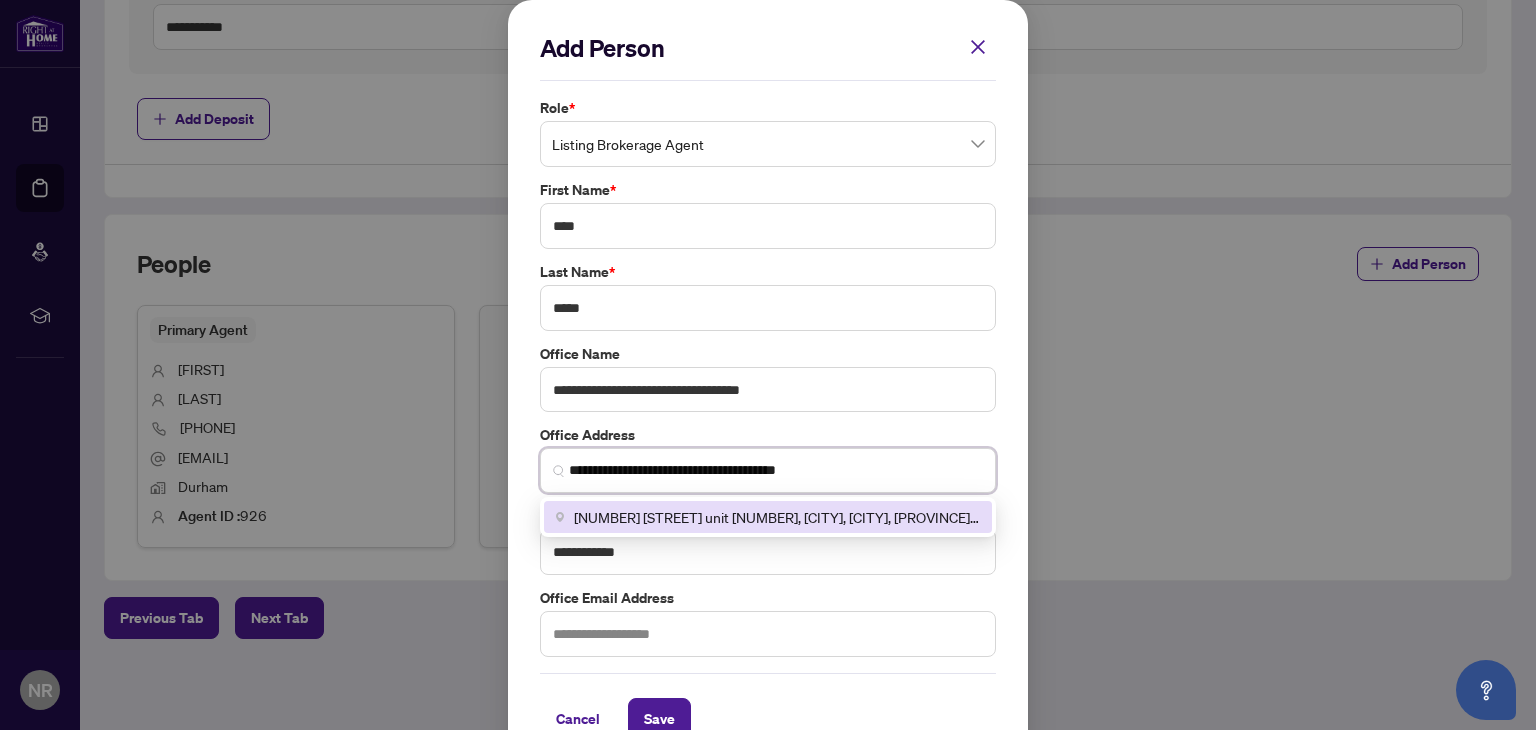 click on "[NUMBER] [STREET] unit [NUMBER], [CITY], [CITY], [PROVINCE] [POSTAL_CODE], [COUNTRY]" at bounding box center (777, 517) 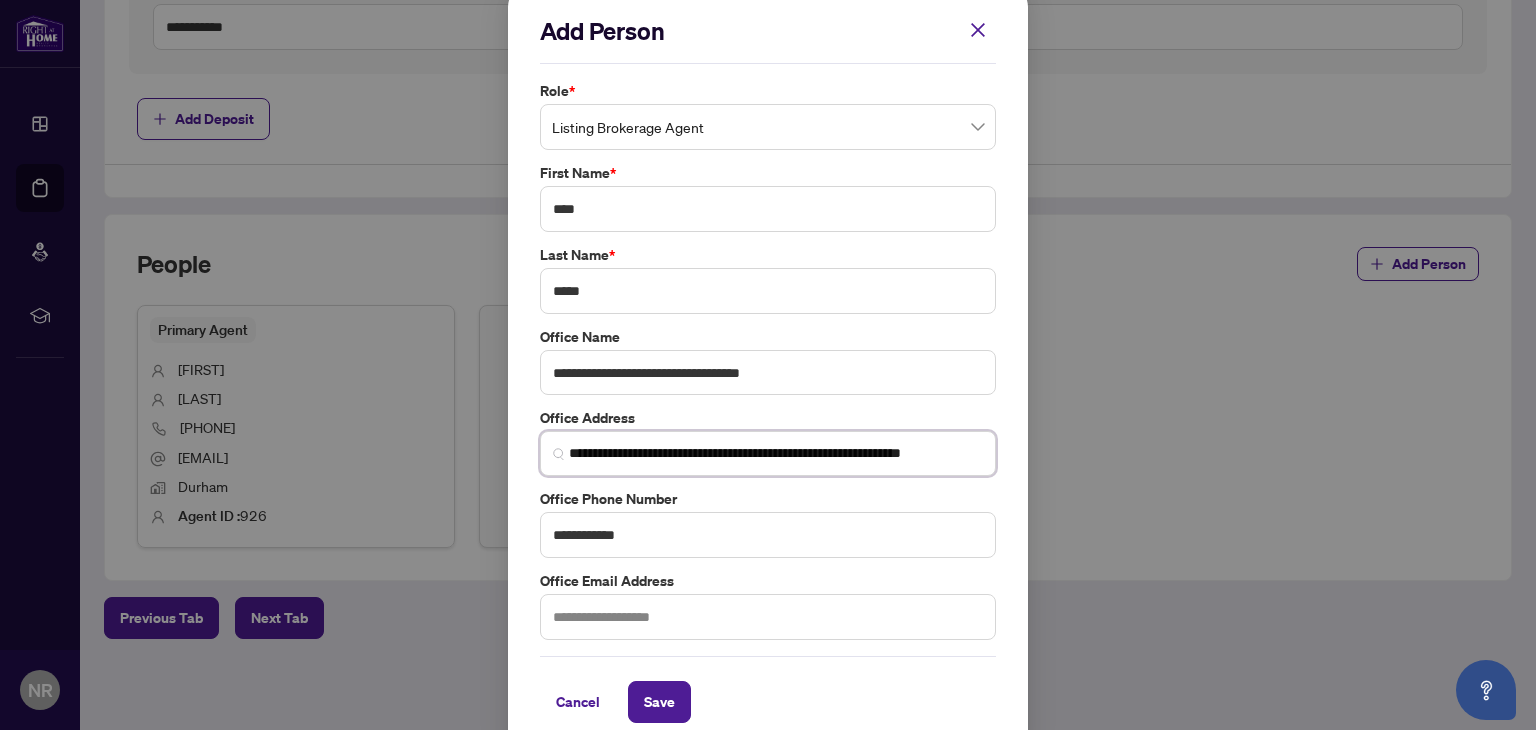 scroll, scrollTop: 20, scrollLeft: 0, axis: vertical 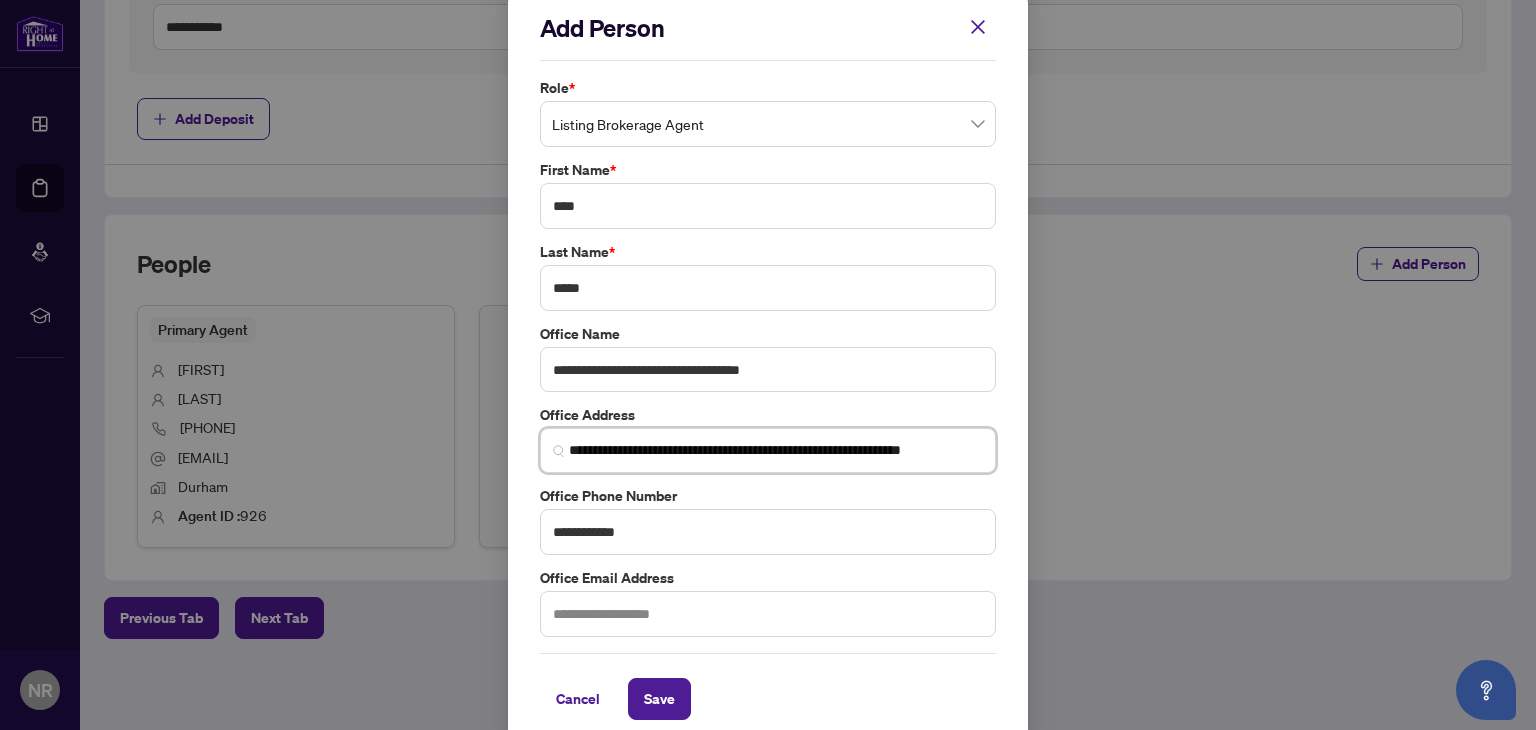 type on "**********" 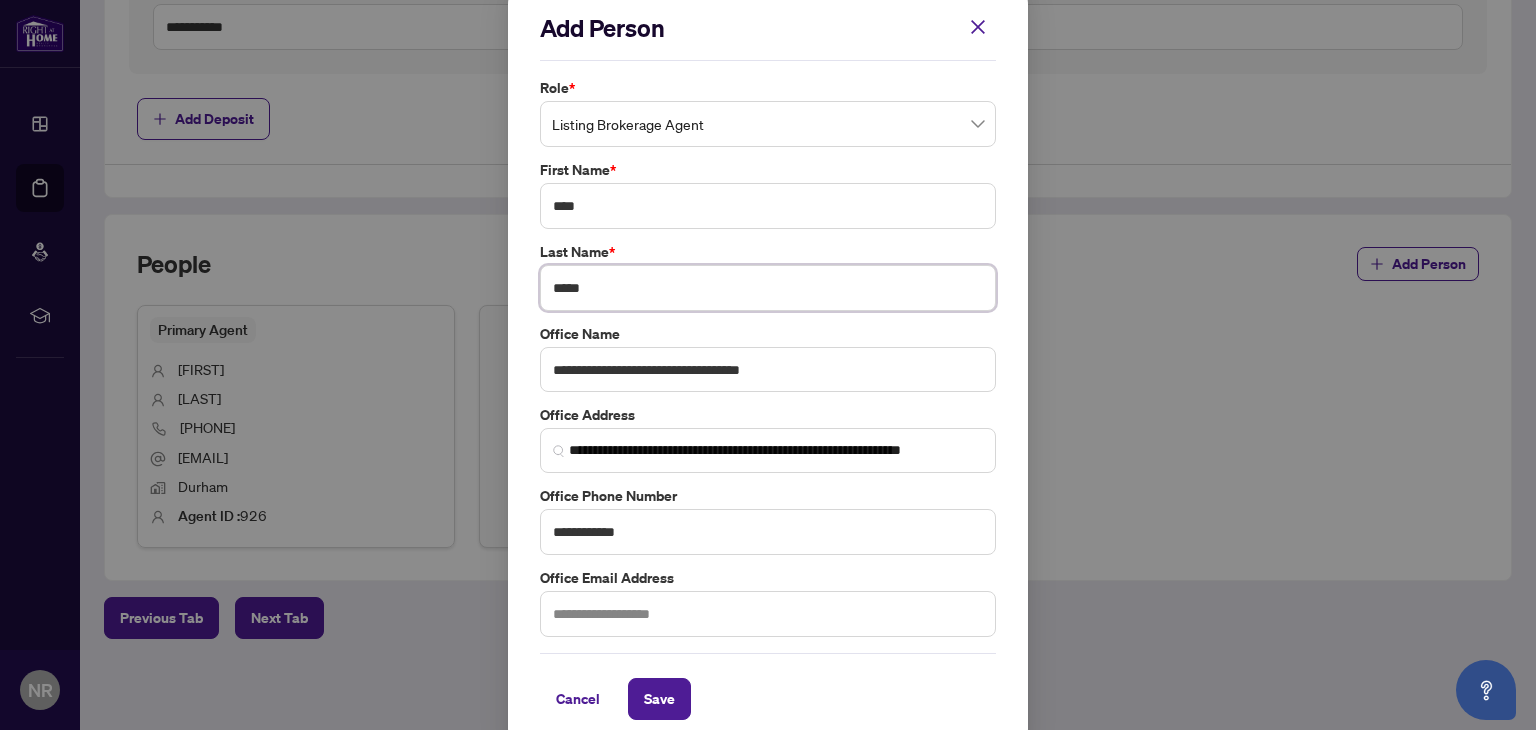 drag, startPoint x: 608, startPoint y: 297, endPoint x: 481, endPoint y: 290, distance: 127.192764 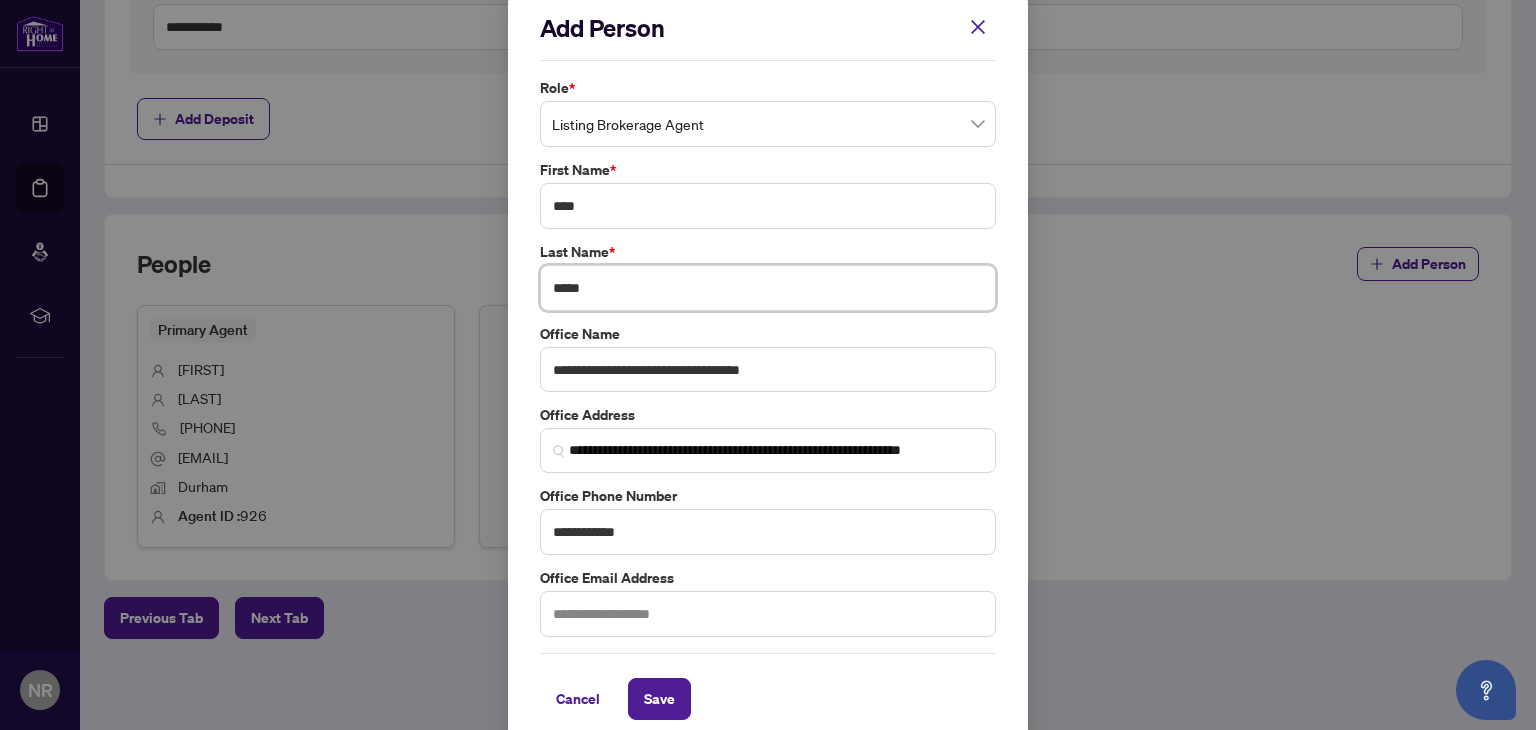 type on "*****" 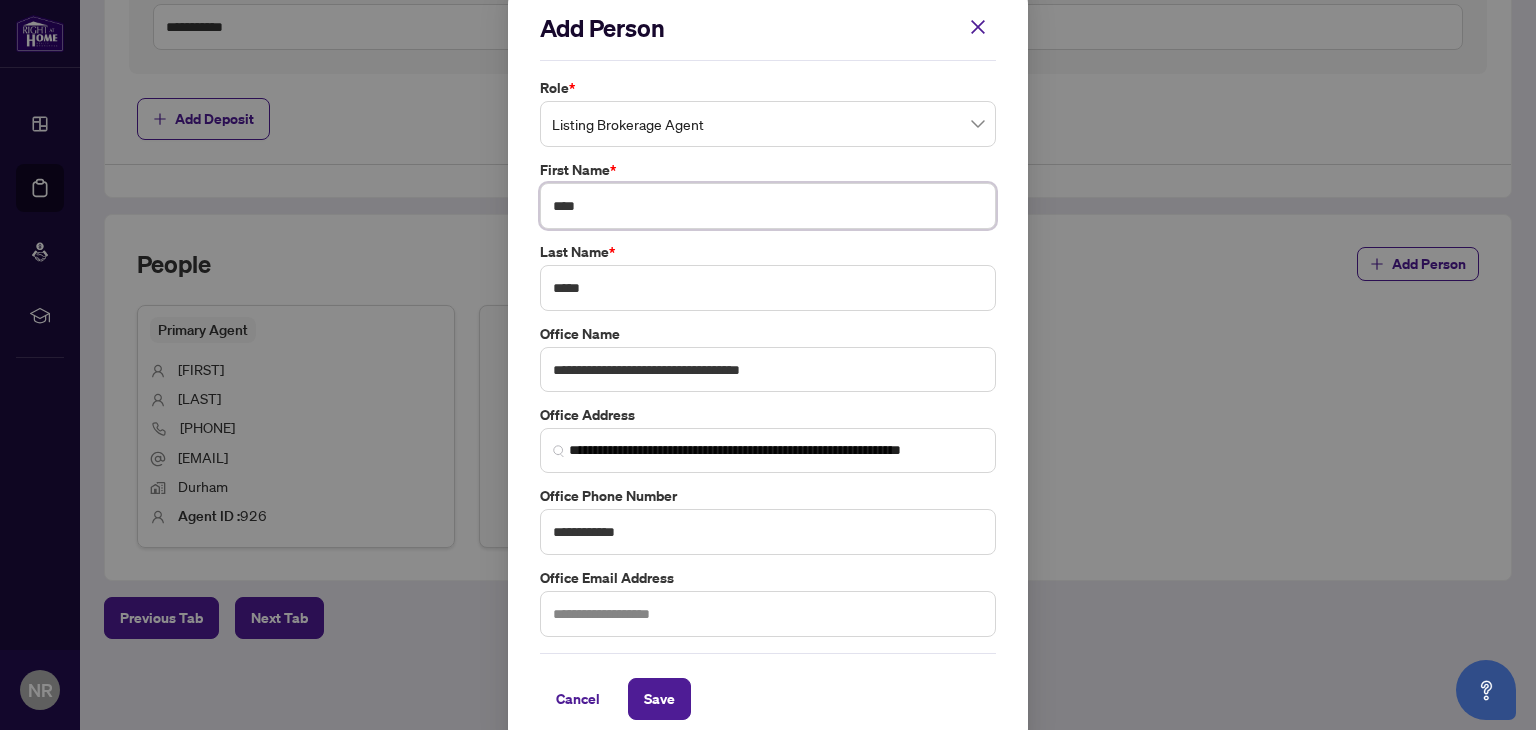 click on "****" at bounding box center (768, 206) 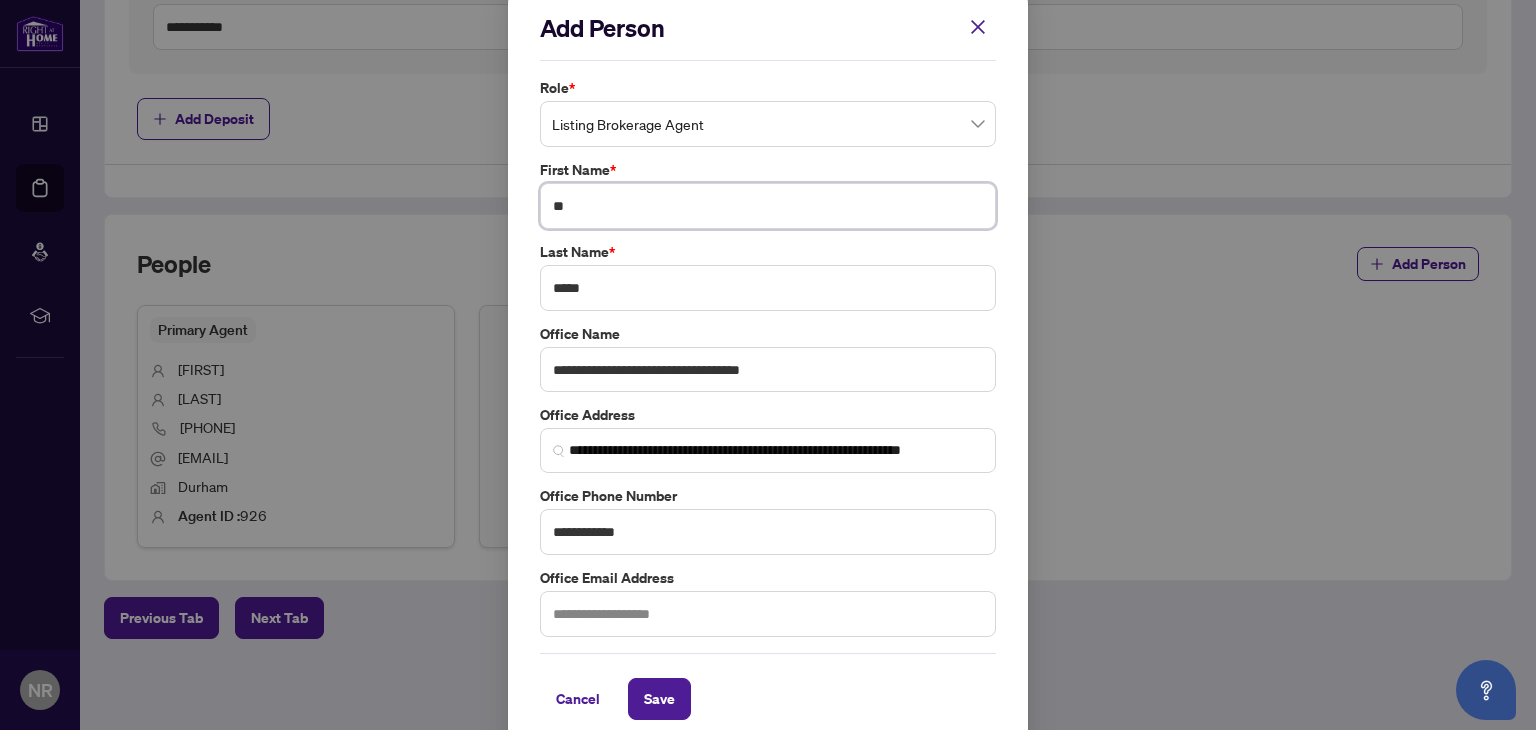 type on "*" 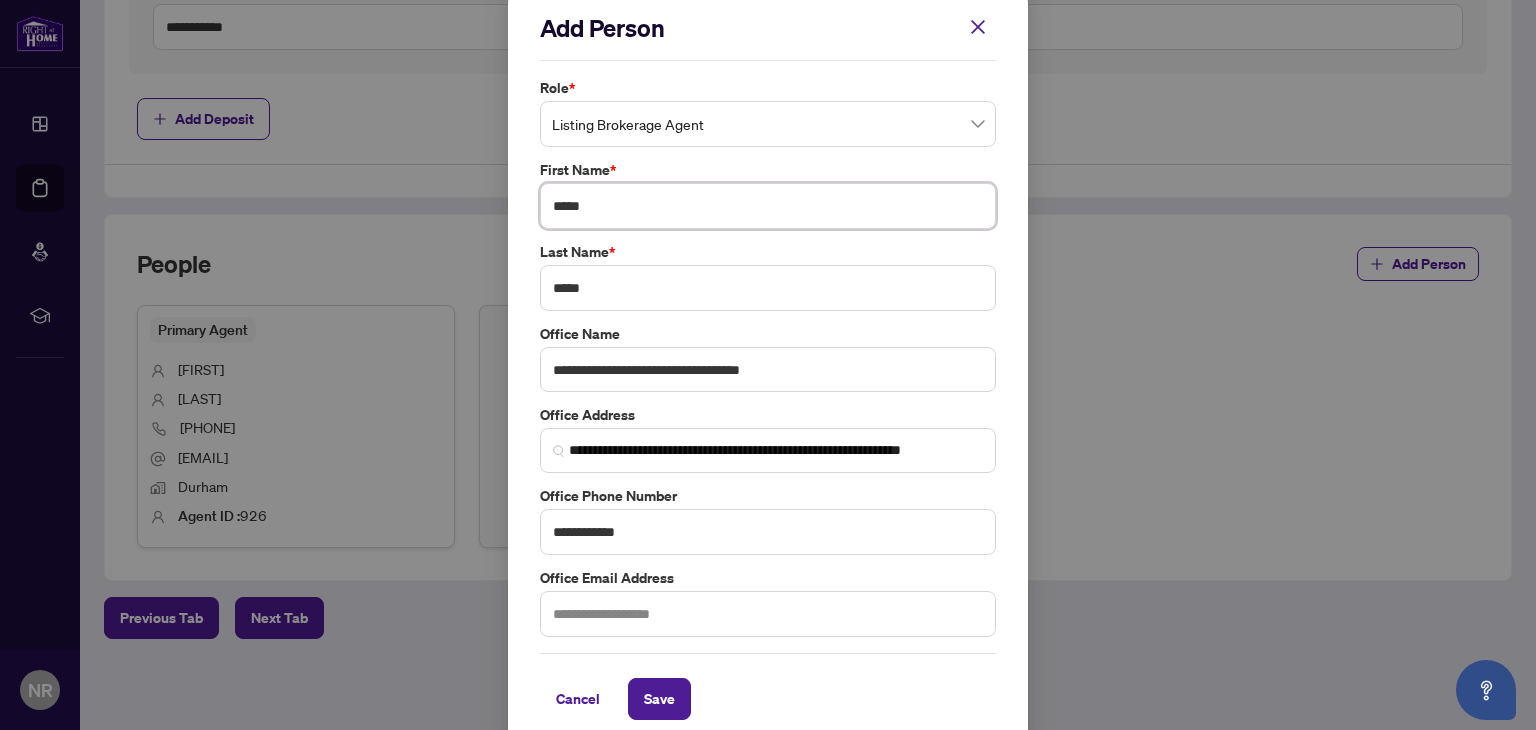 type on "*****" 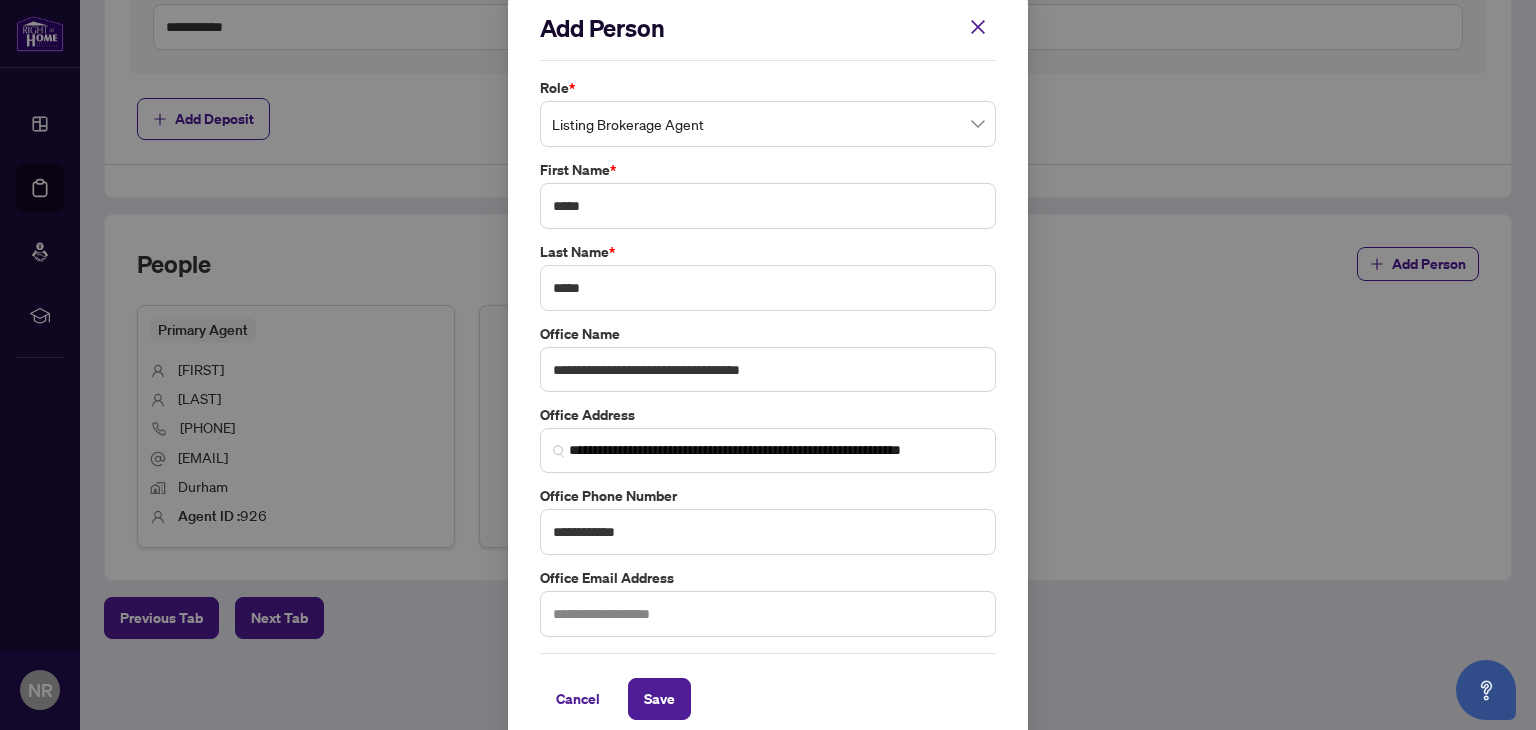 click on "Last Name *" at bounding box center (768, 252) 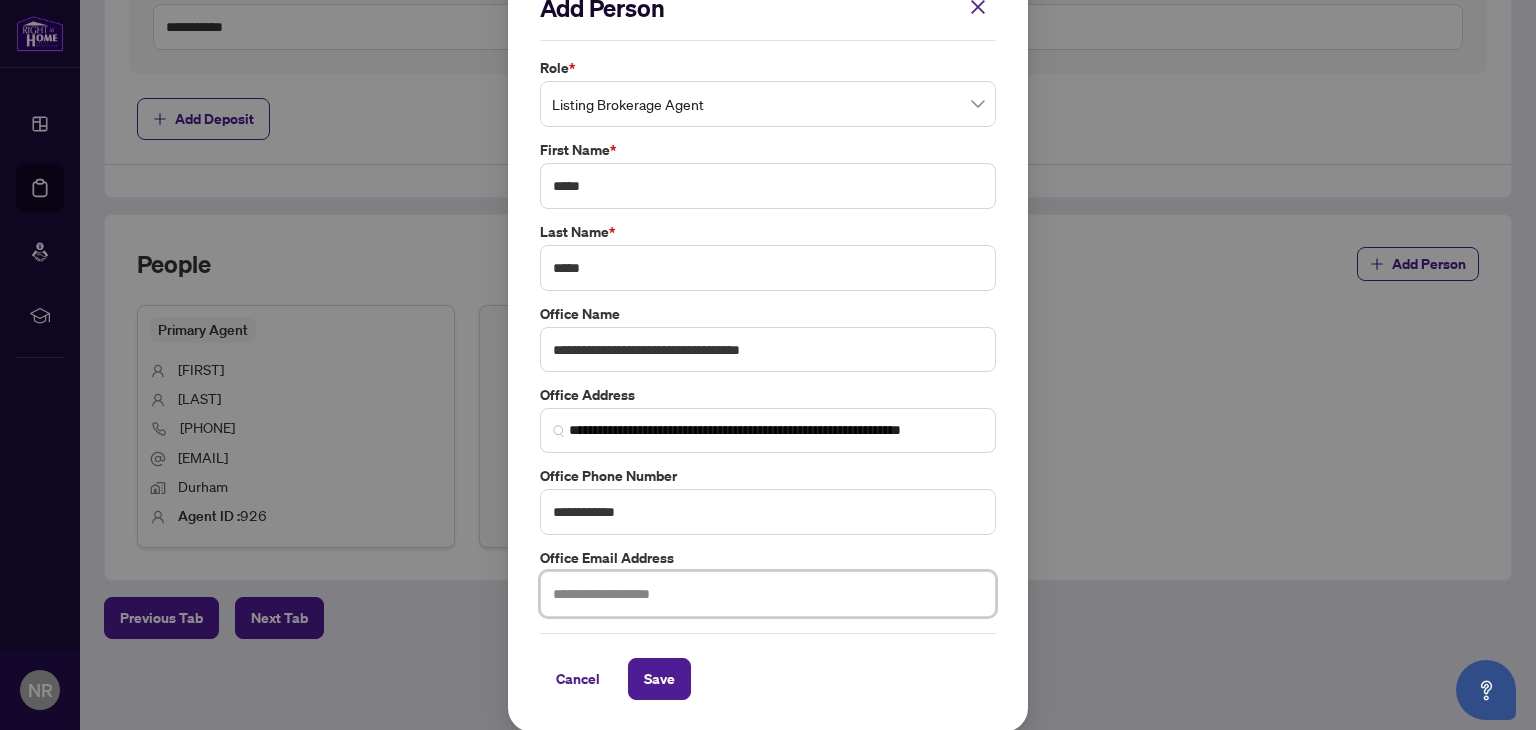 click at bounding box center [768, 594] 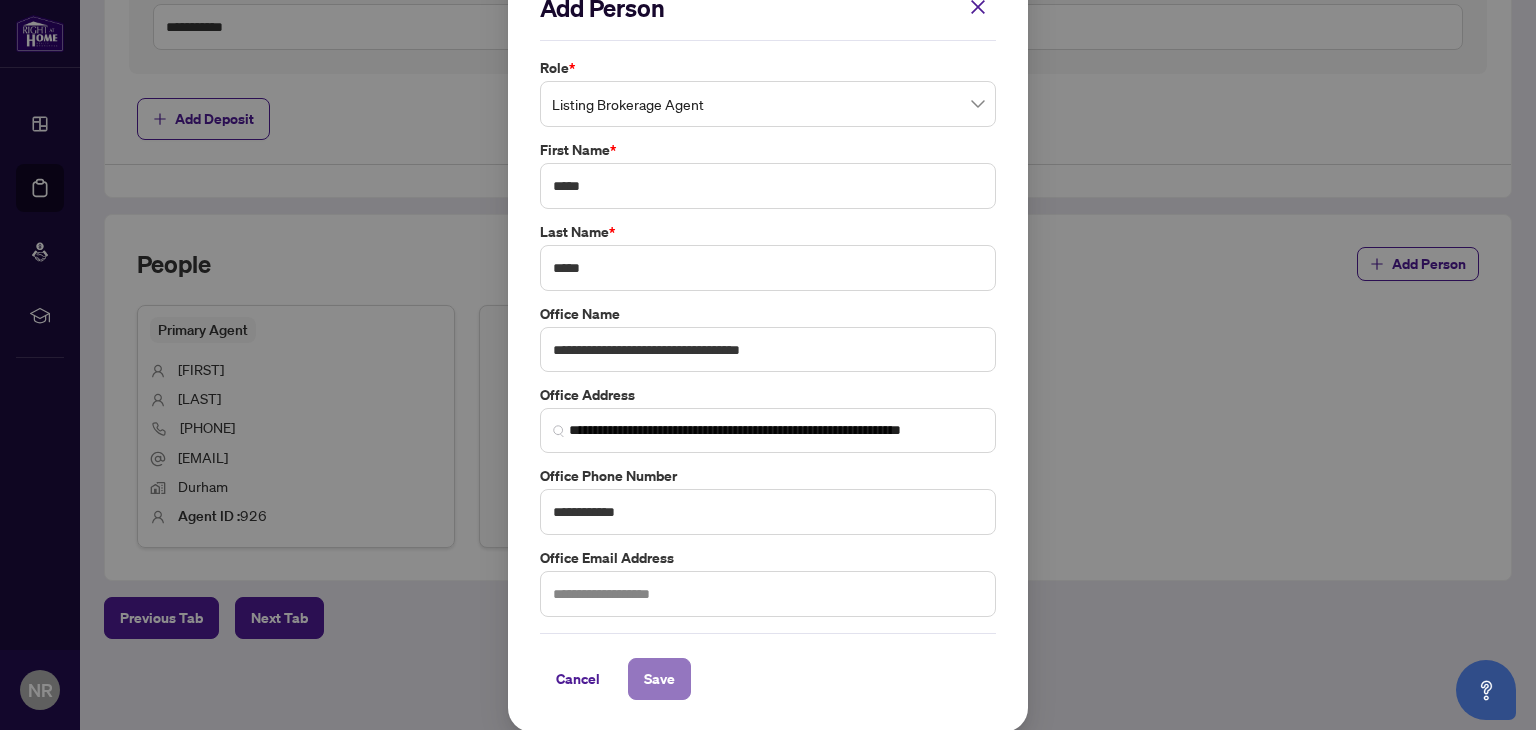 click on "Save" at bounding box center [659, 679] 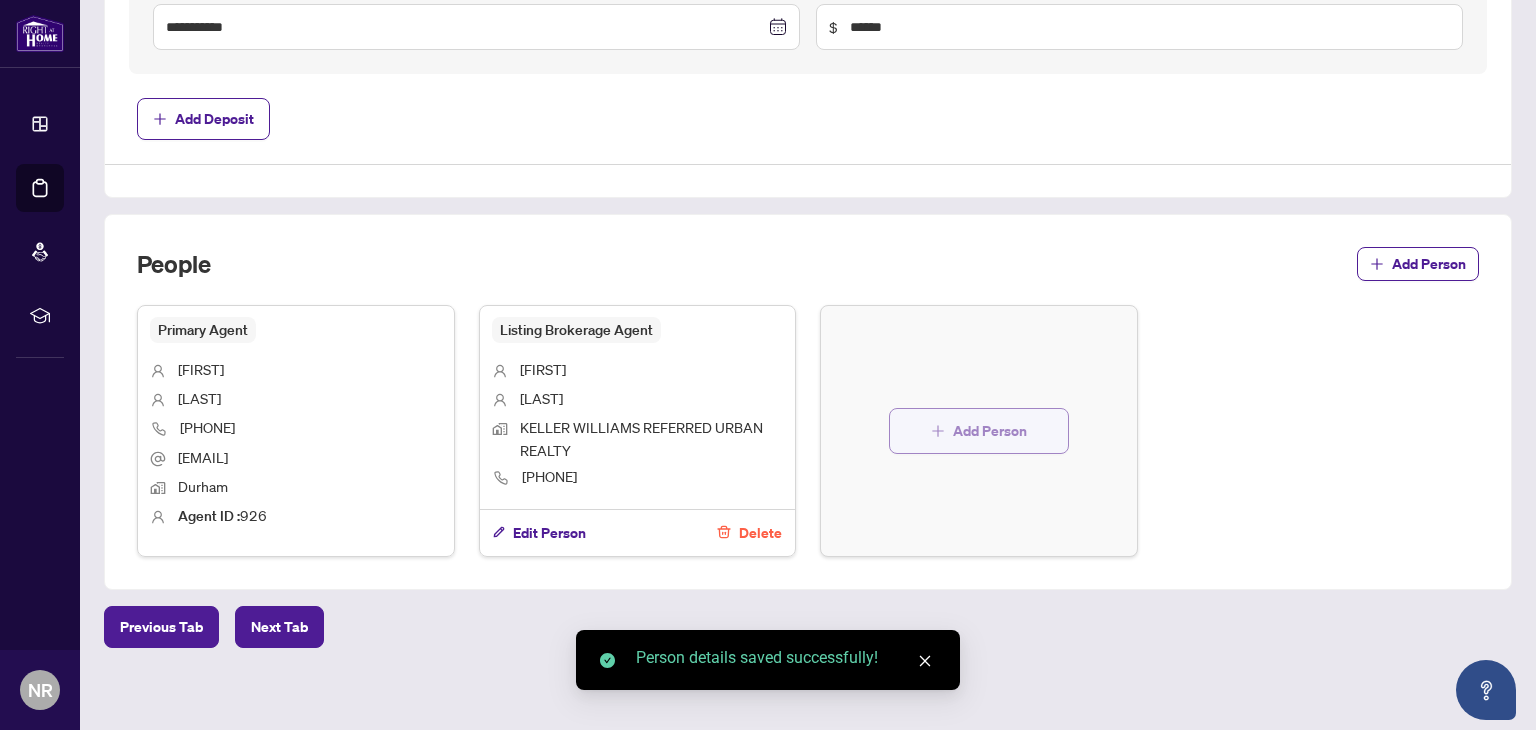 click on "Add Person" at bounding box center [979, 431] 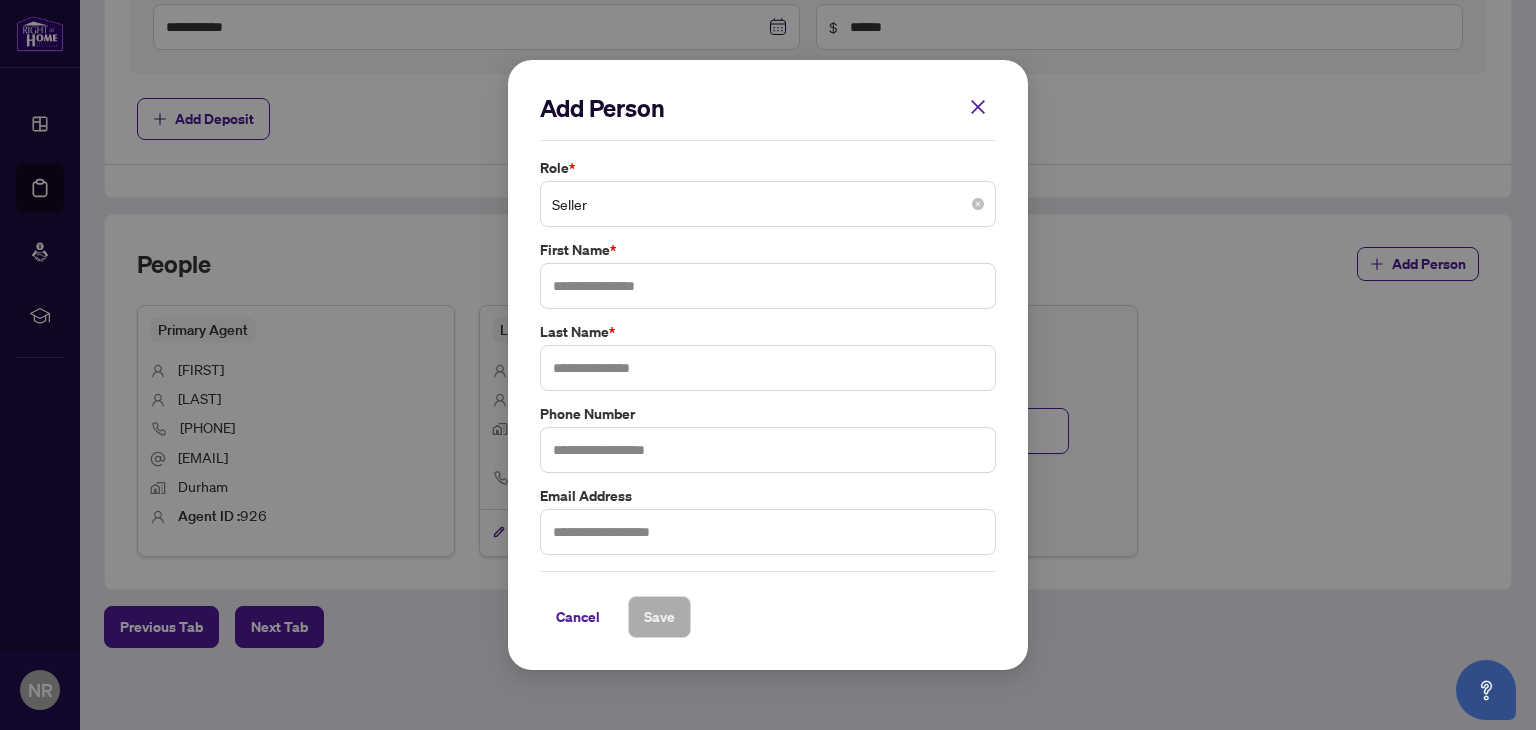 click on "Seller" at bounding box center (768, 204) 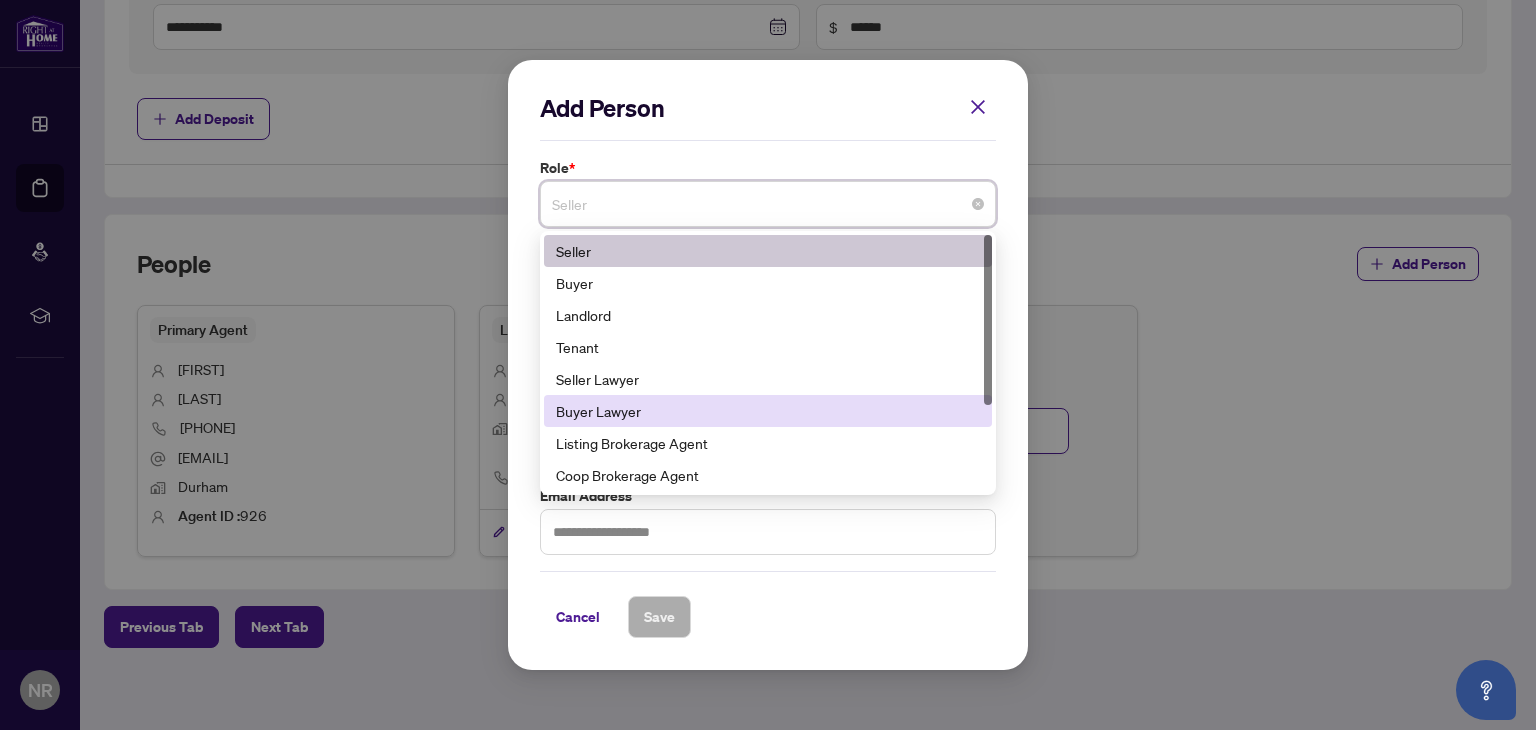 click on "Buyer Lawyer" at bounding box center [768, 411] 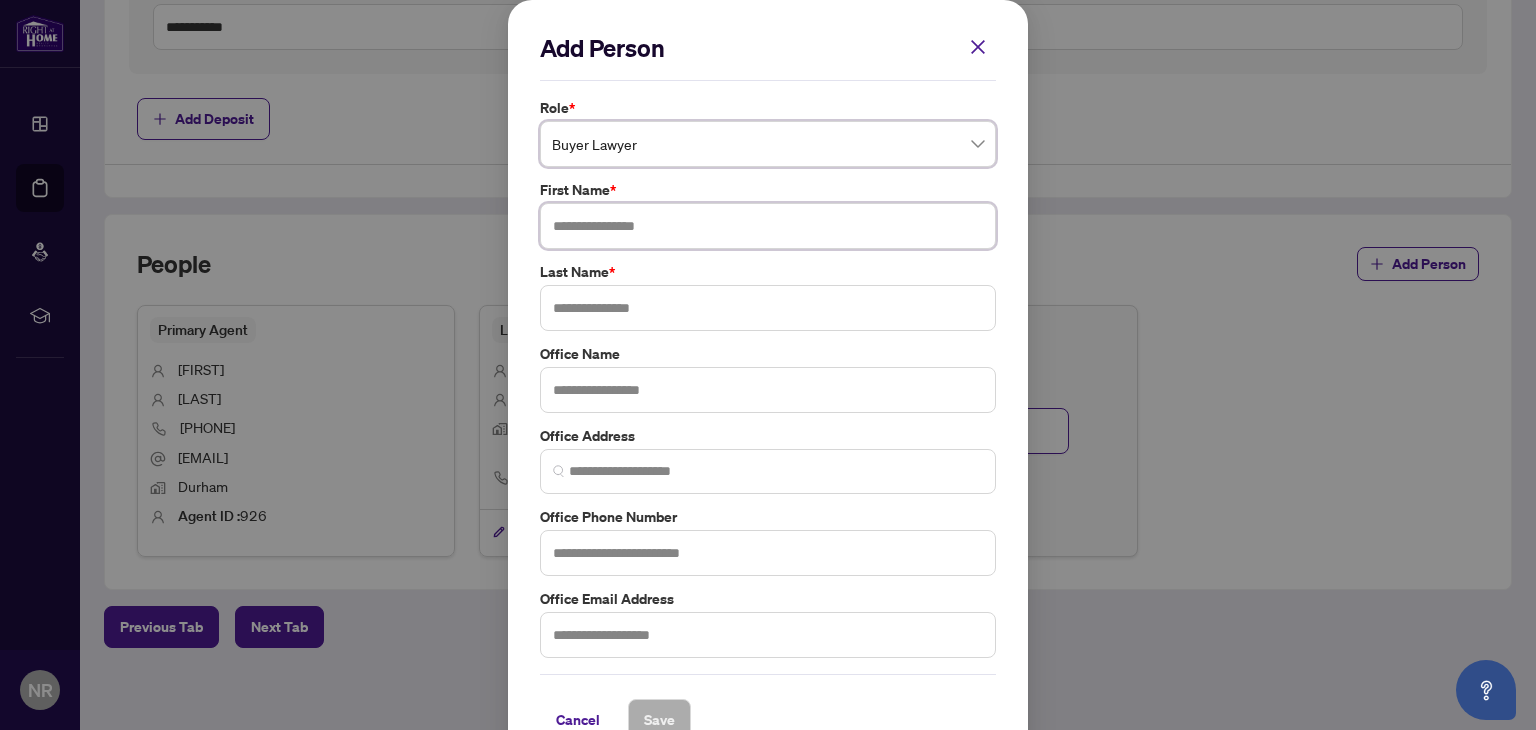 click at bounding box center [768, 226] 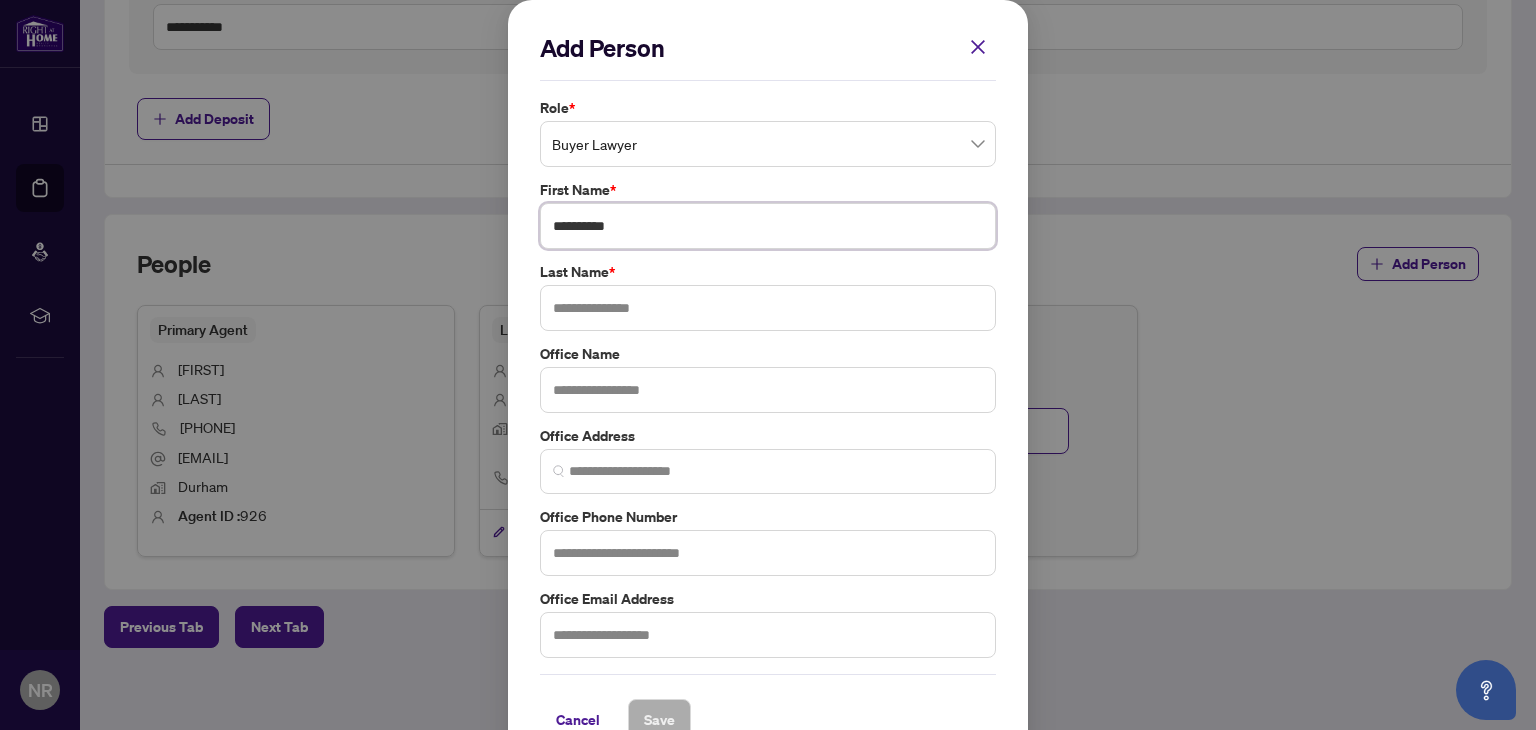 type on "**********" 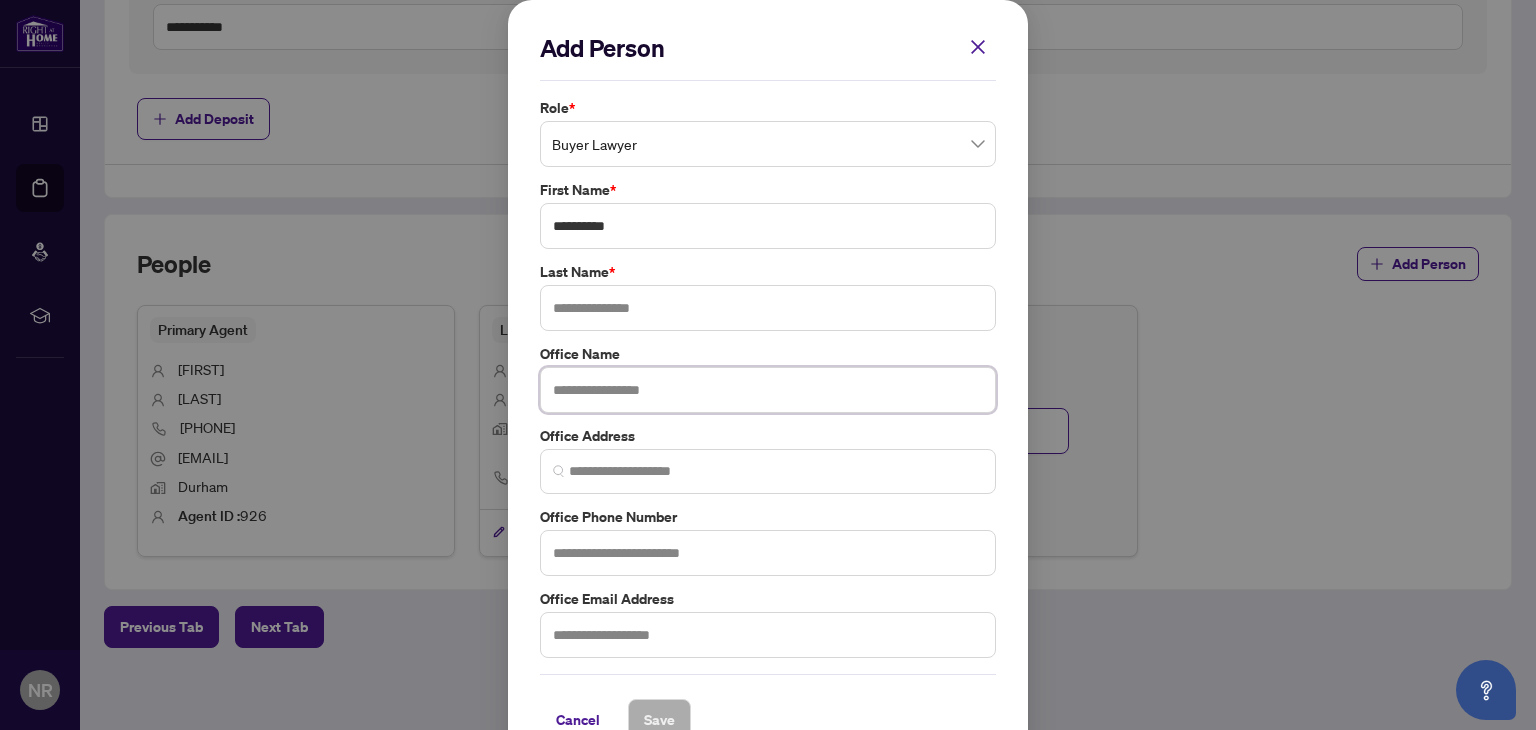 click at bounding box center [768, 390] 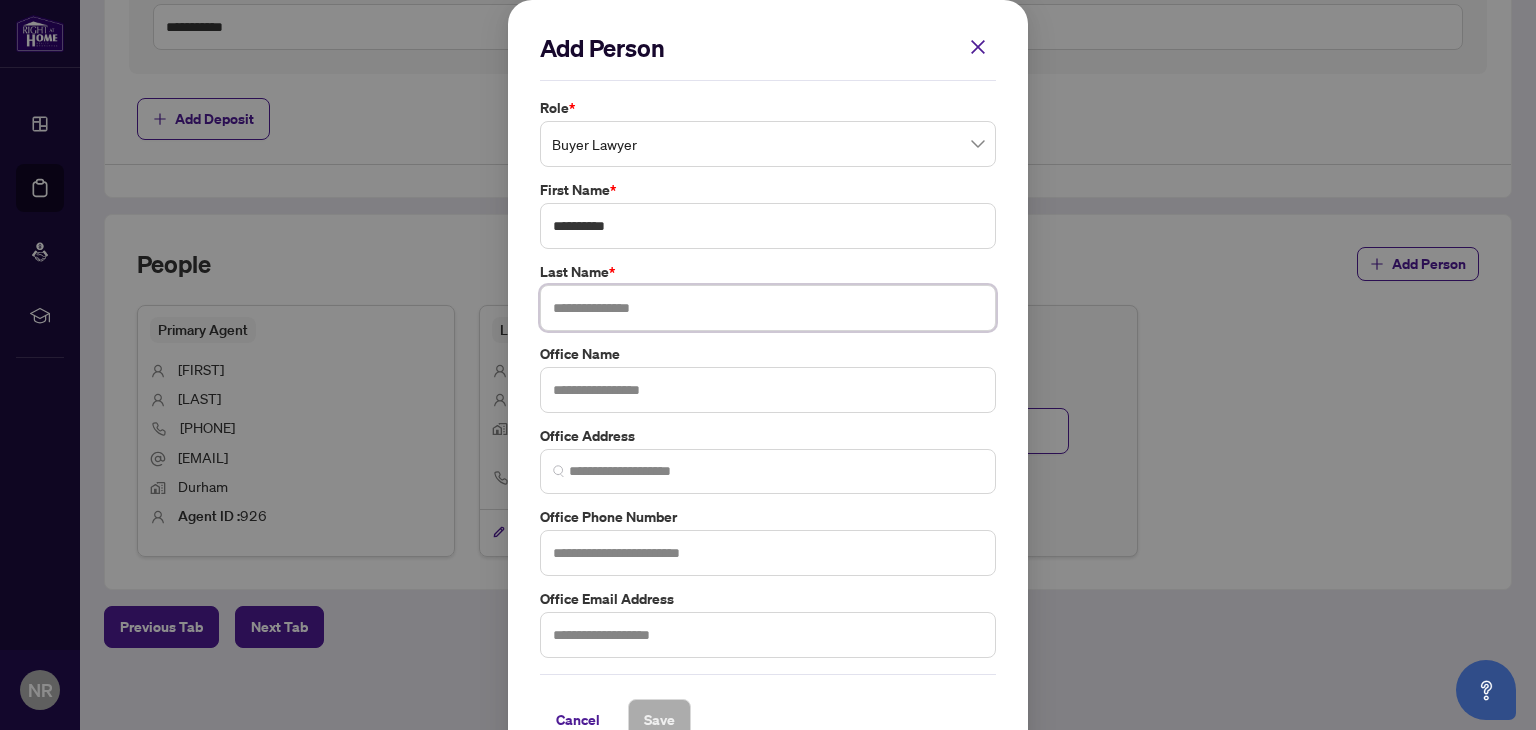 click at bounding box center (768, 308) 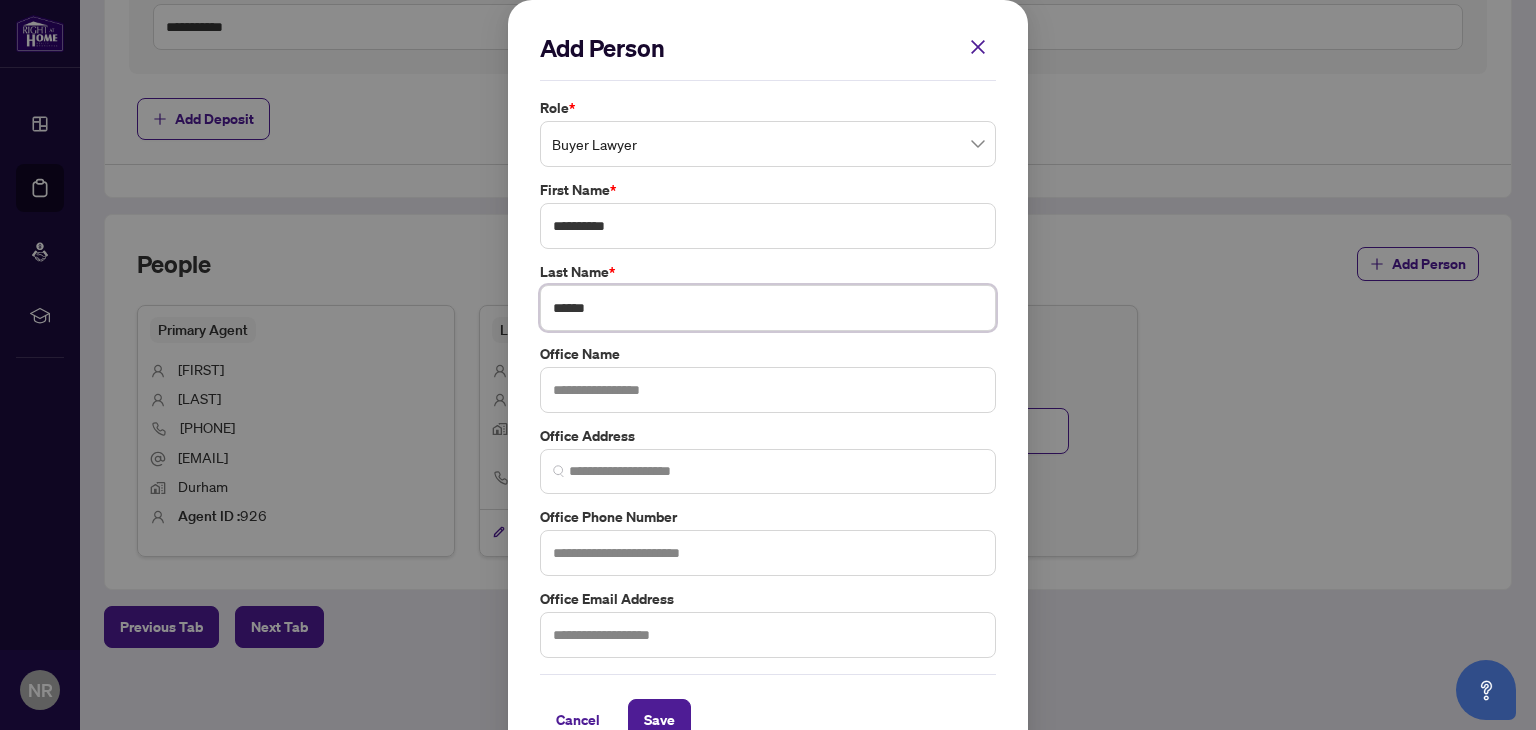 type on "******" 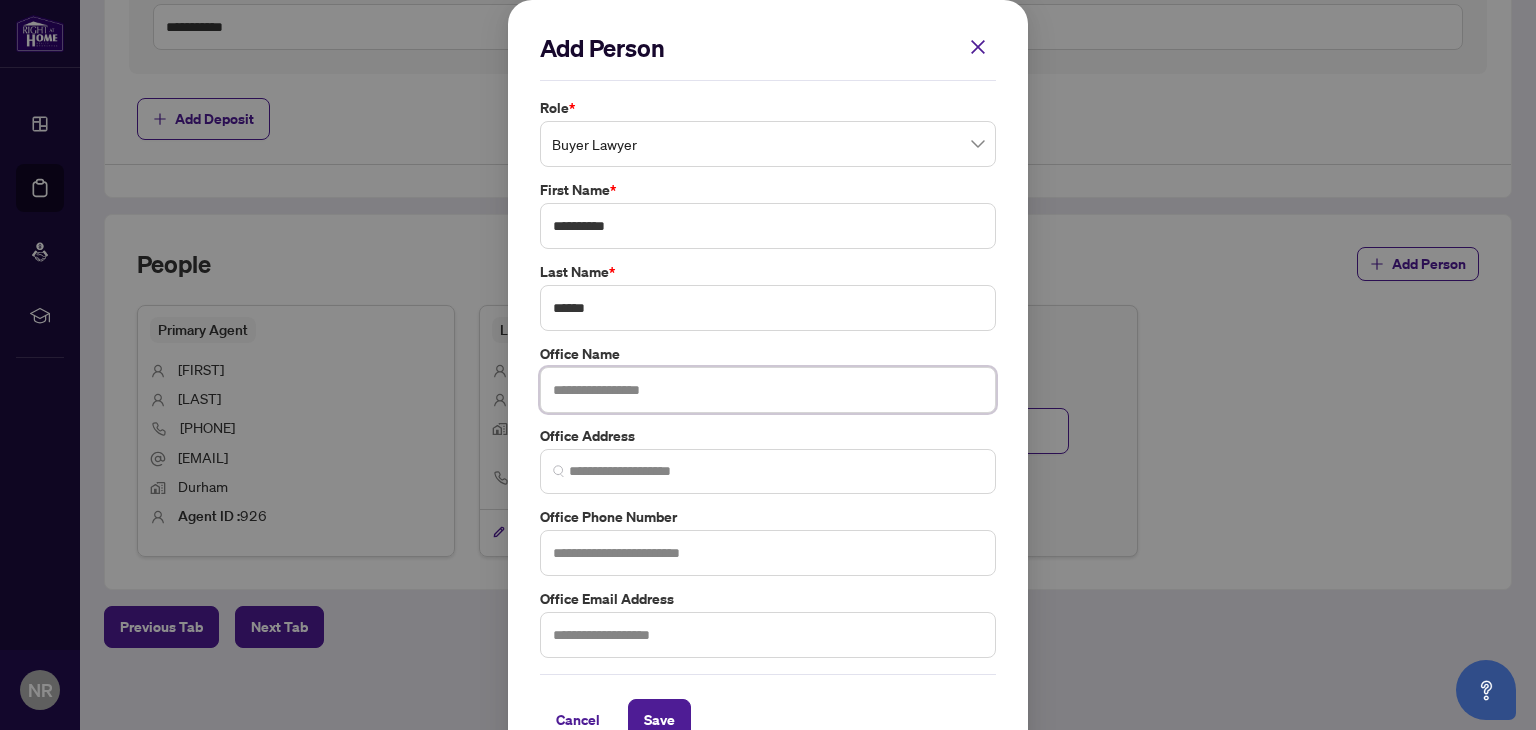 click at bounding box center (768, 390) 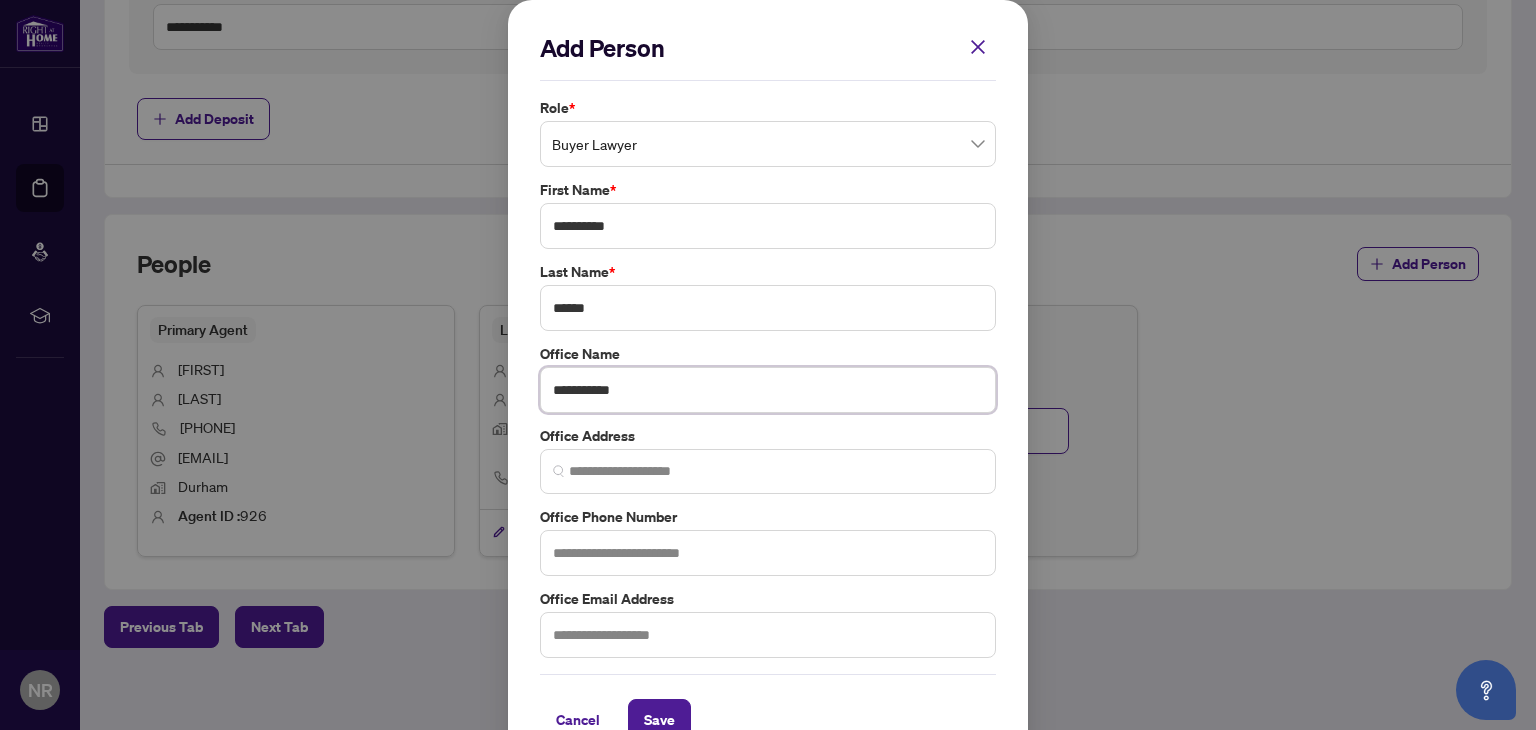 type on "**********" 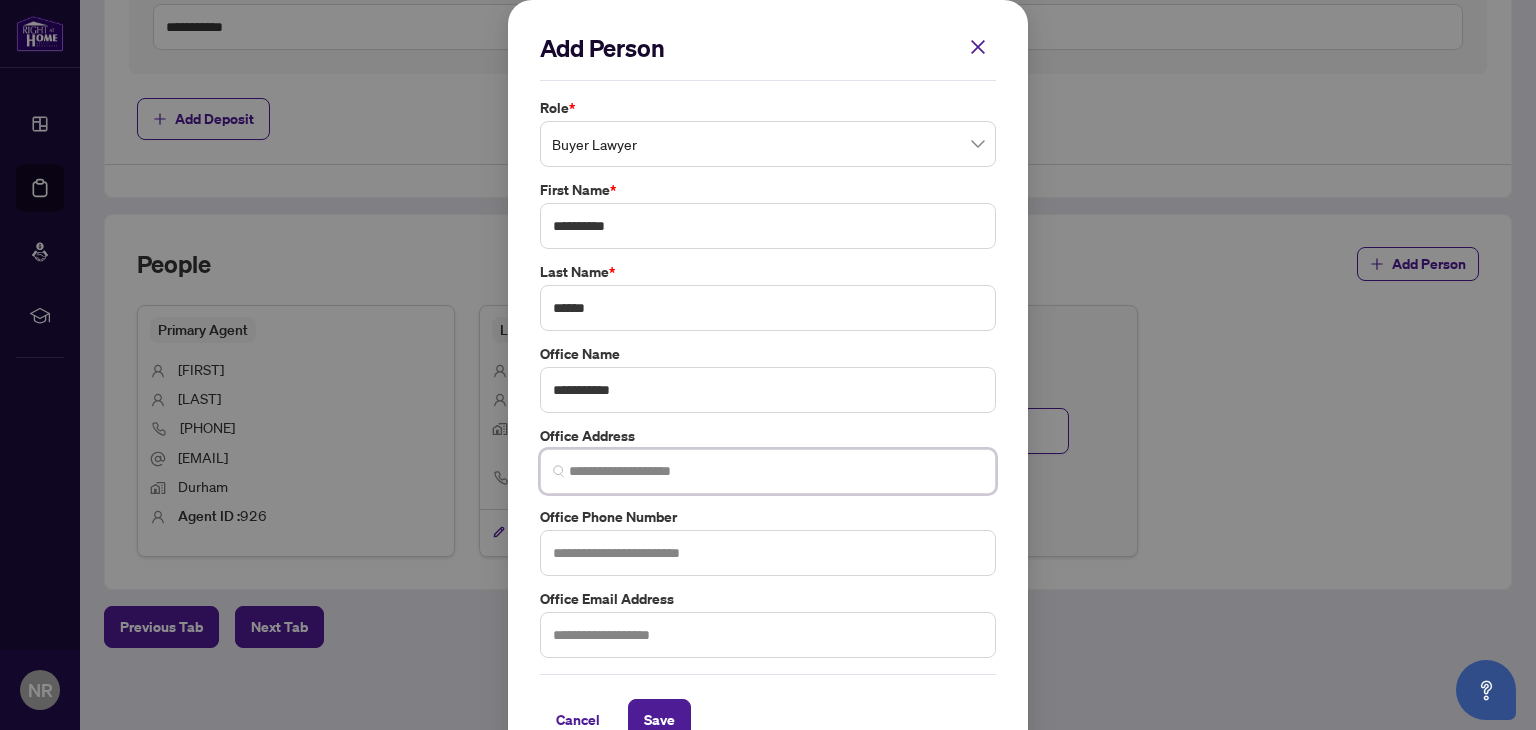 click at bounding box center [776, 471] 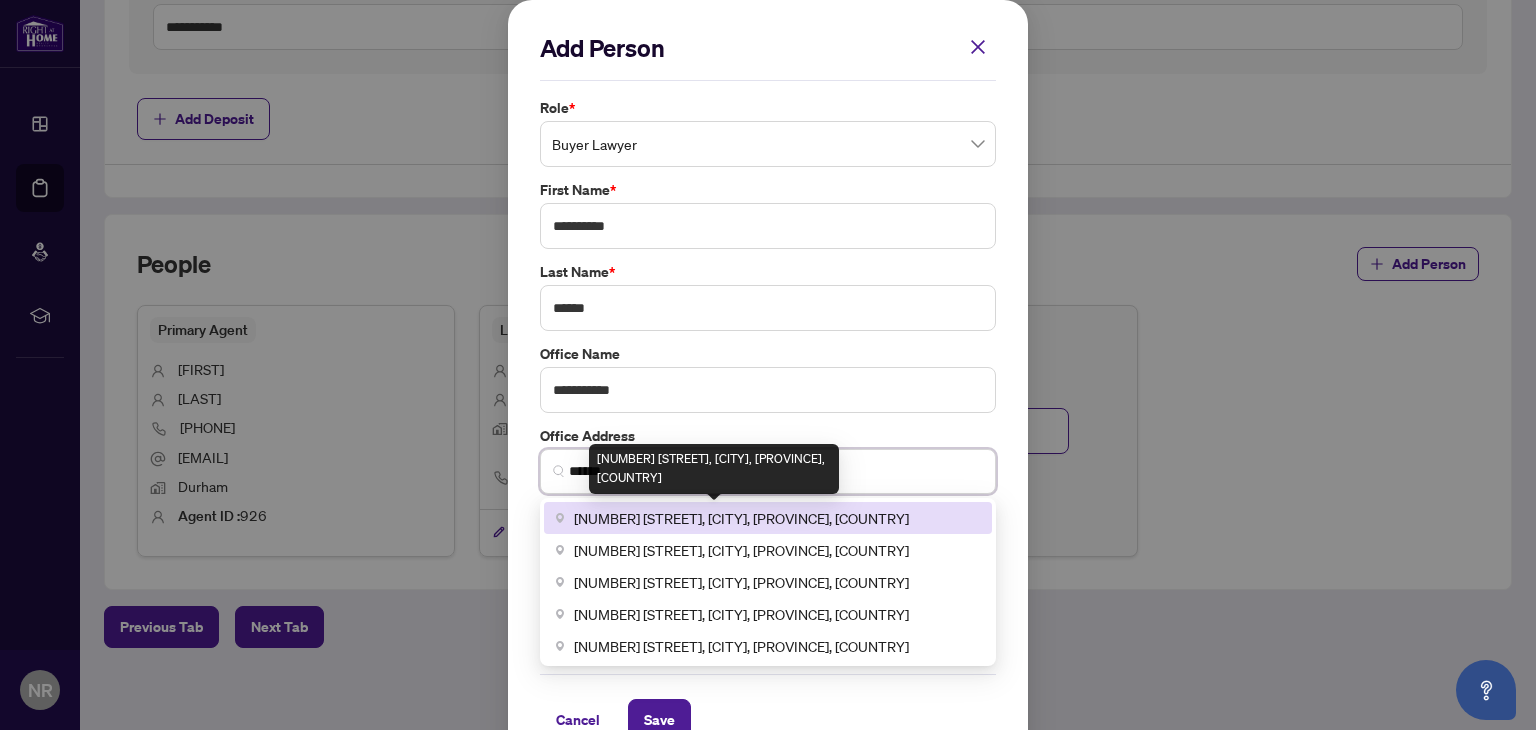 click on "[NUMBER] [STREET], [CITY], [PROVINCE], [COUNTRY]" at bounding box center [741, 518] 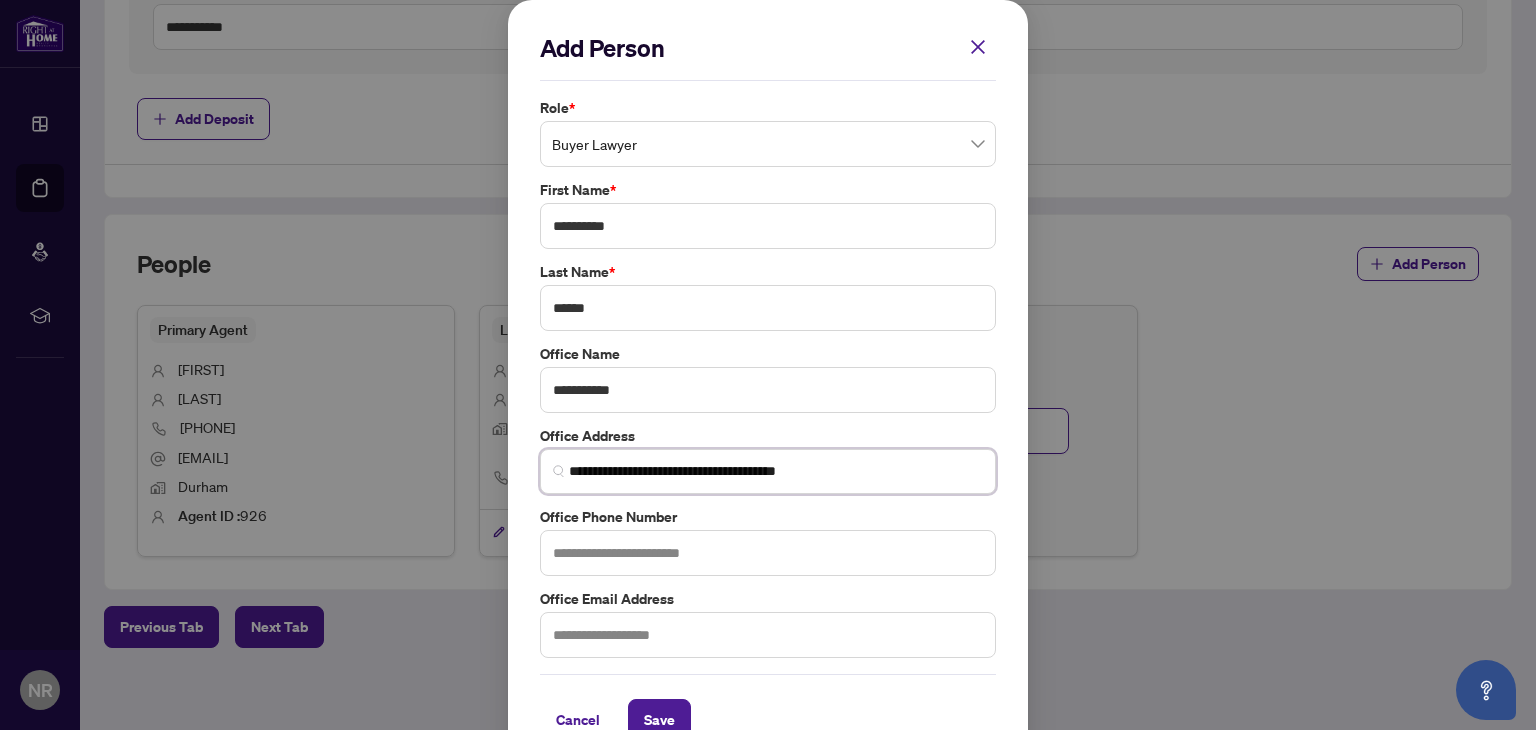 type on "**********" 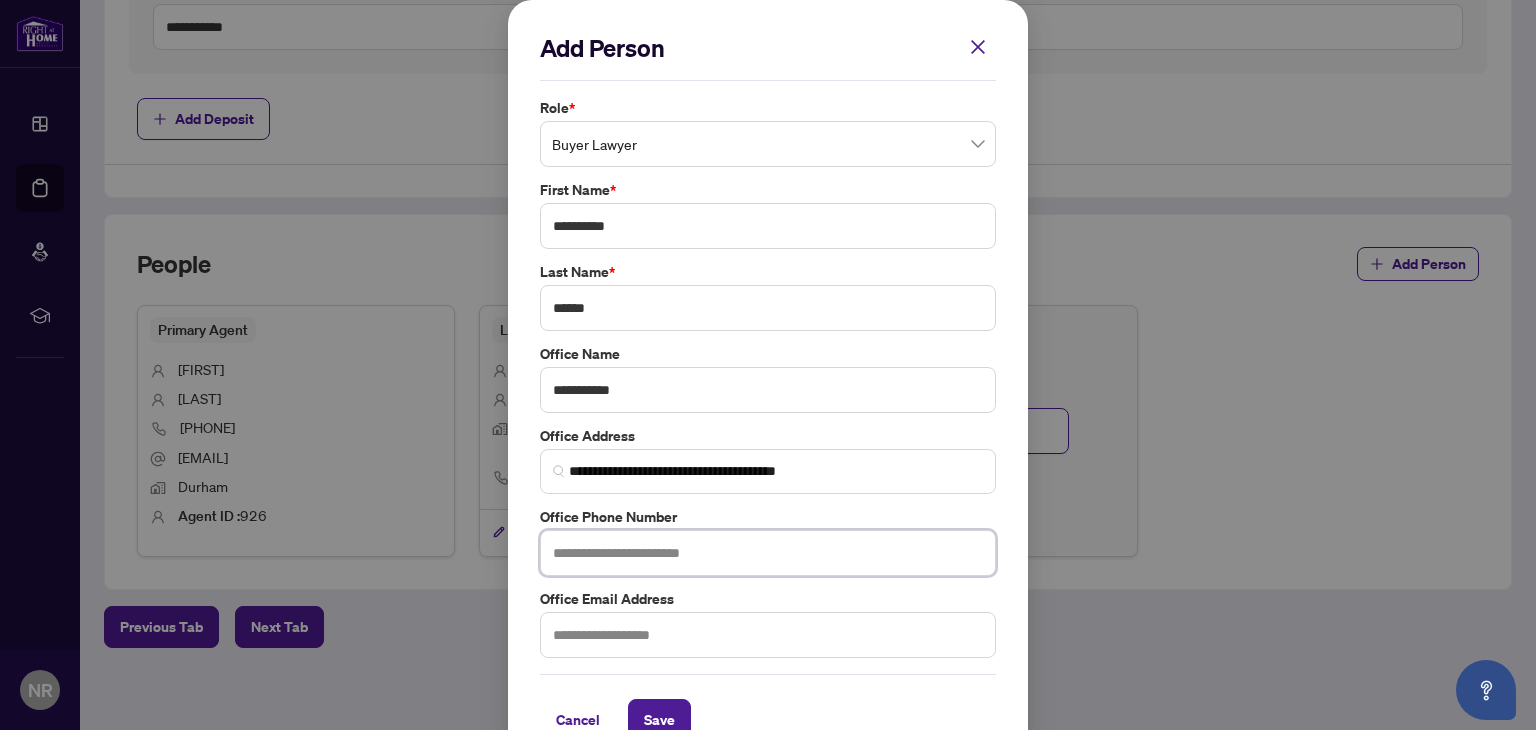 click at bounding box center [768, 553] 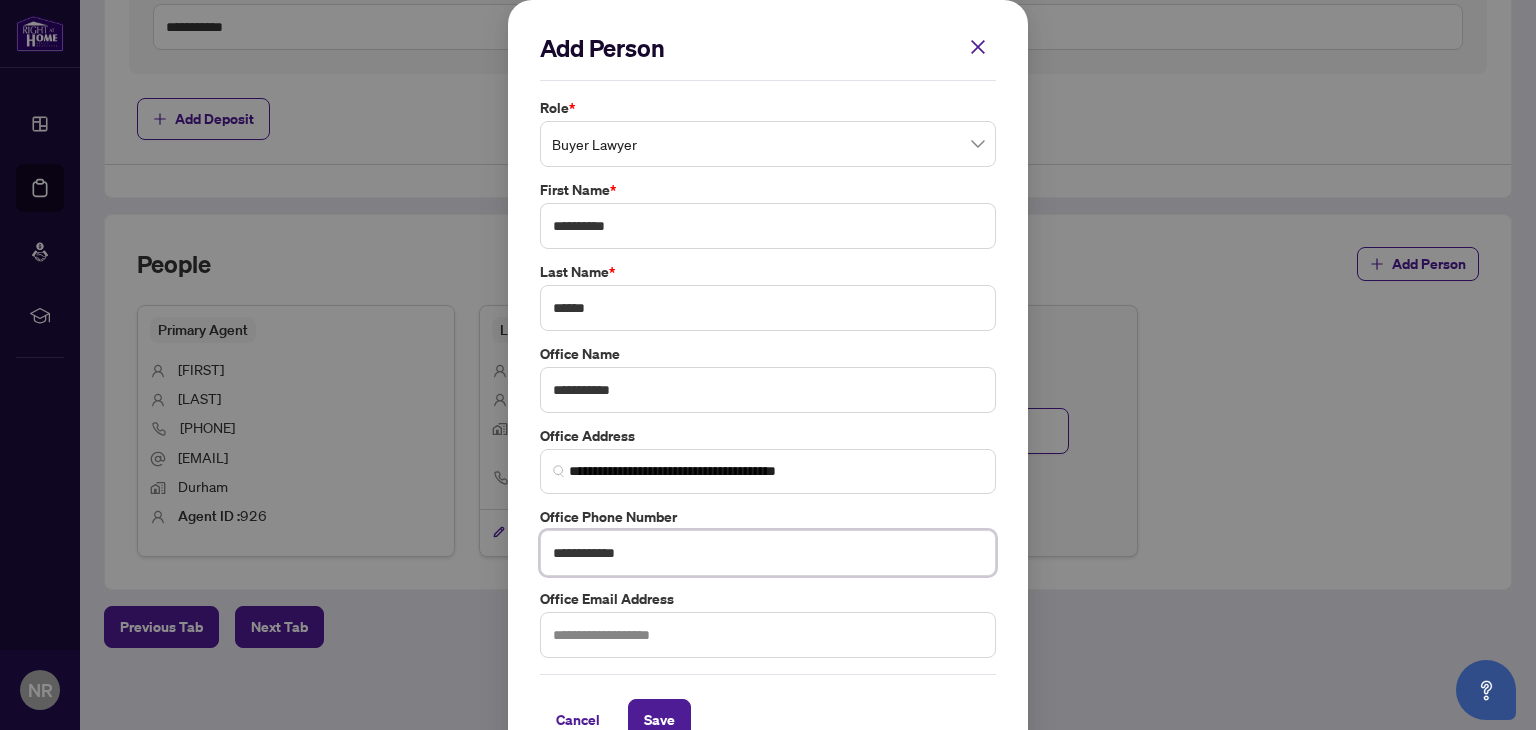 type on "**********" 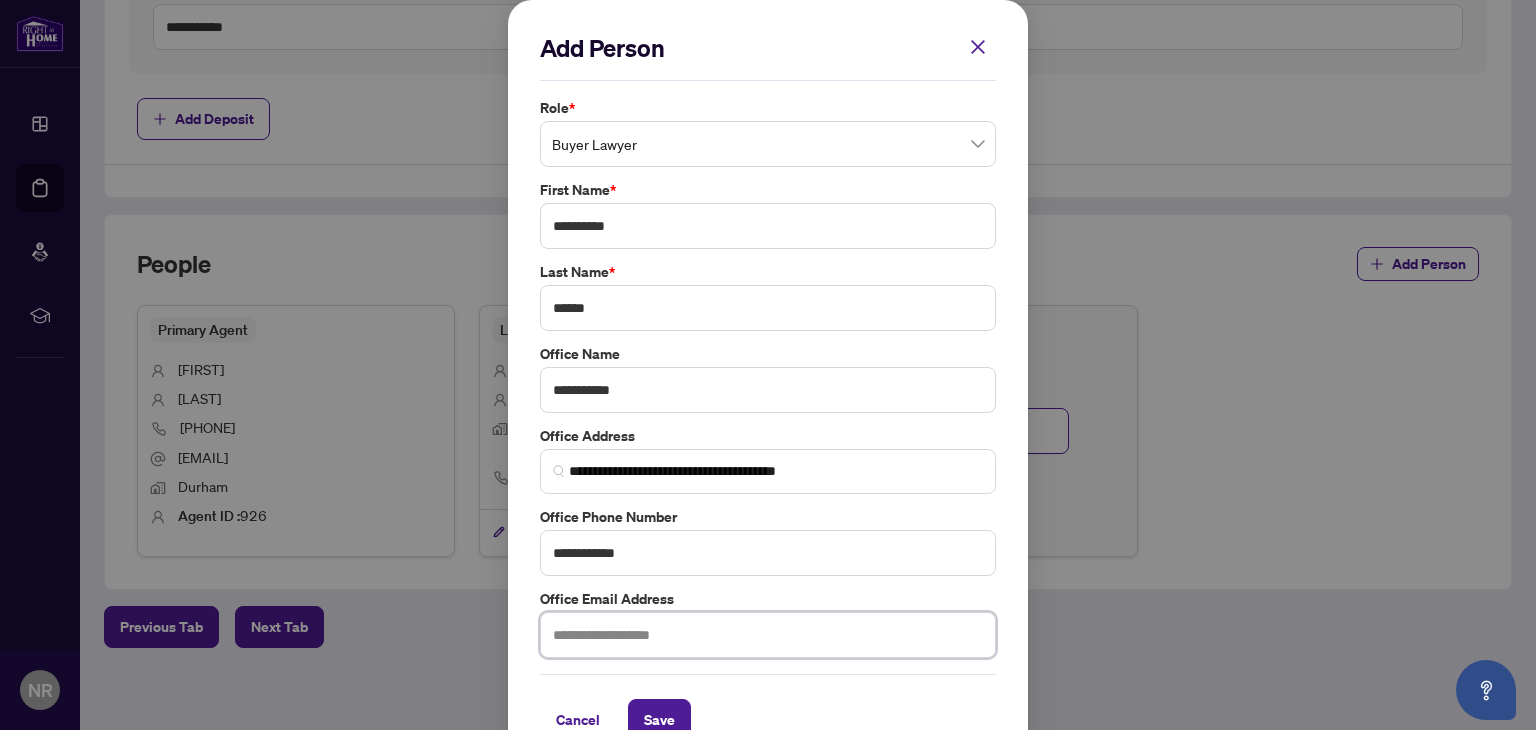 click at bounding box center (768, 635) 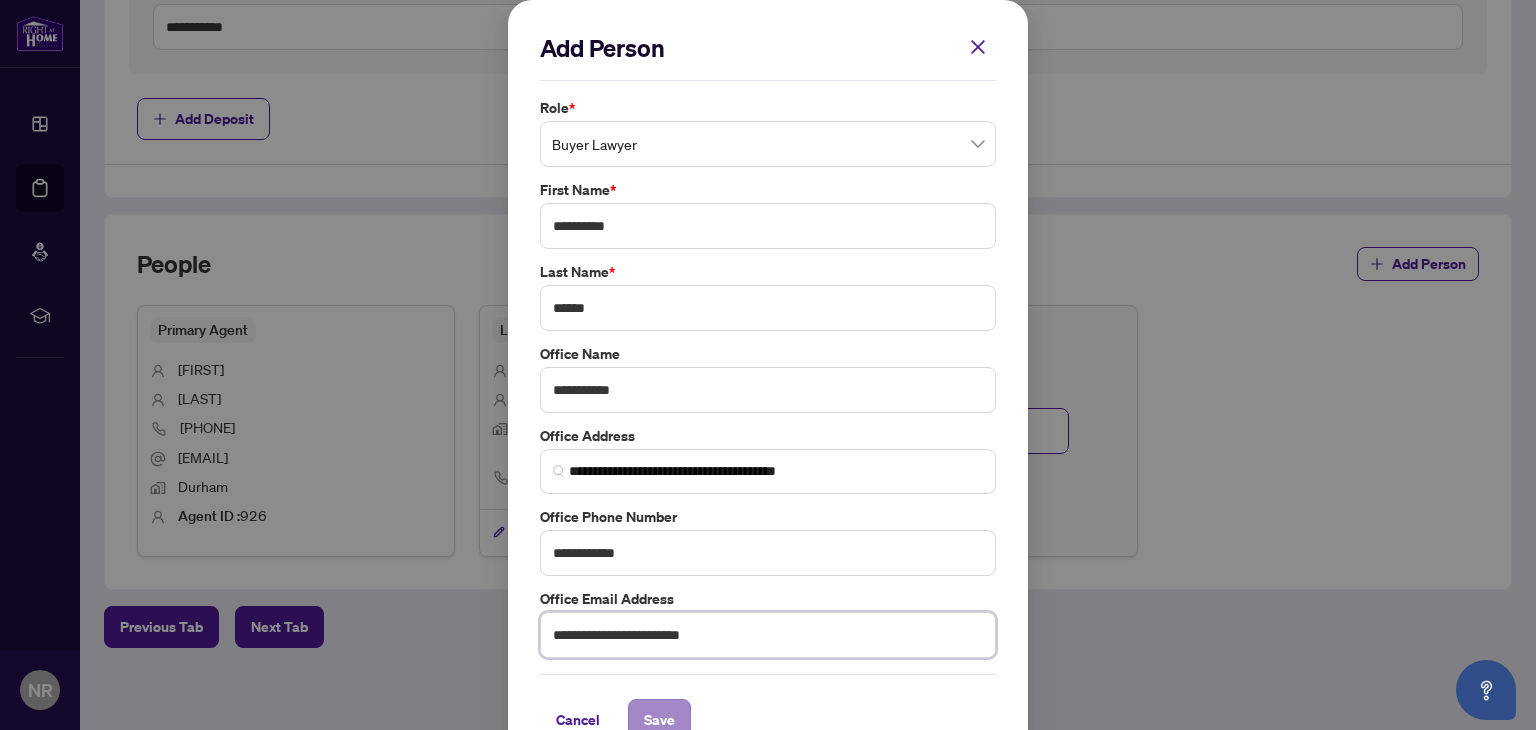 type on "**********" 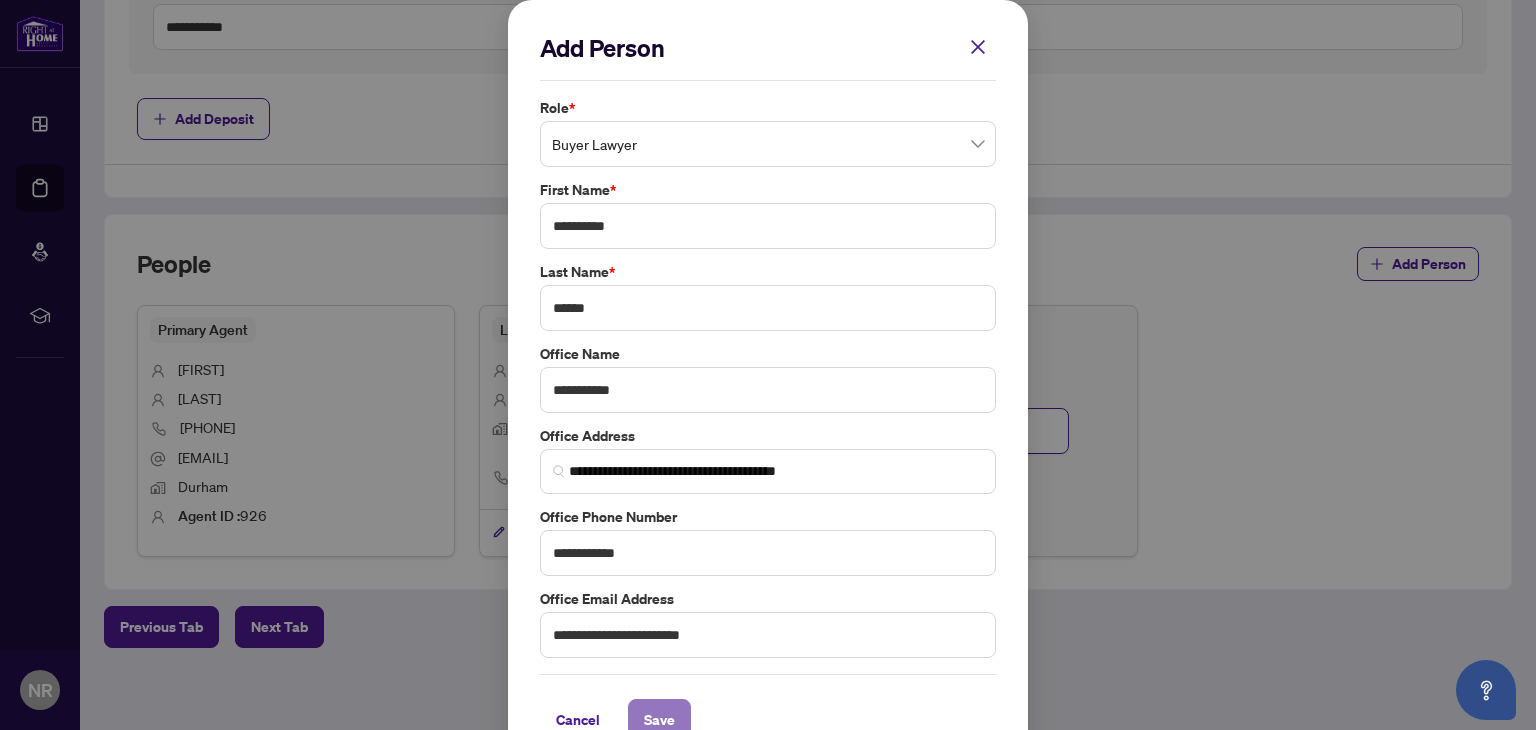 click on "Save" at bounding box center (659, 720) 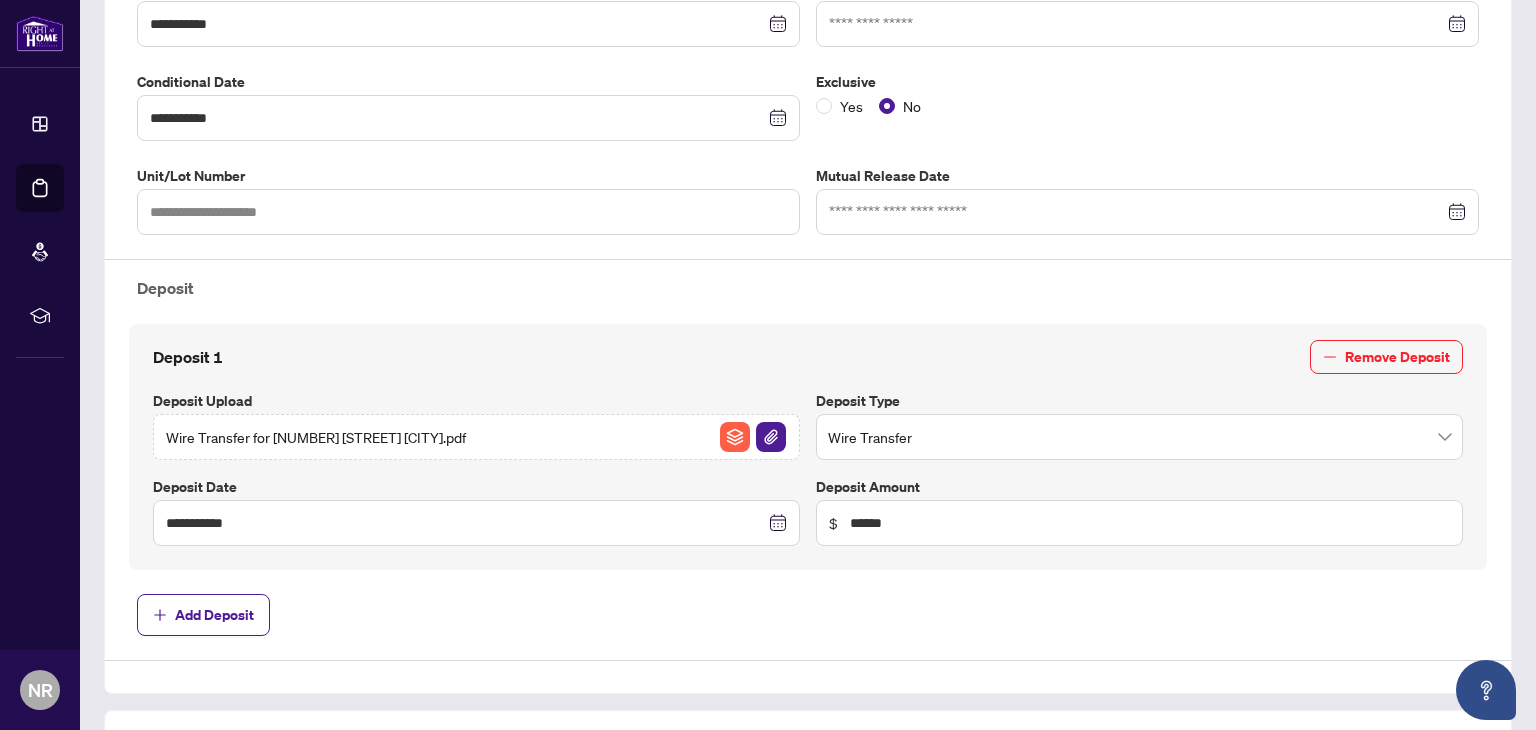 scroll, scrollTop: 992, scrollLeft: 0, axis: vertical 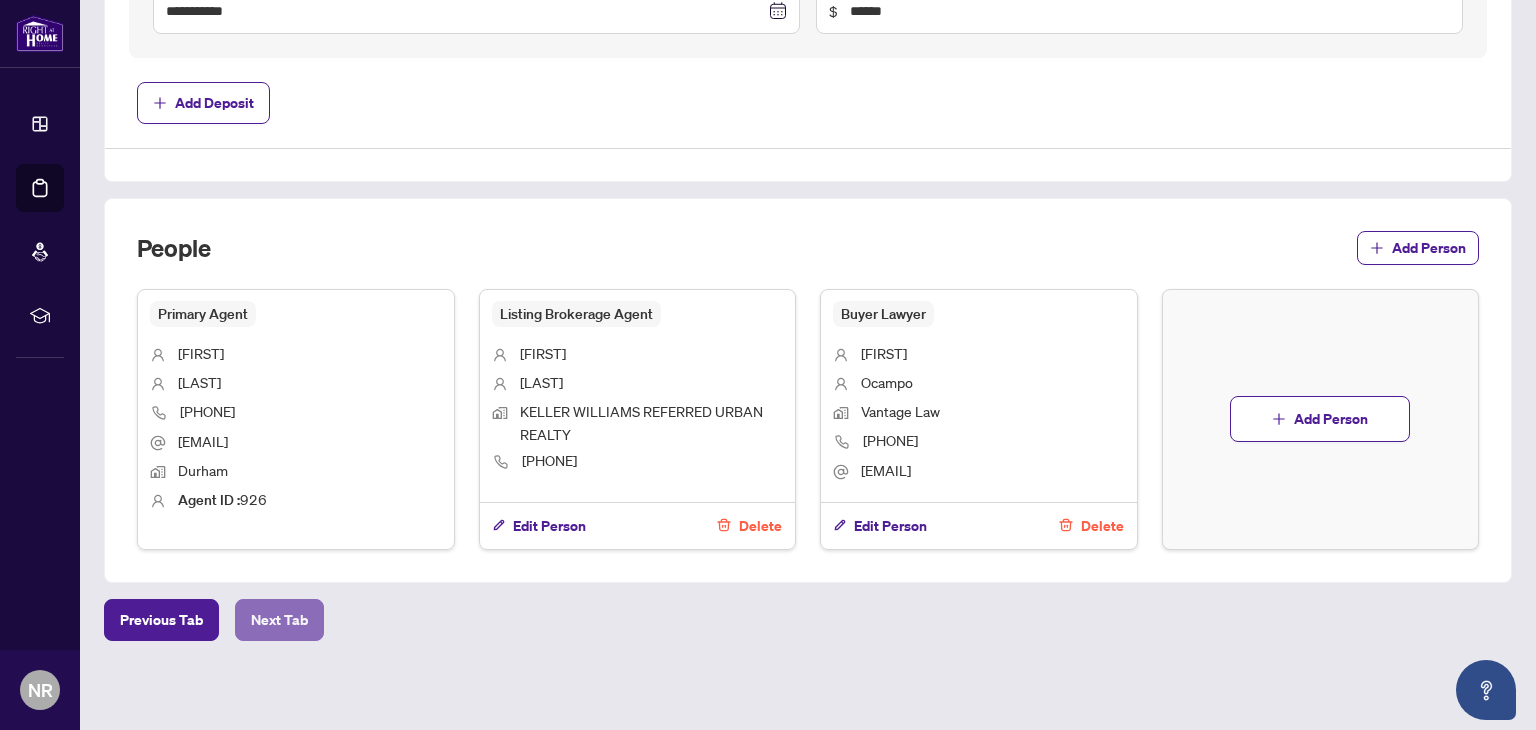 click on "Next Tab" at bounding box center (279, 620) 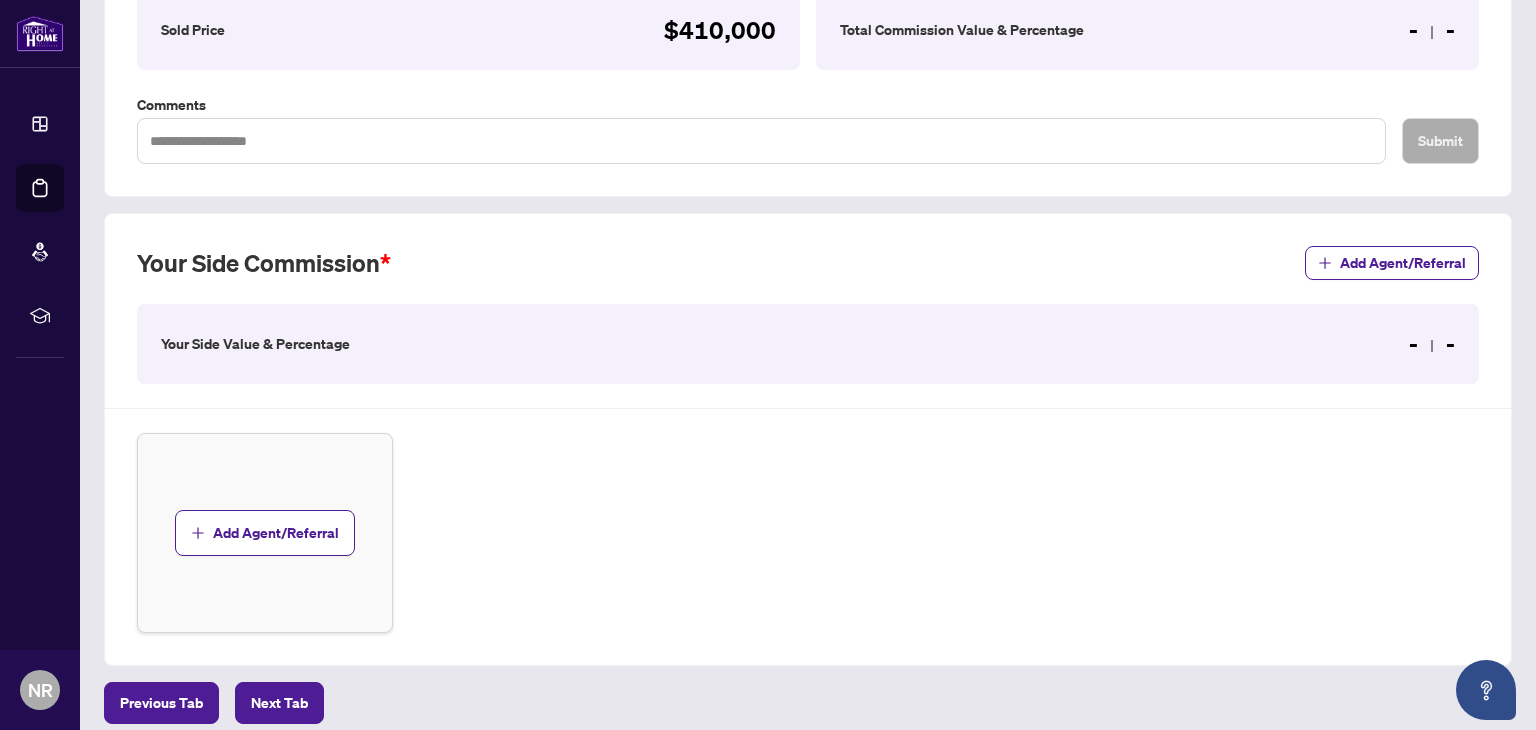 scroll, scrollTop: 379, scrollLeft: 0, axis: vertical 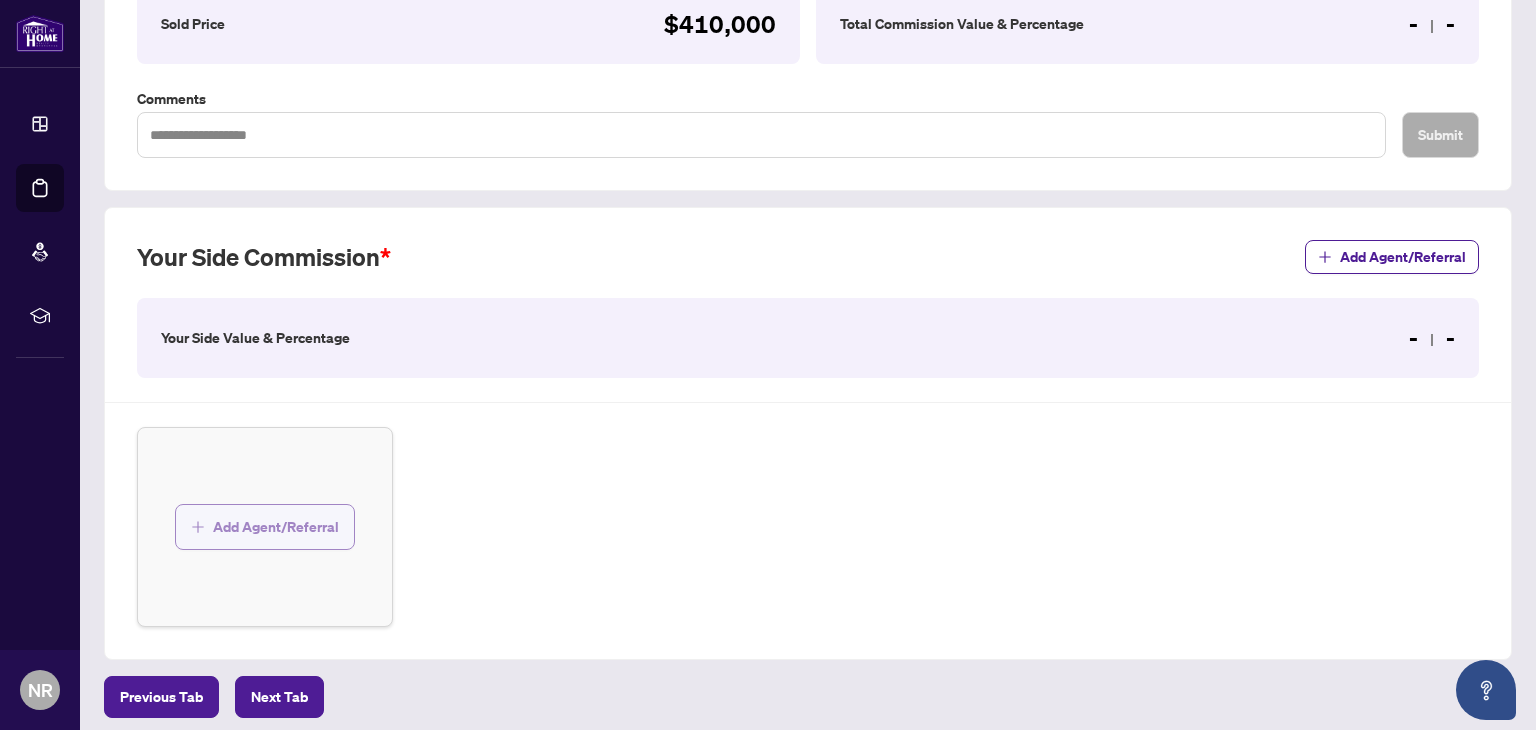 click on "Add Agent/Referral" at bounding box center [276, 527] 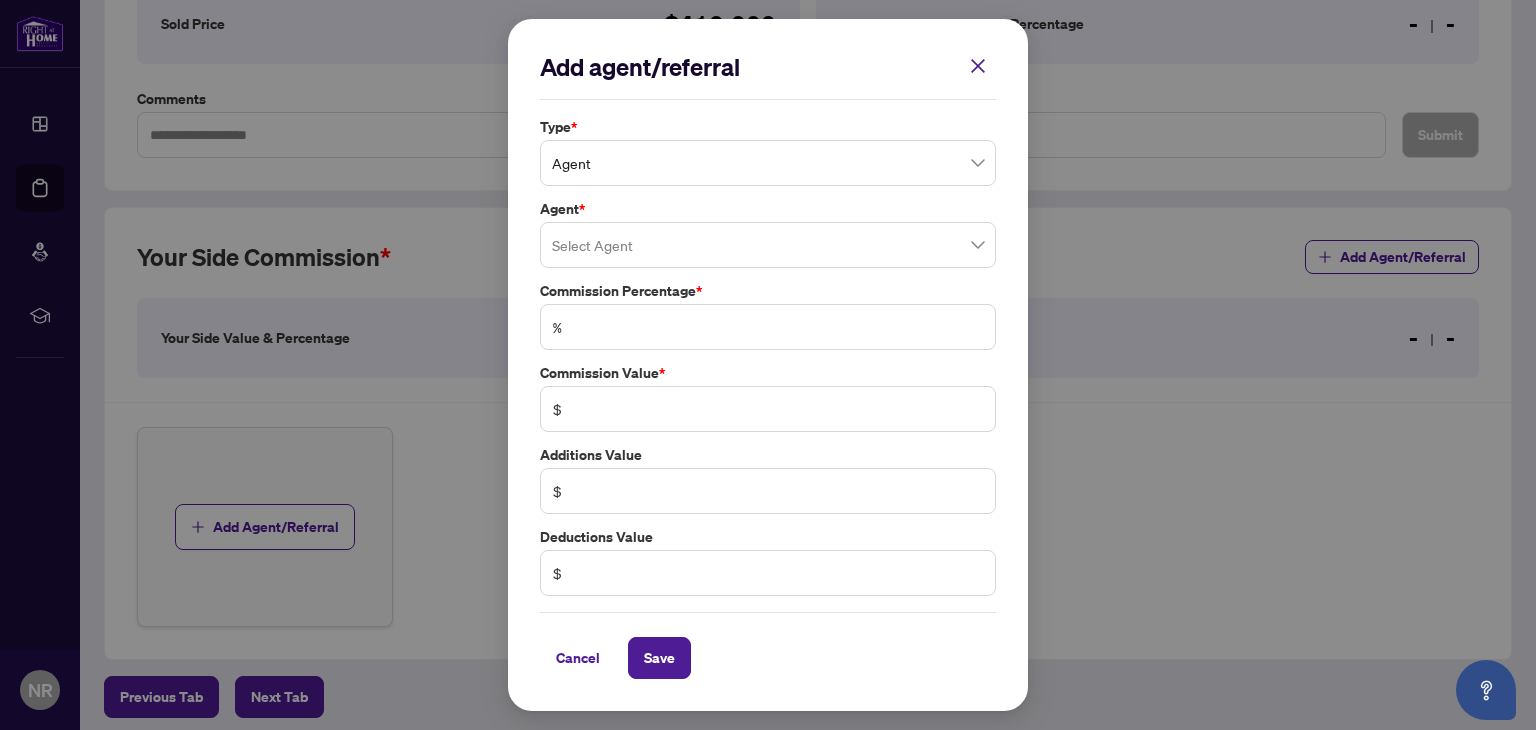 click at bounding box center (768, 245) 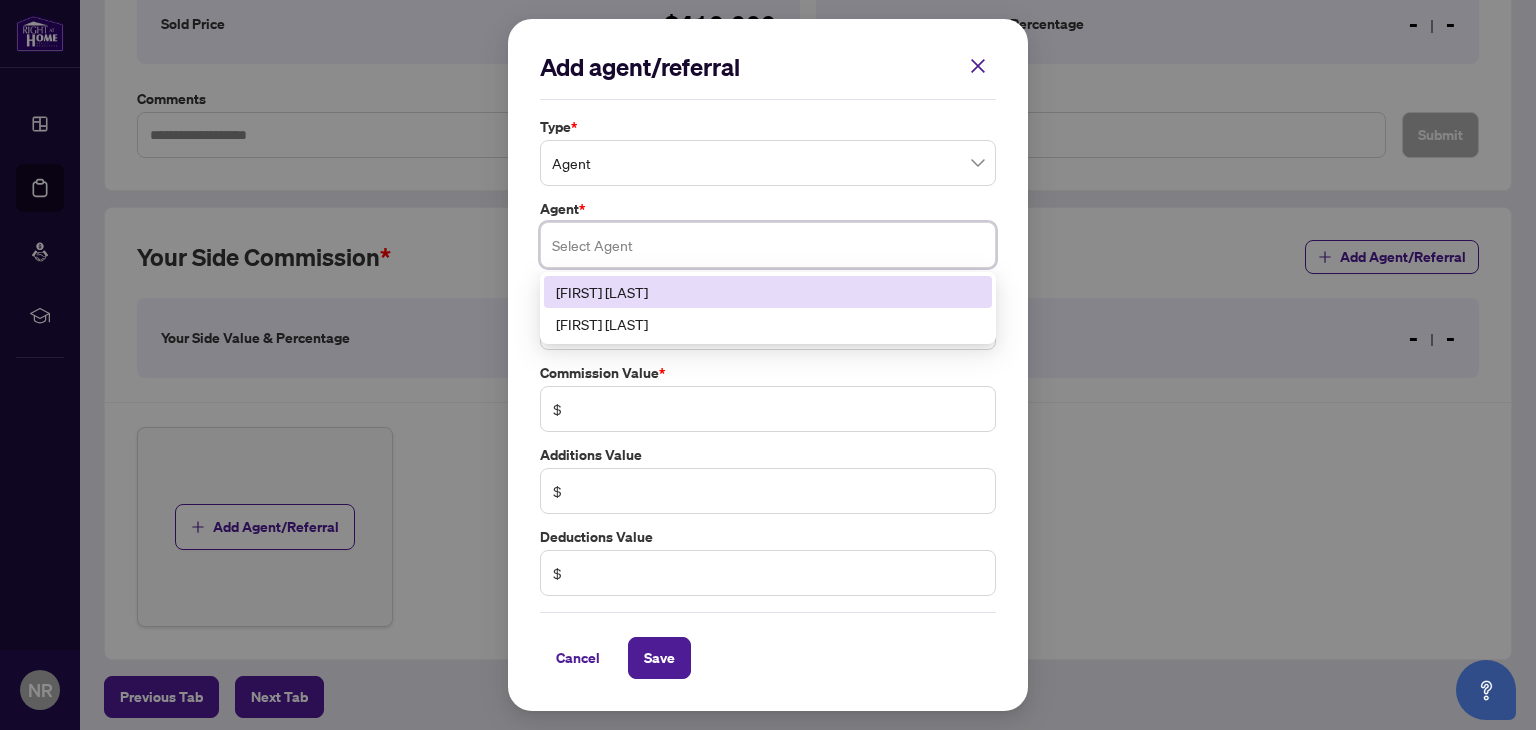 click on "[FIRST] [LAST]" at bounding box center [768, 292] 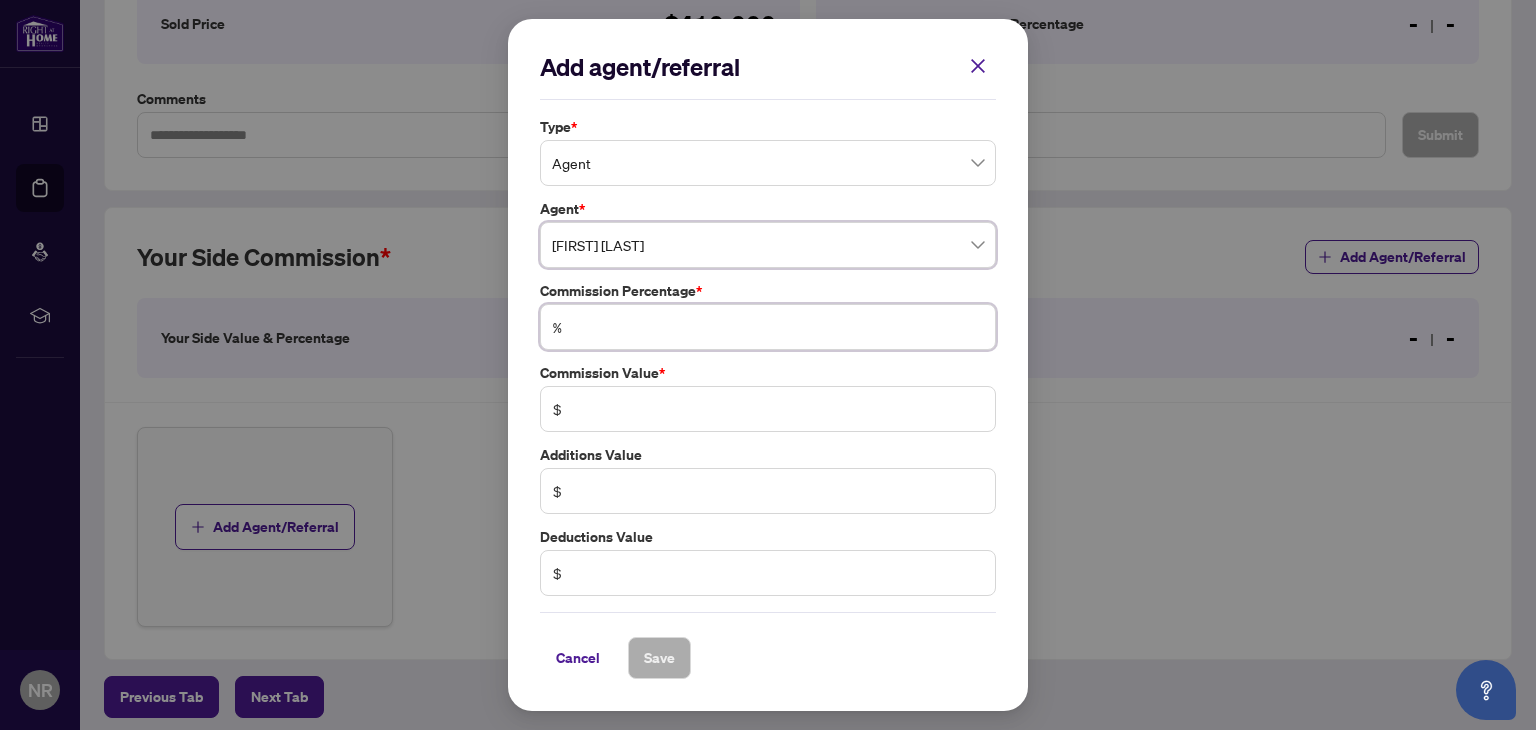 click at bounding box center [778, 327] 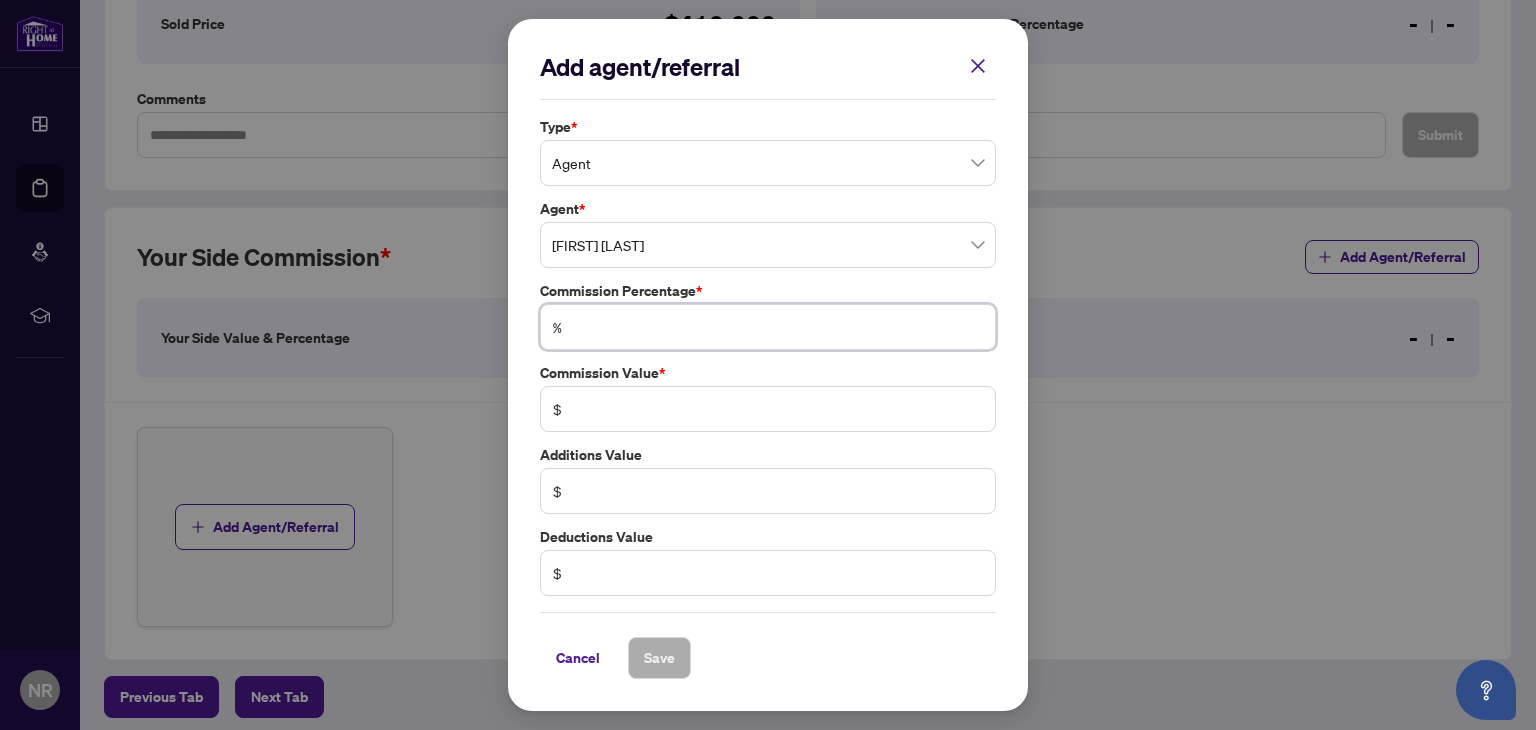 type on "*" 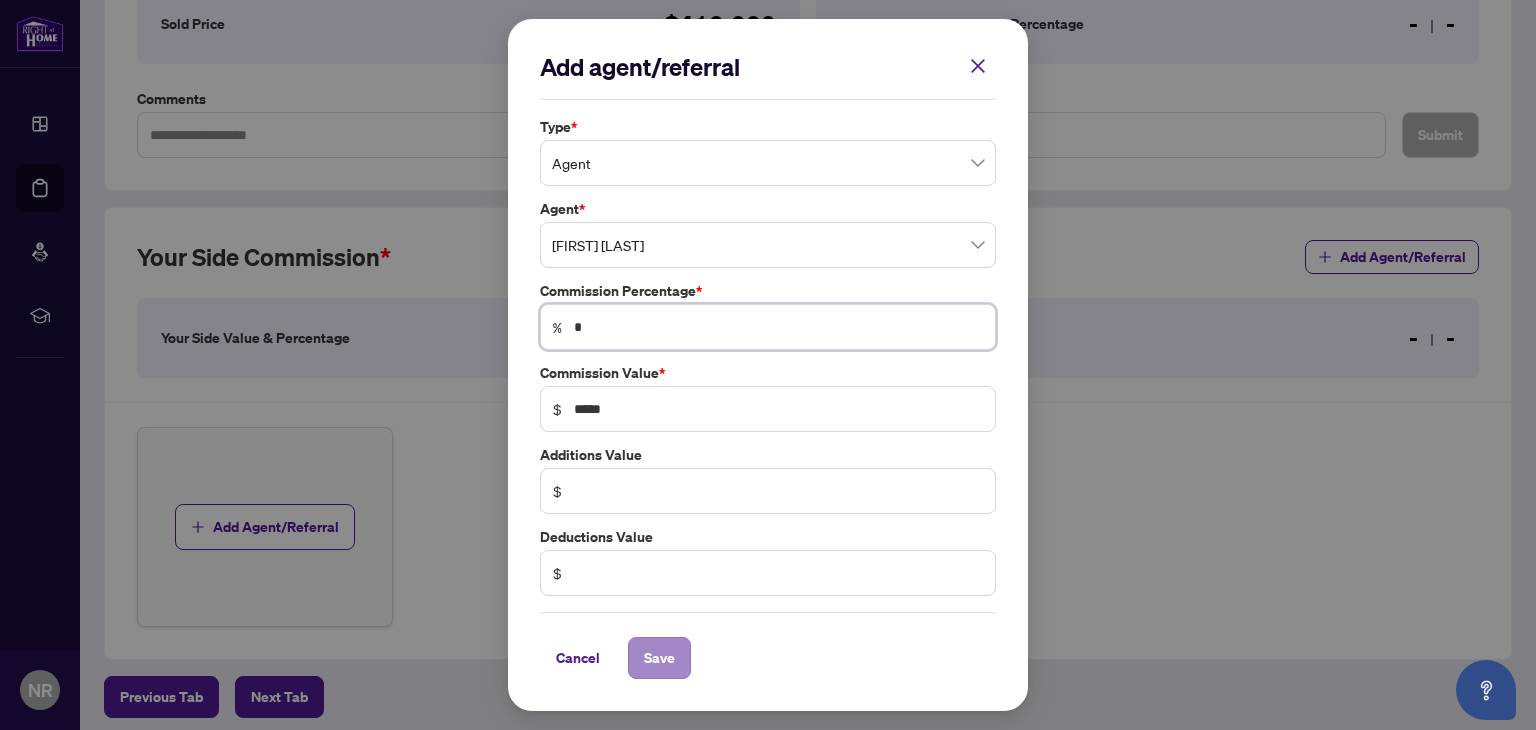 type on "*" 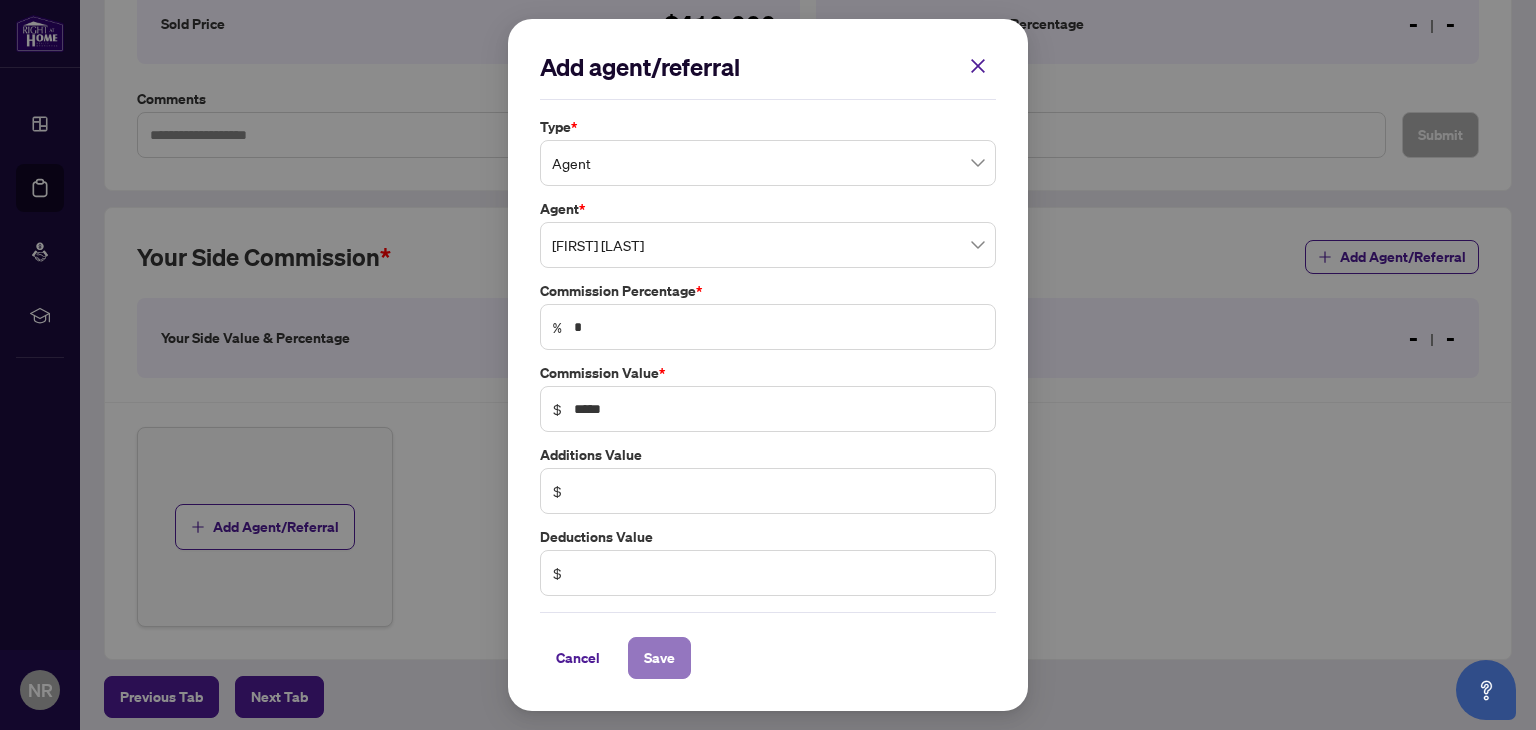 click on "Save" at bounding box center (659, 658) 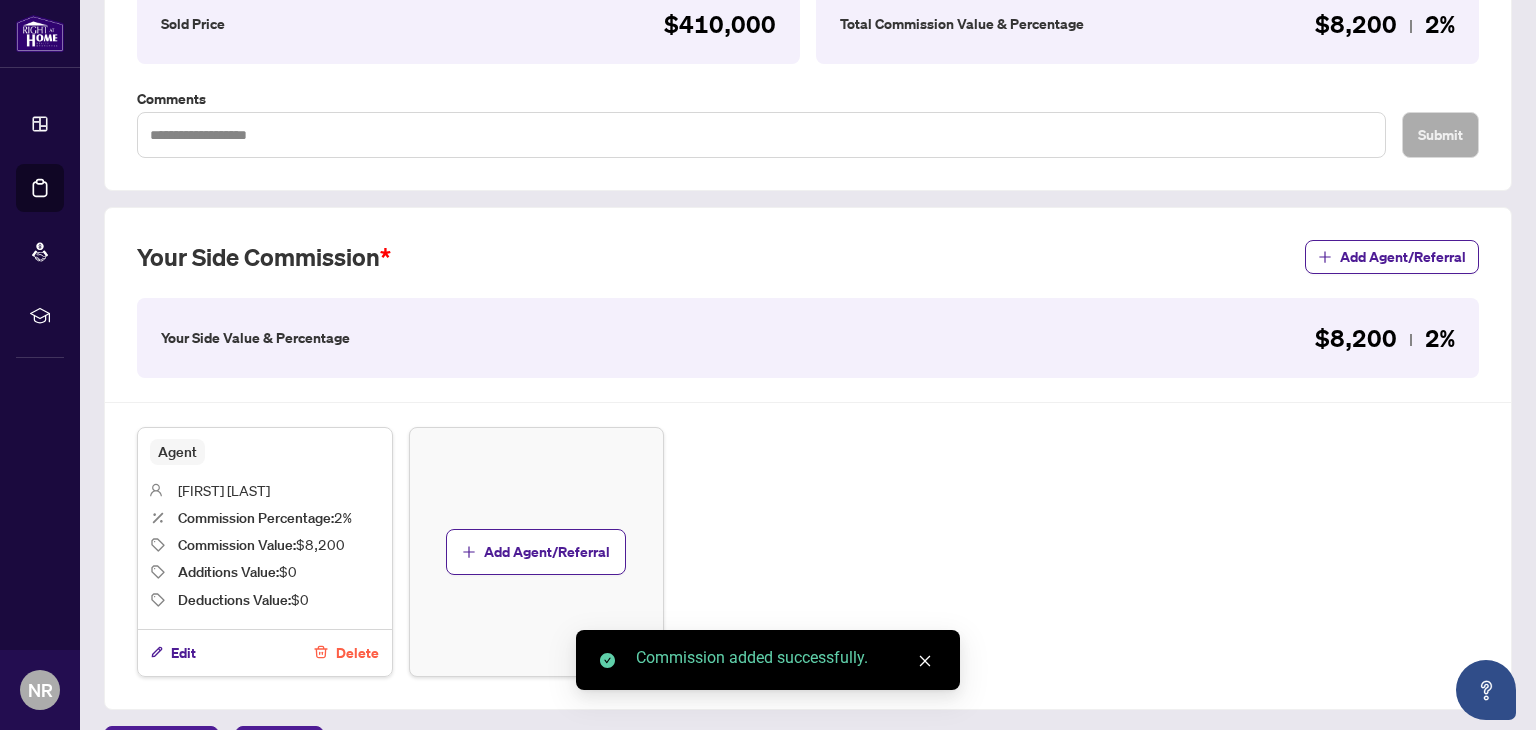 scroll, scrollTop: 500, scrollLeft: 0, axis: vertical 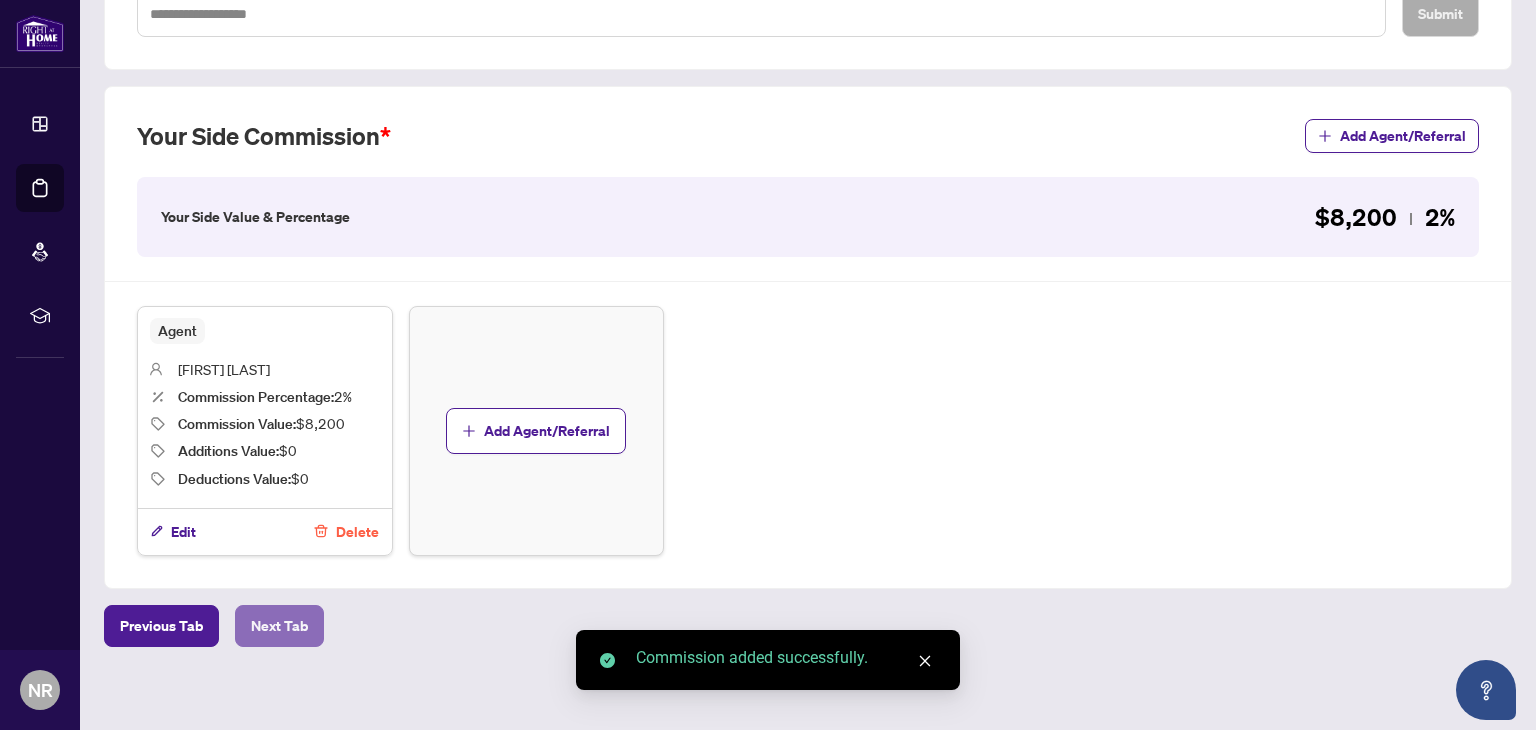 click on "Next Tab" at bounding box center [279, 626] 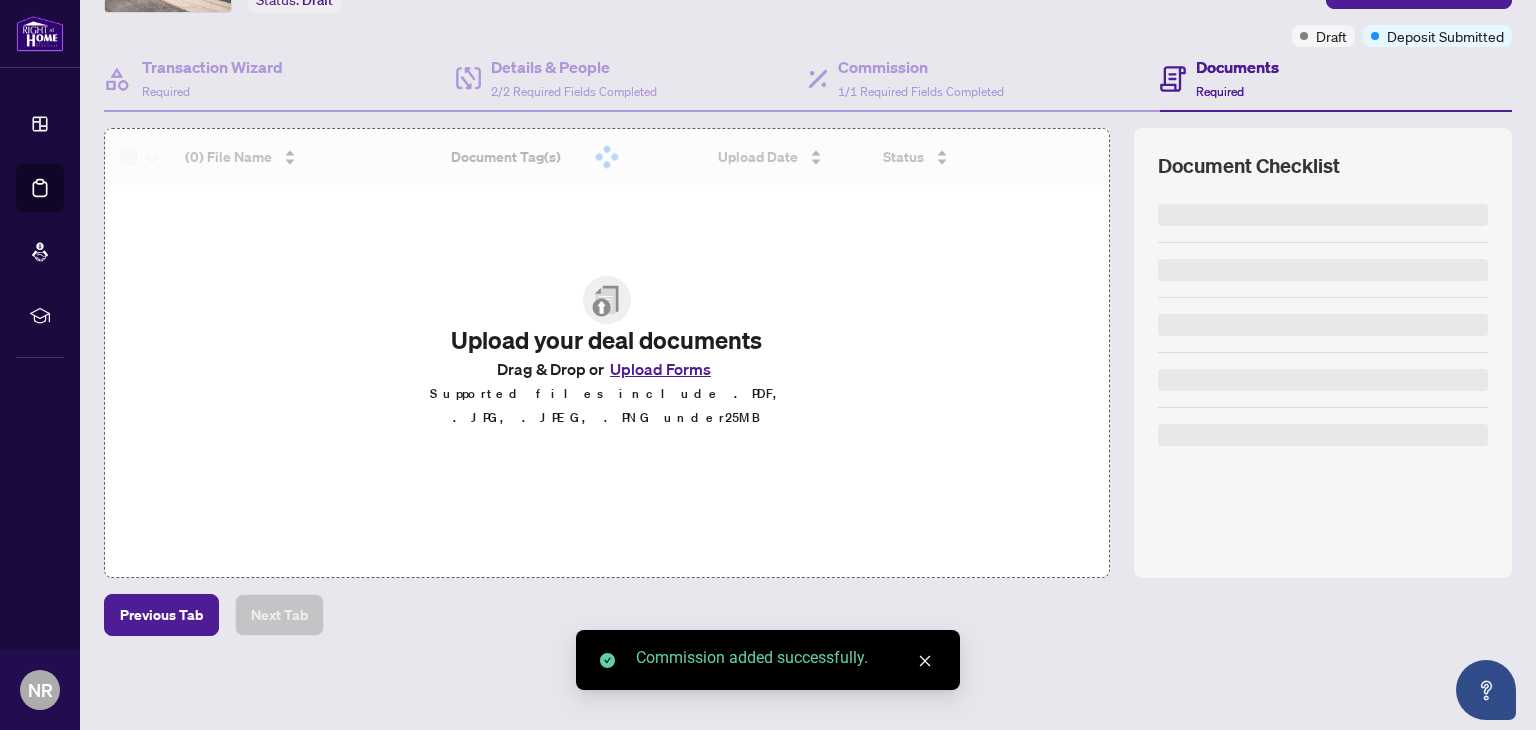scroll, scrollTop: 0, scrollLeft: 0, axis: both 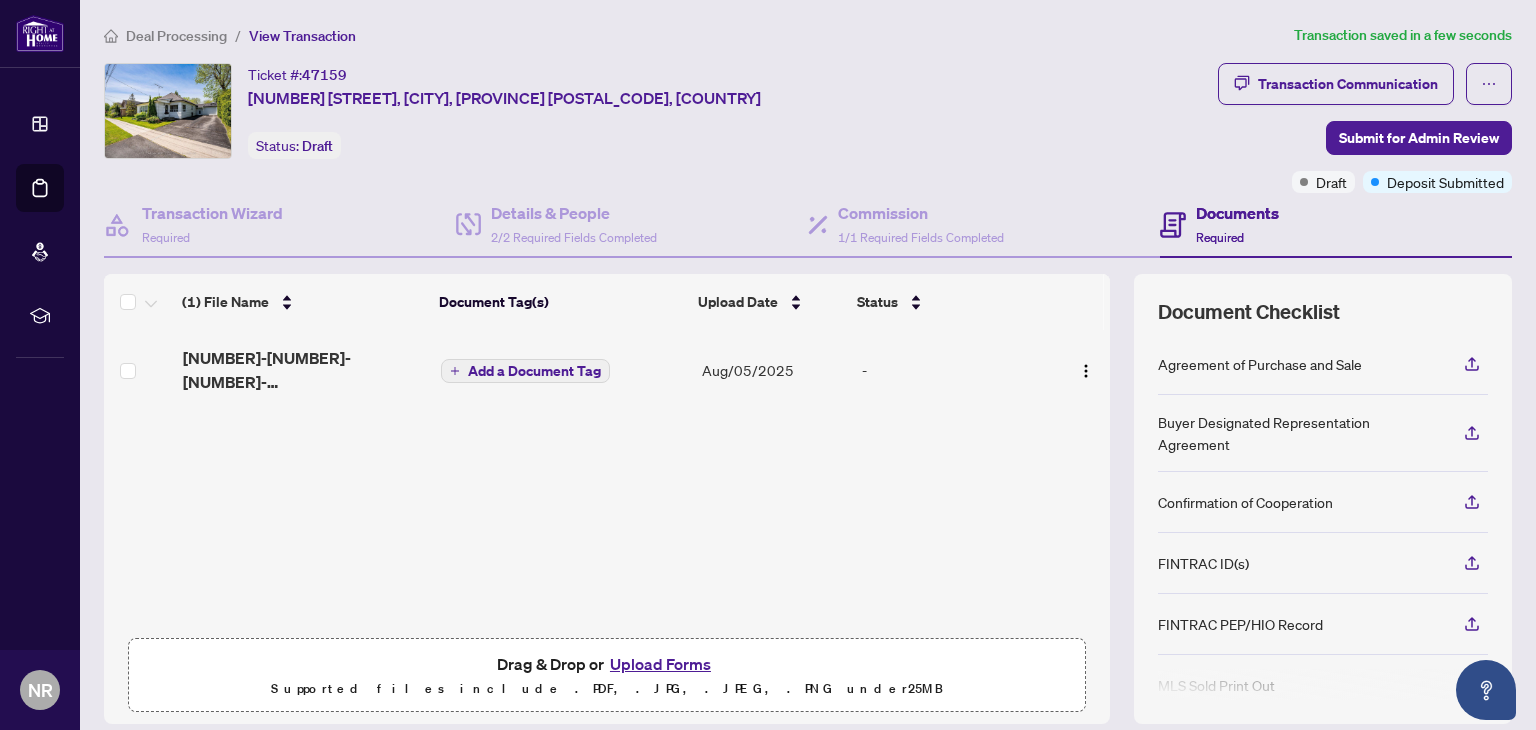 click on "Upload Forms" at bounding box center (660, 664) 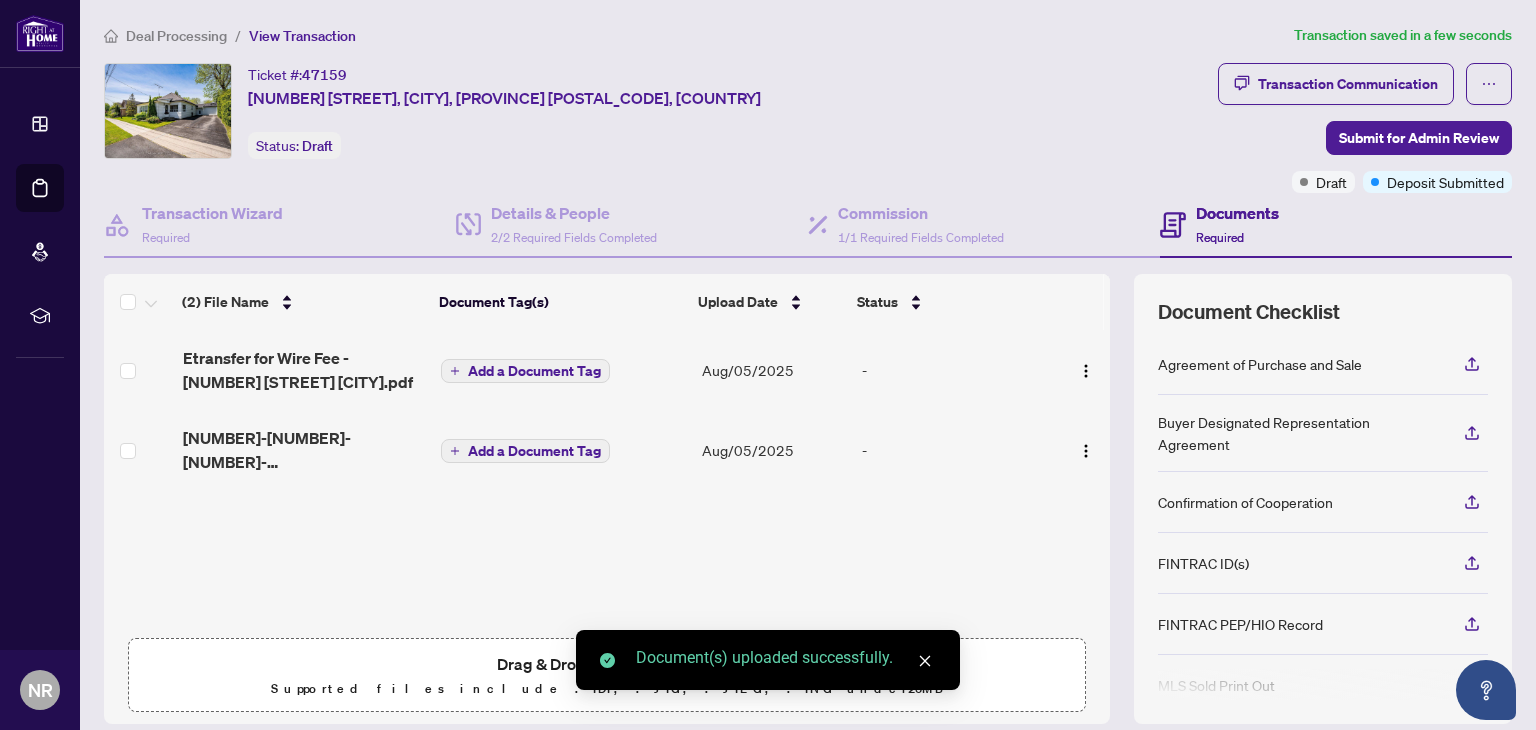 click on "Drag & Drop or Upload Forms" at bounding box center (607, 664) 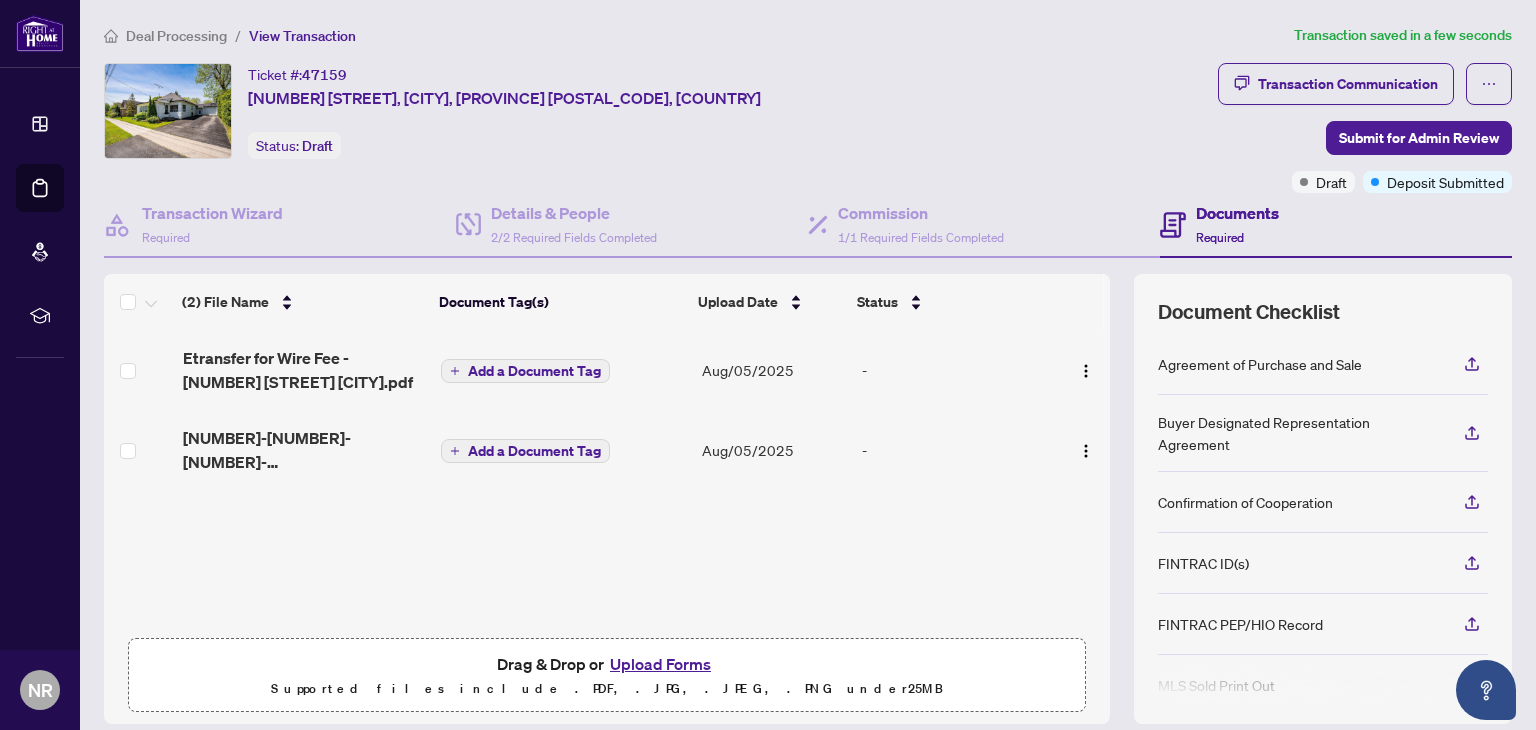 click on "Upload Forms" at bounding box center [660, 664] 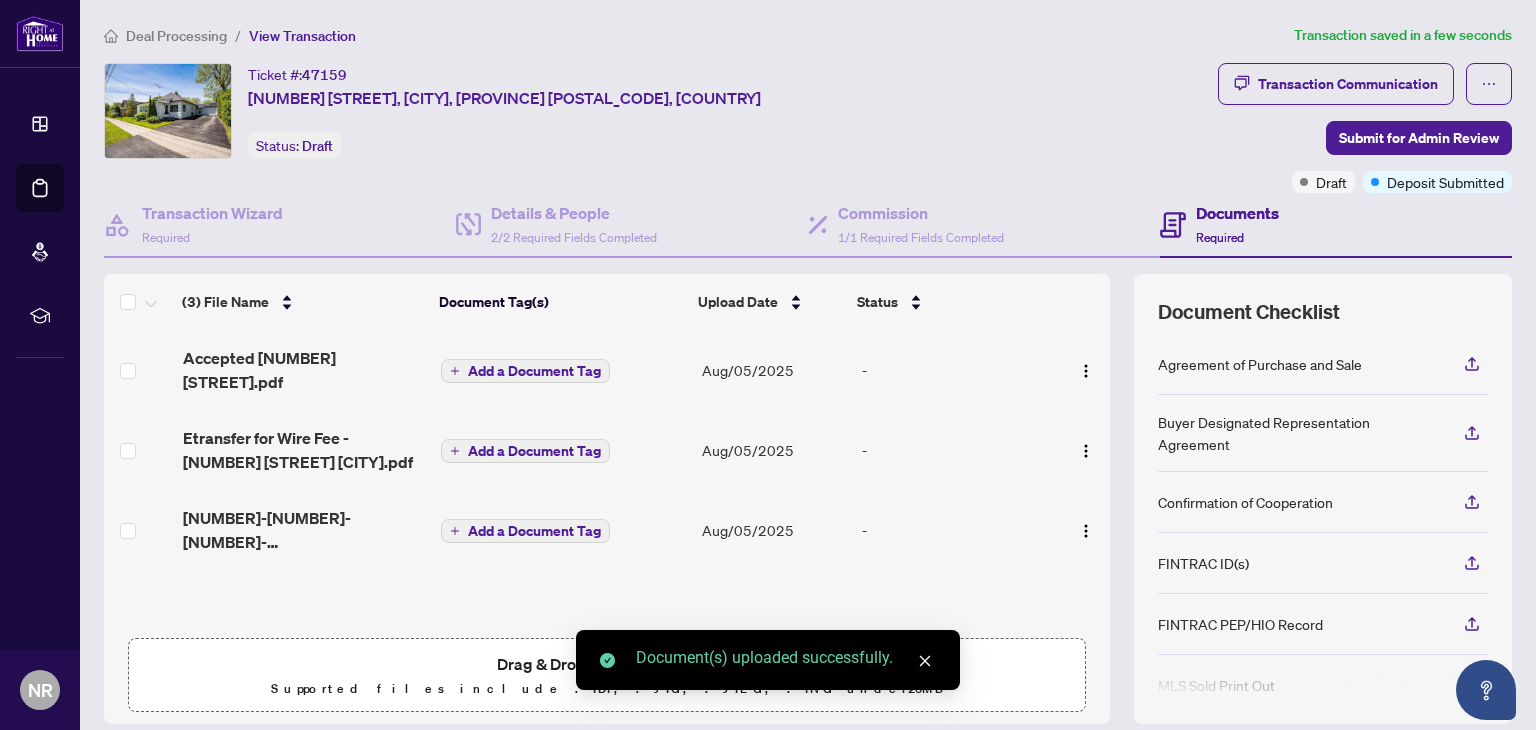 click at bounding box center (925, 661) 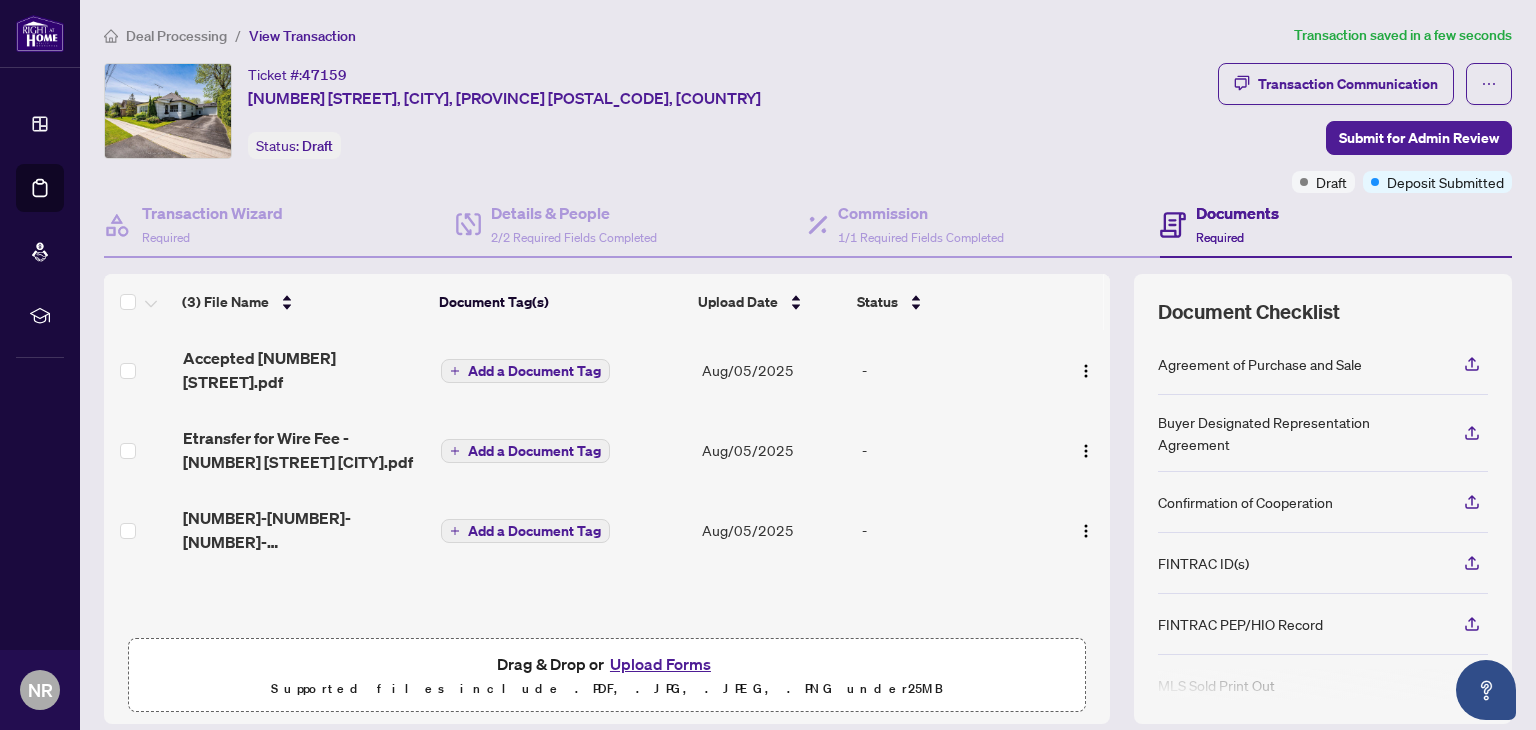 click on "Upload Forms" at bounding box center (660, 664) 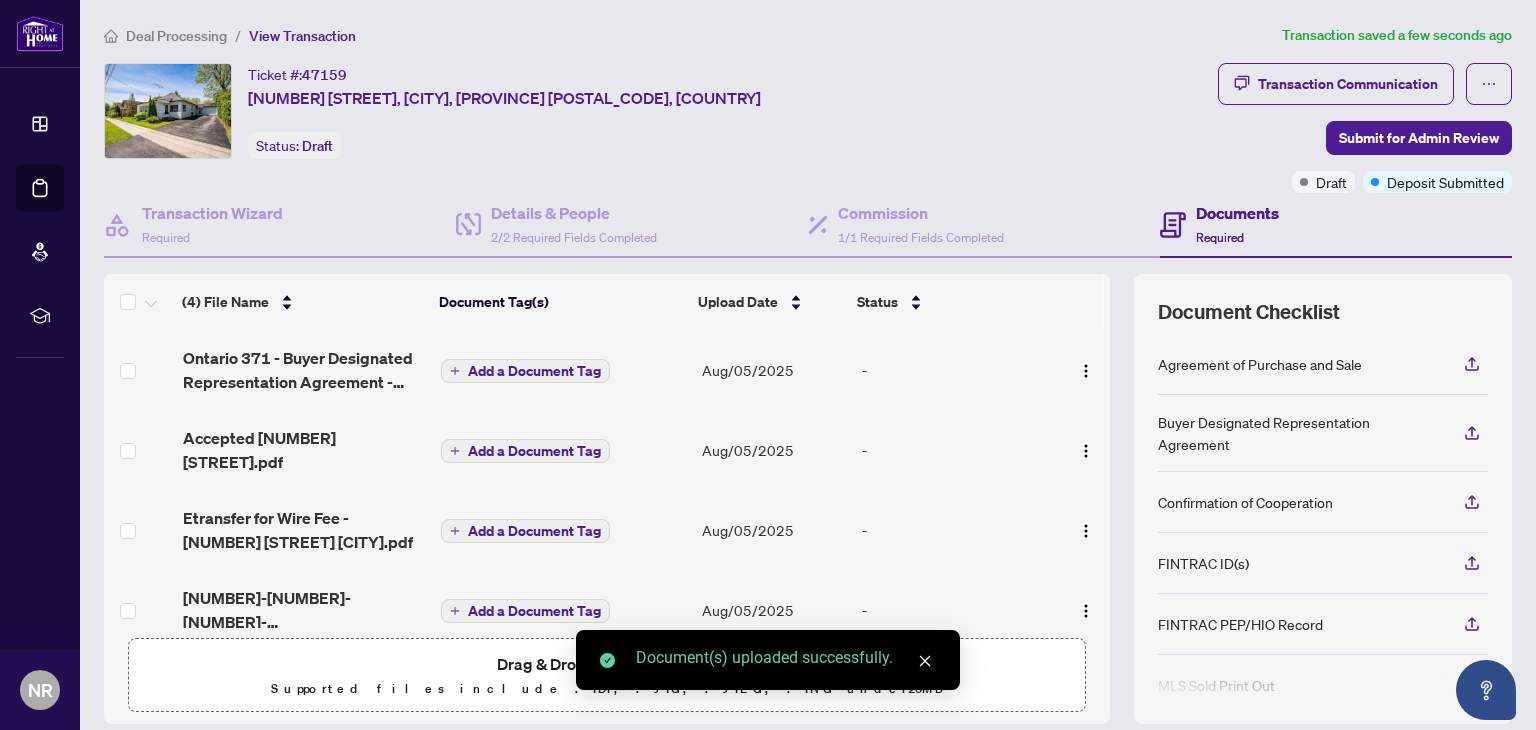 click 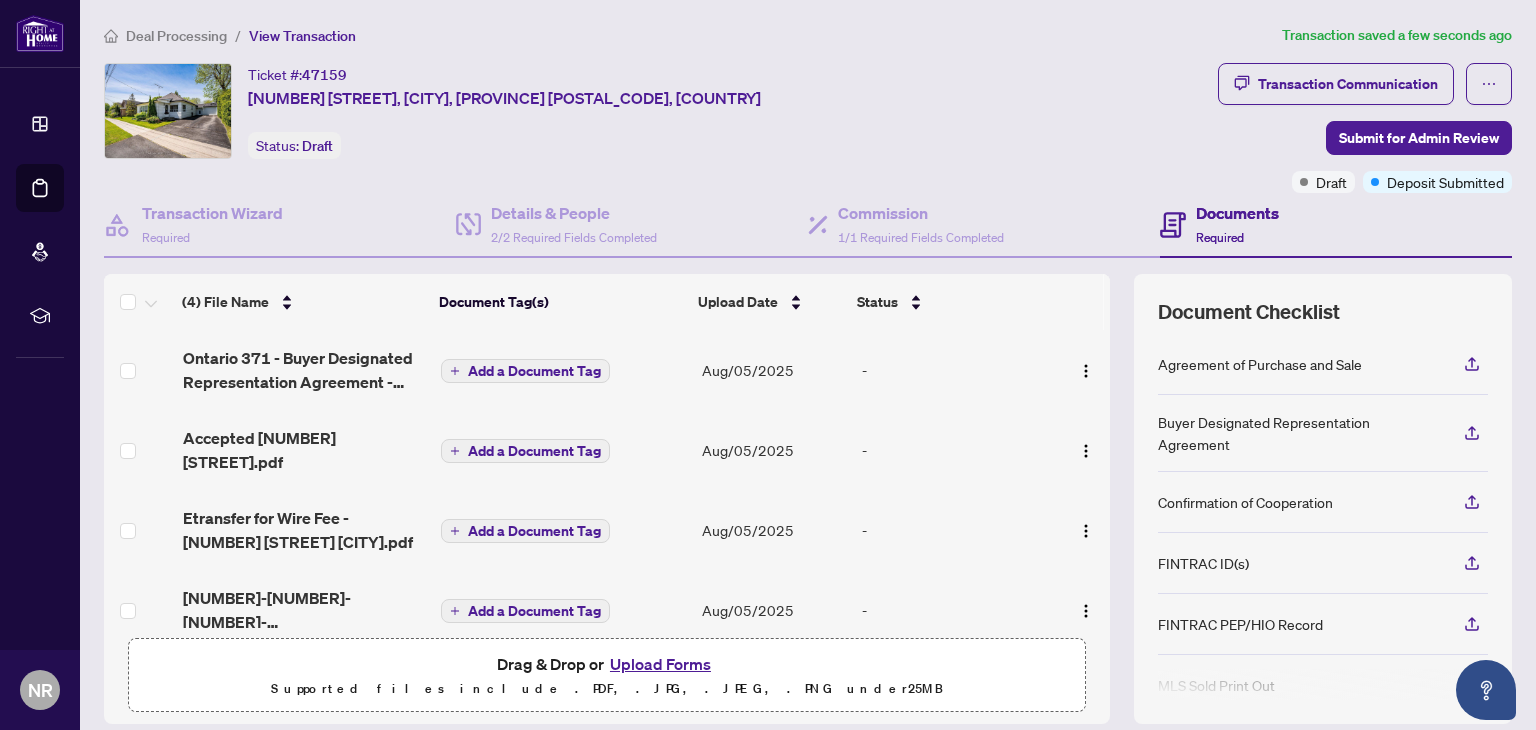 click on "Upload Forms" at bounding box center [660, 664] 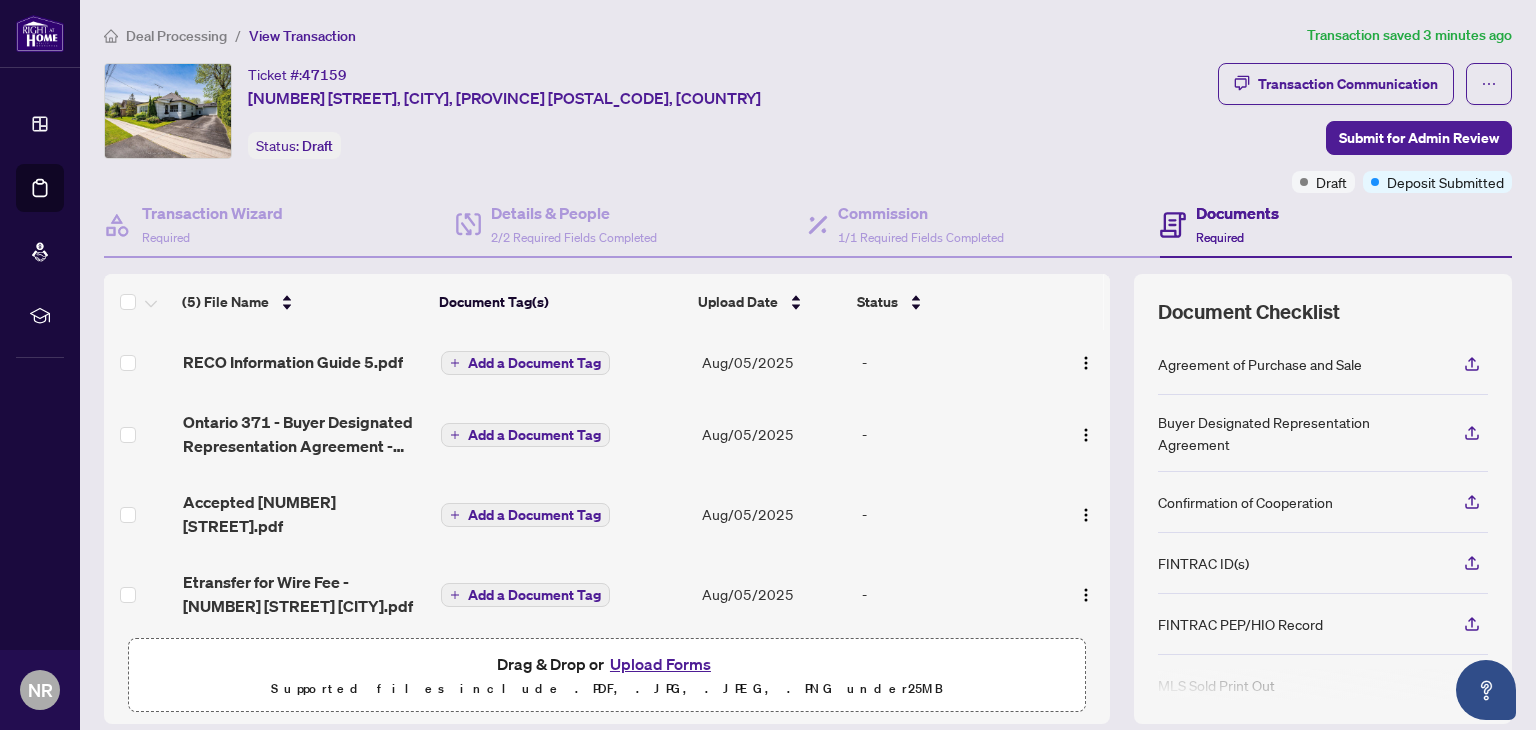 click on "Upload Forms" at bounding box center (660, 664) 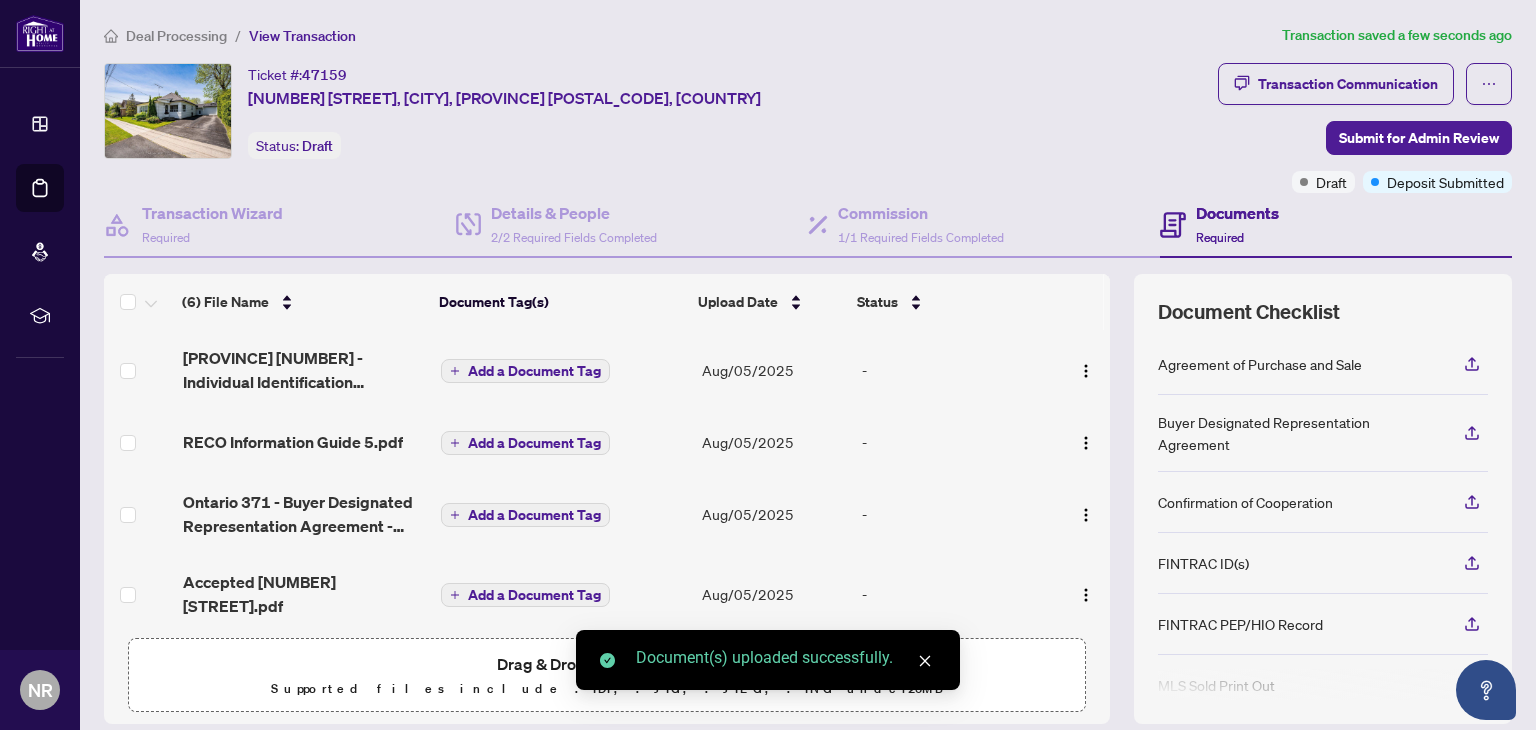 click on "Document(s) uploaded successfully." at bounding box center [768, 660] 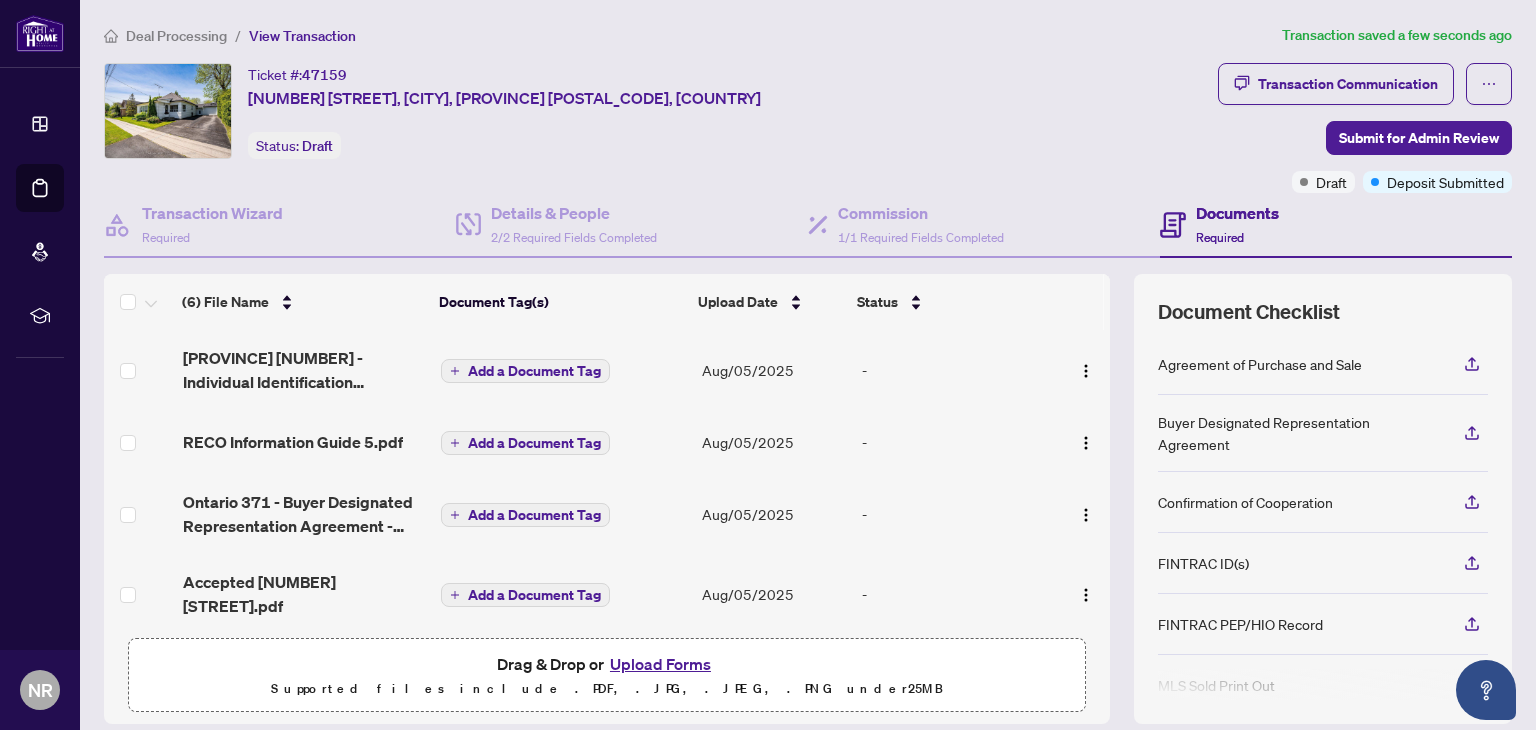 click on "Upload Forms" at bounding box center (660, 664) 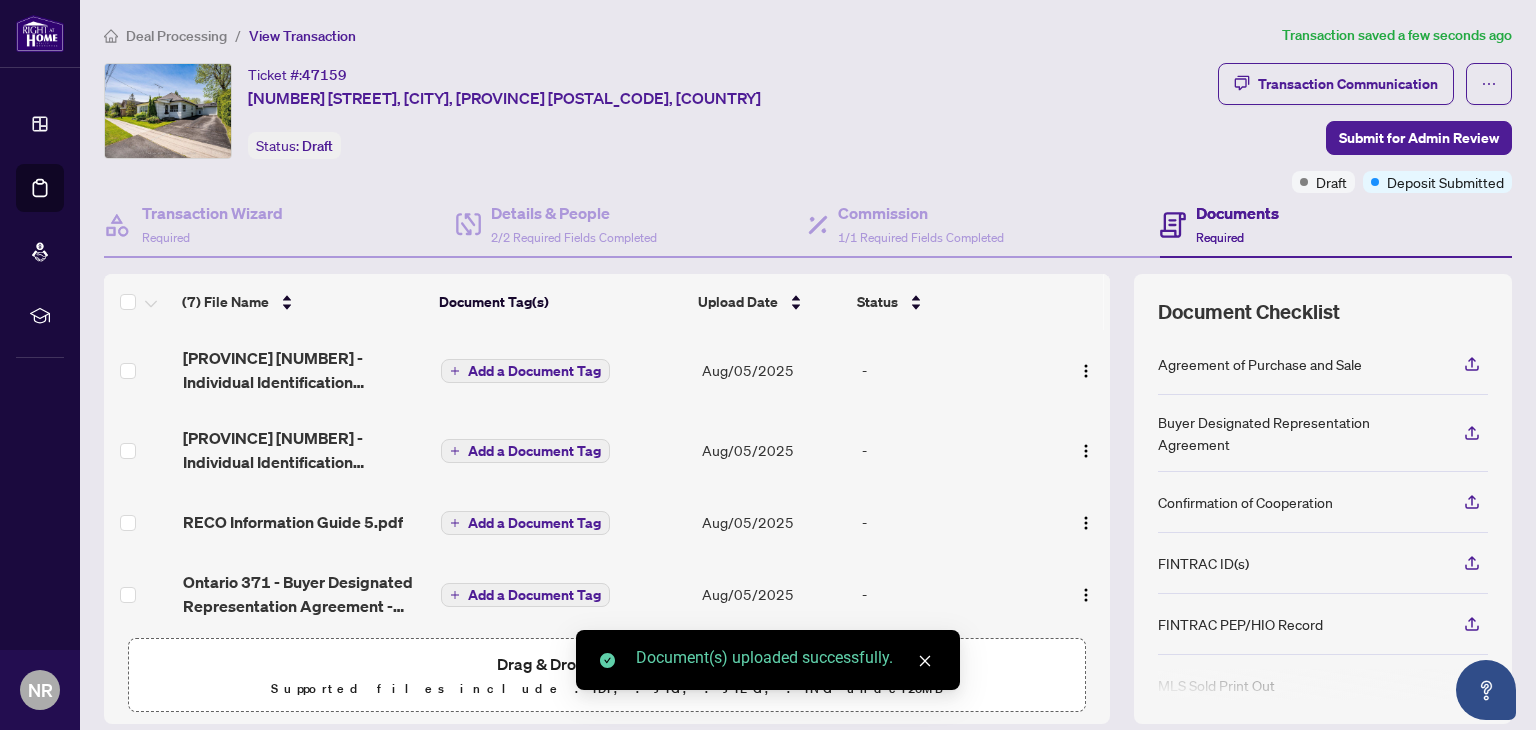click on "Add a Document Tag" at bounding box center [534, 371] 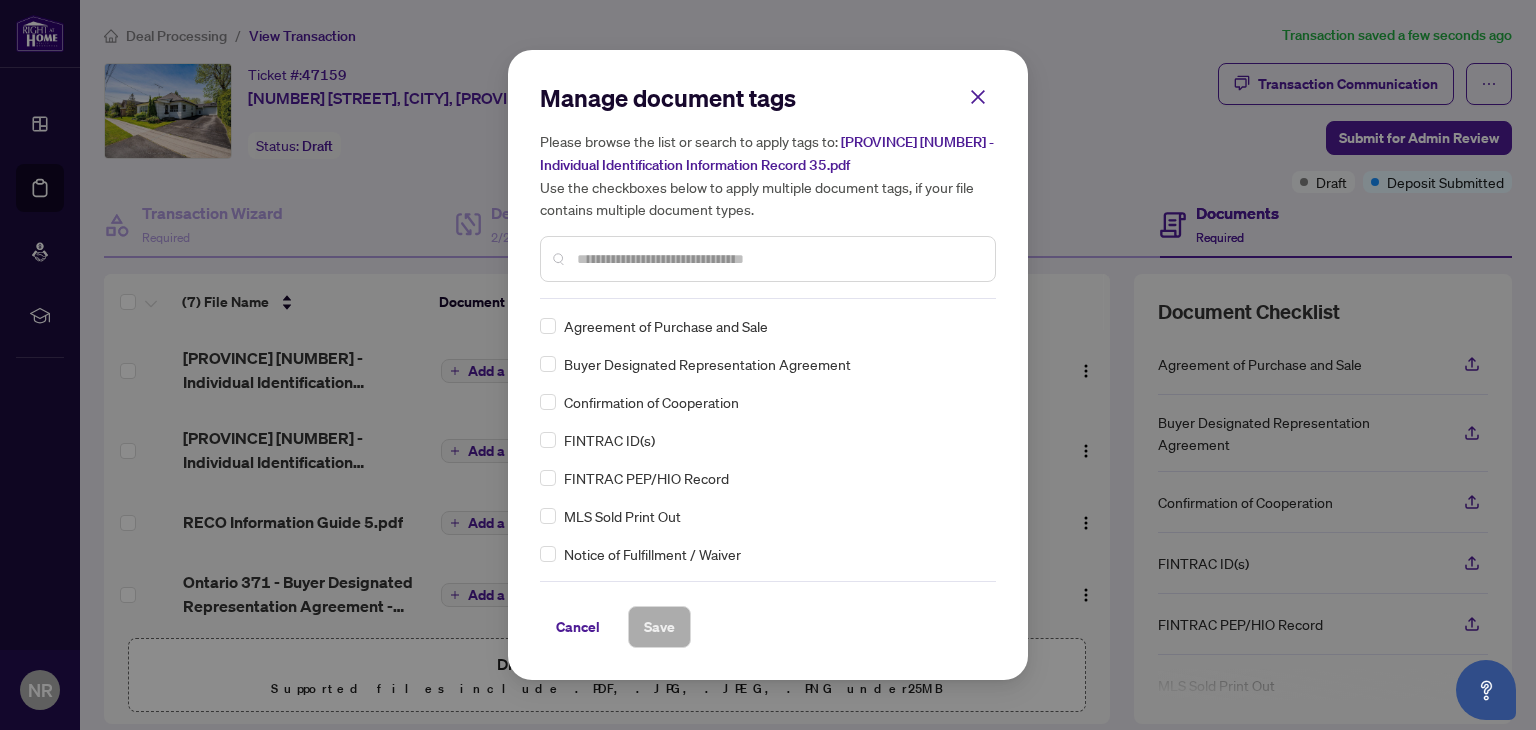 click at bounding box center (778, 259) 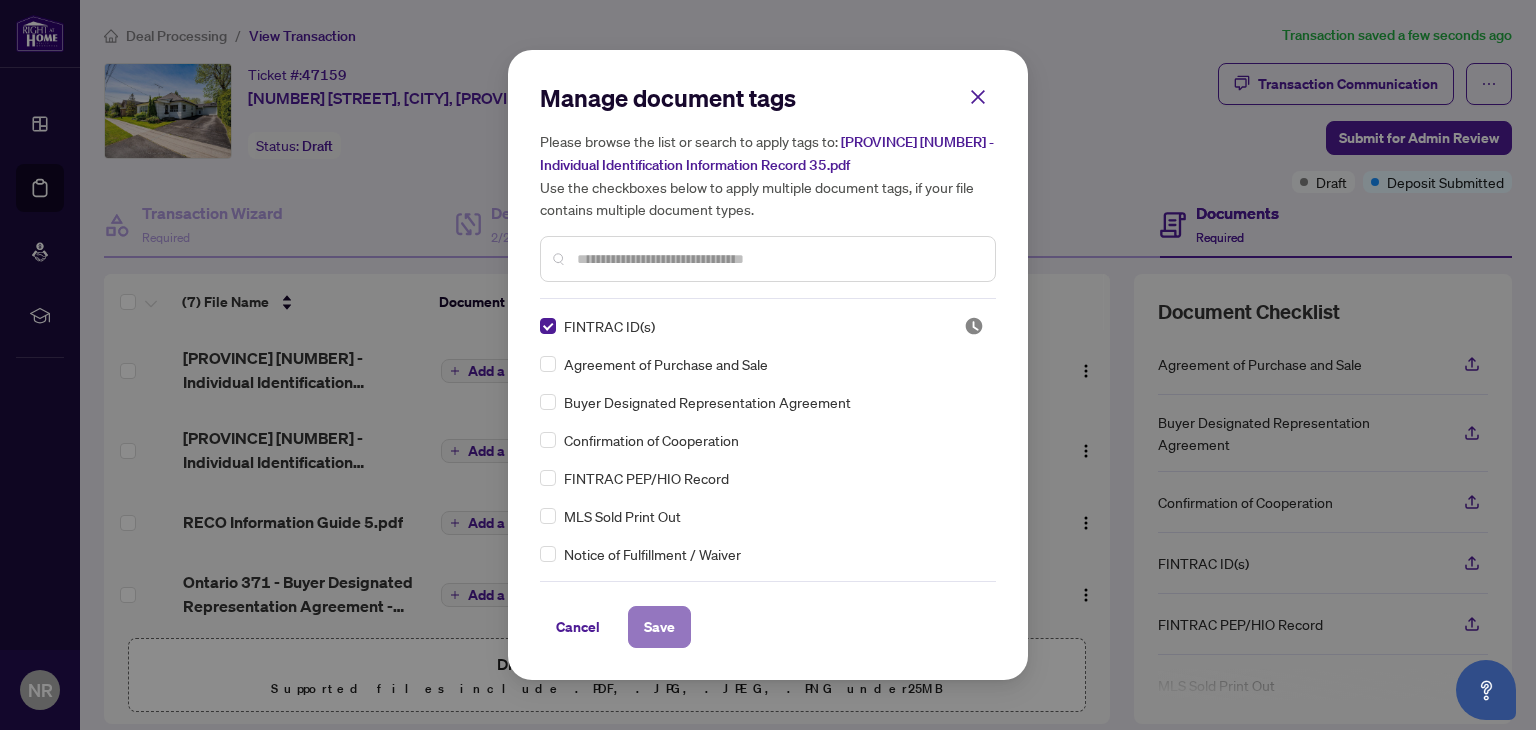click on "Save" at bounding box center (659, 627) 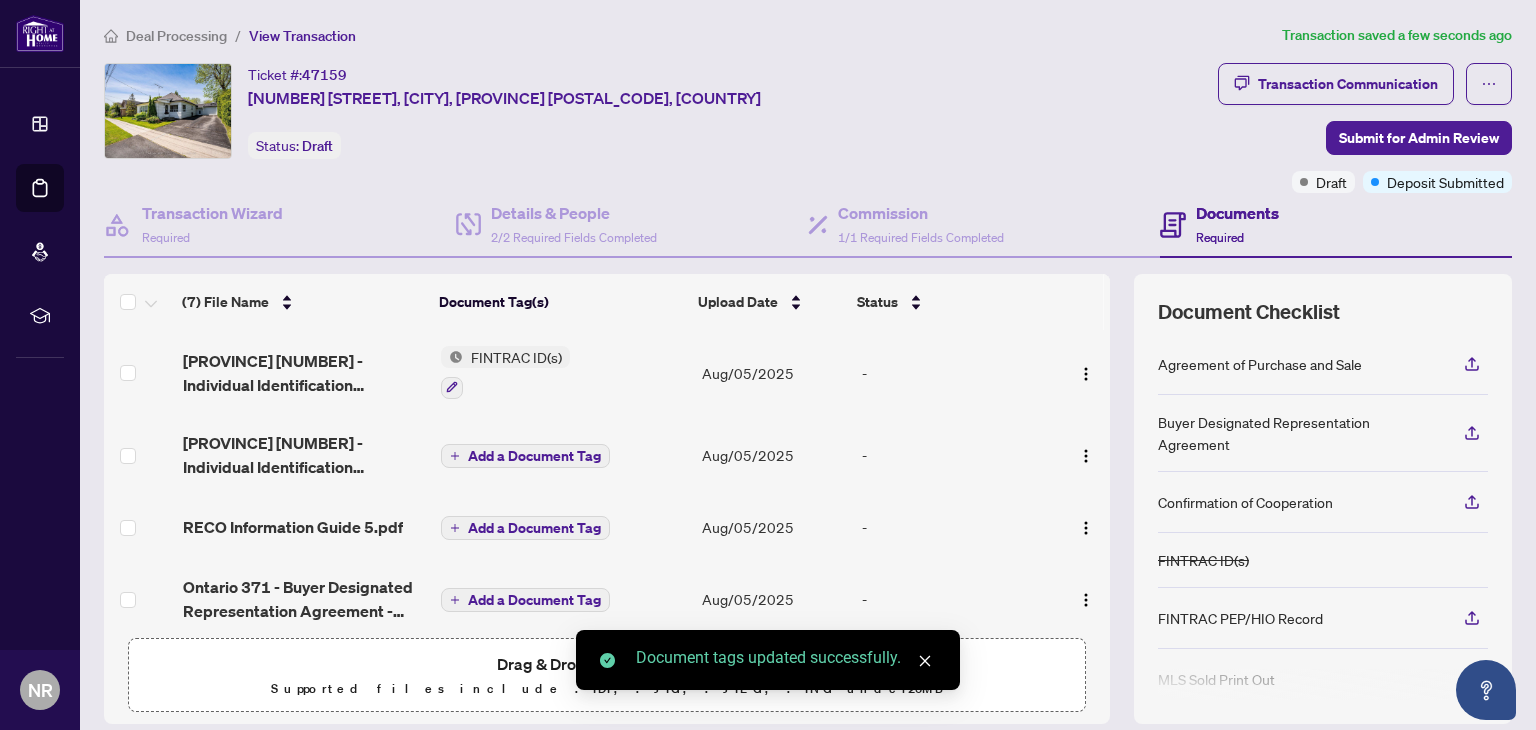 click on "Add a Document Tag" at bounding box center (534, 456) 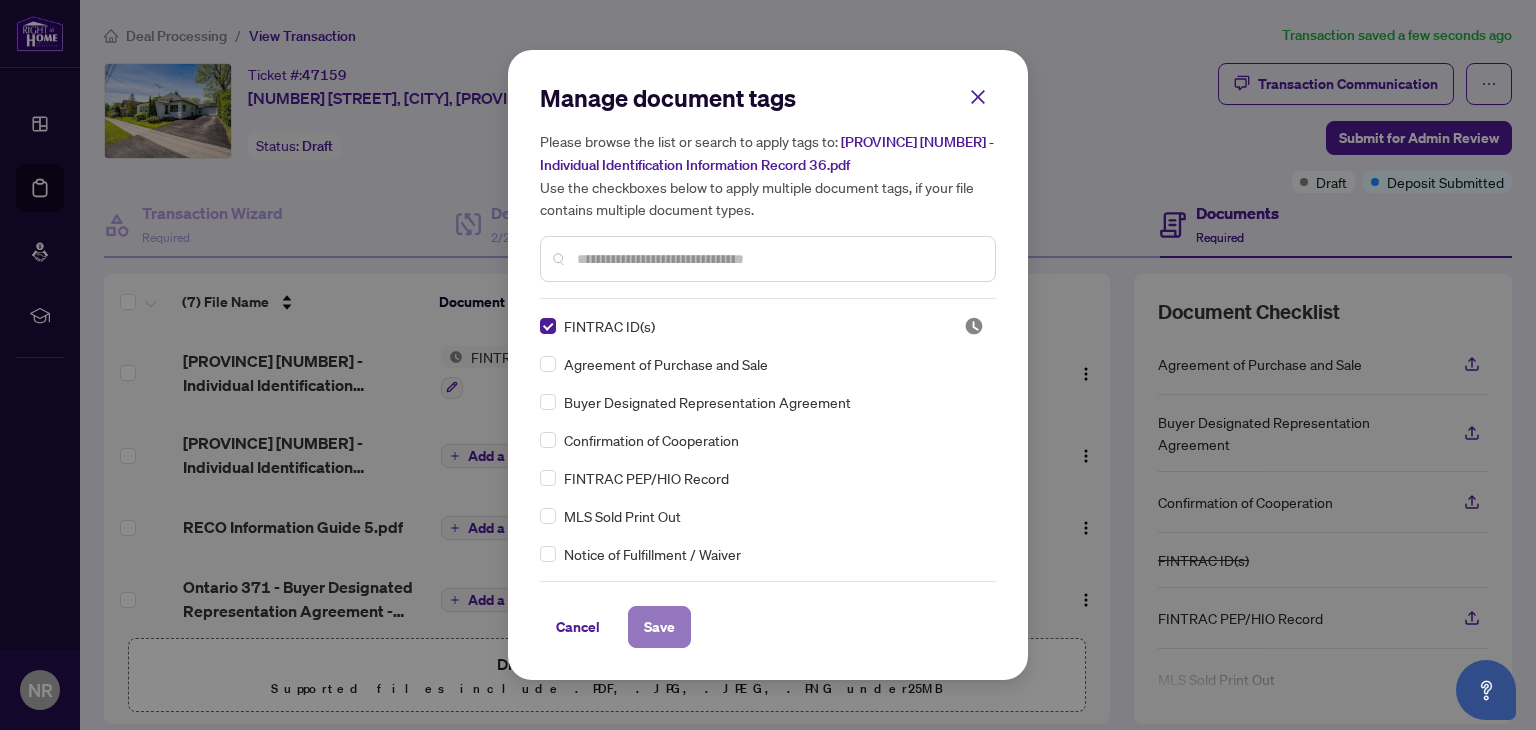 click on "Save" at bounding box center (659, 627) 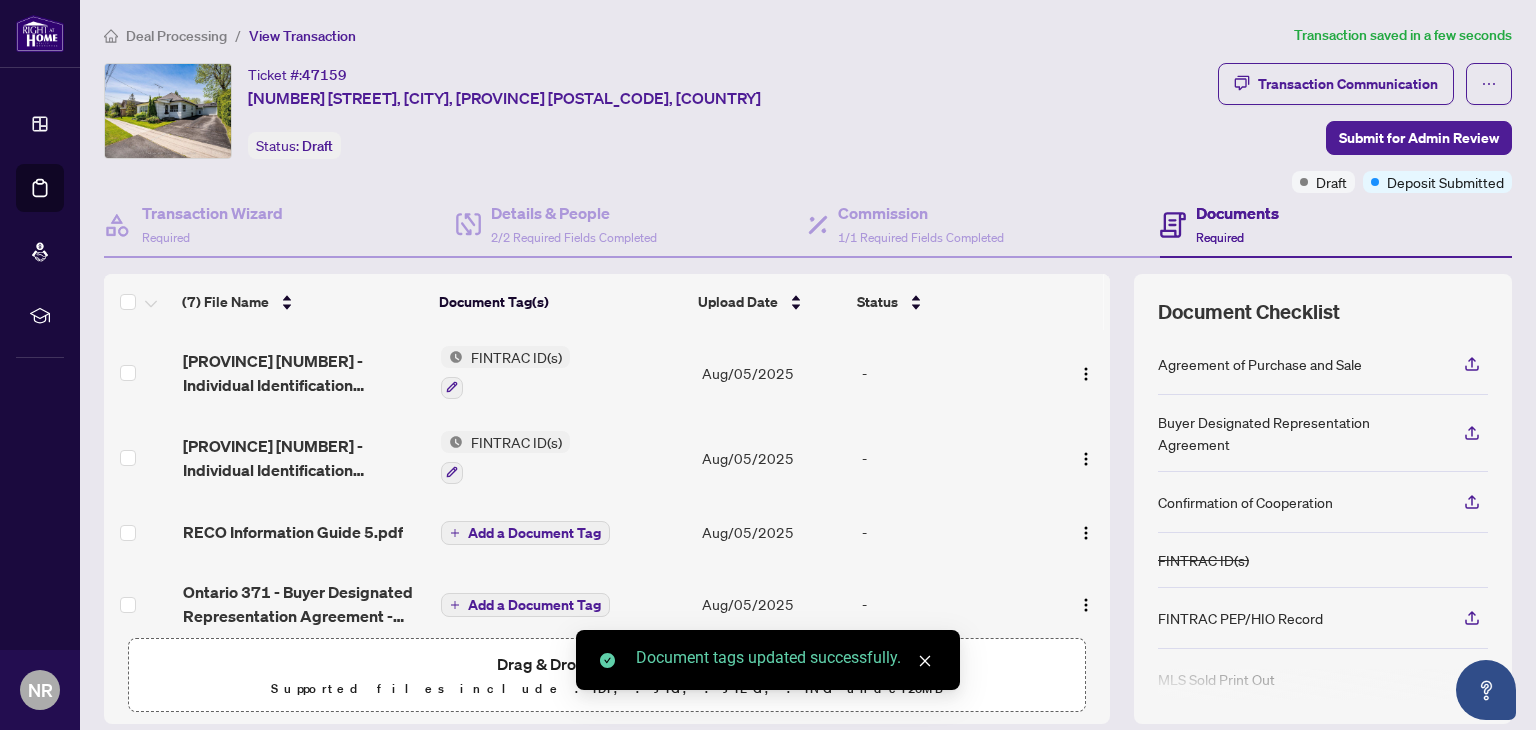 click on "Add a Document Tag" at bounding box center (525, 533) 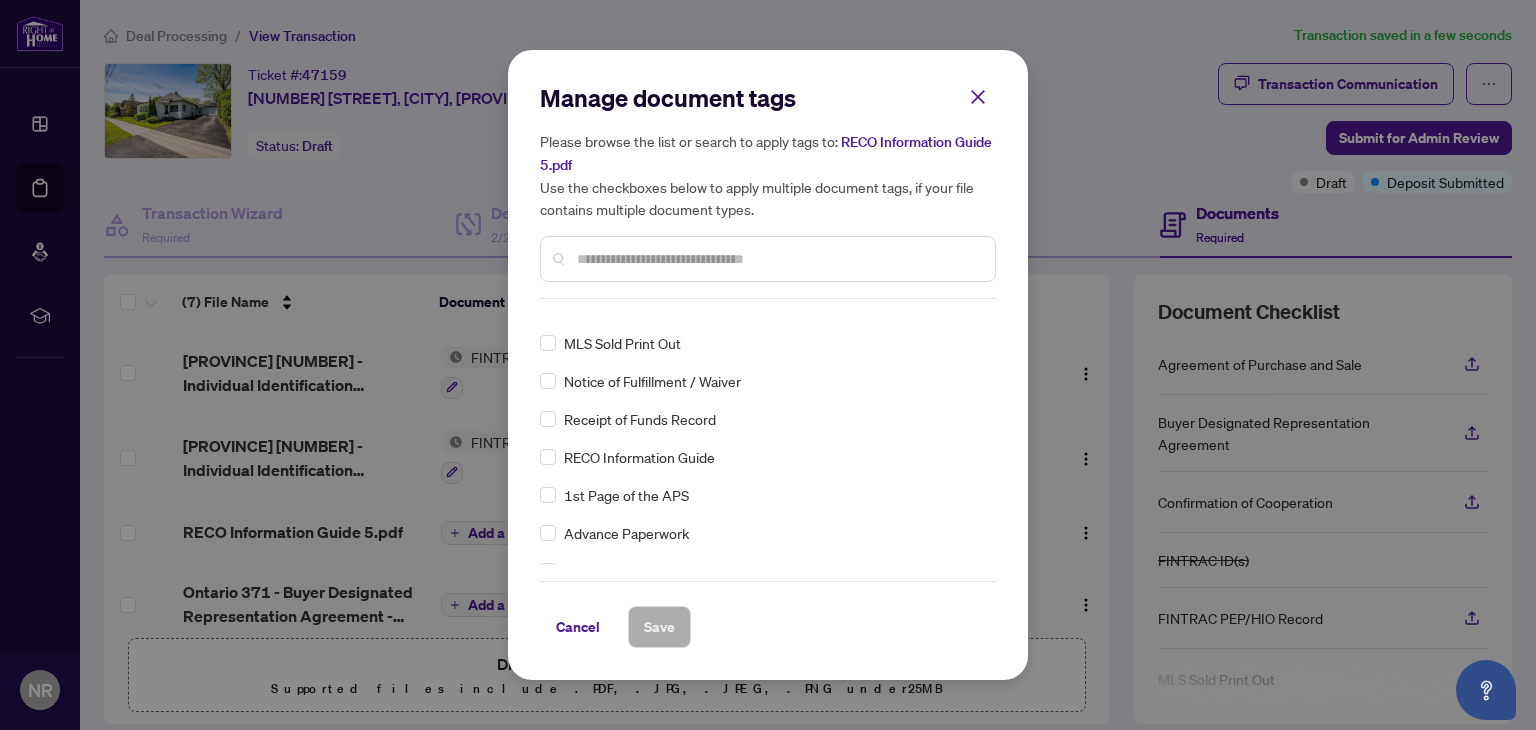 scroll, scrollTop: 180, scrollLeft: 0, axis: vertical 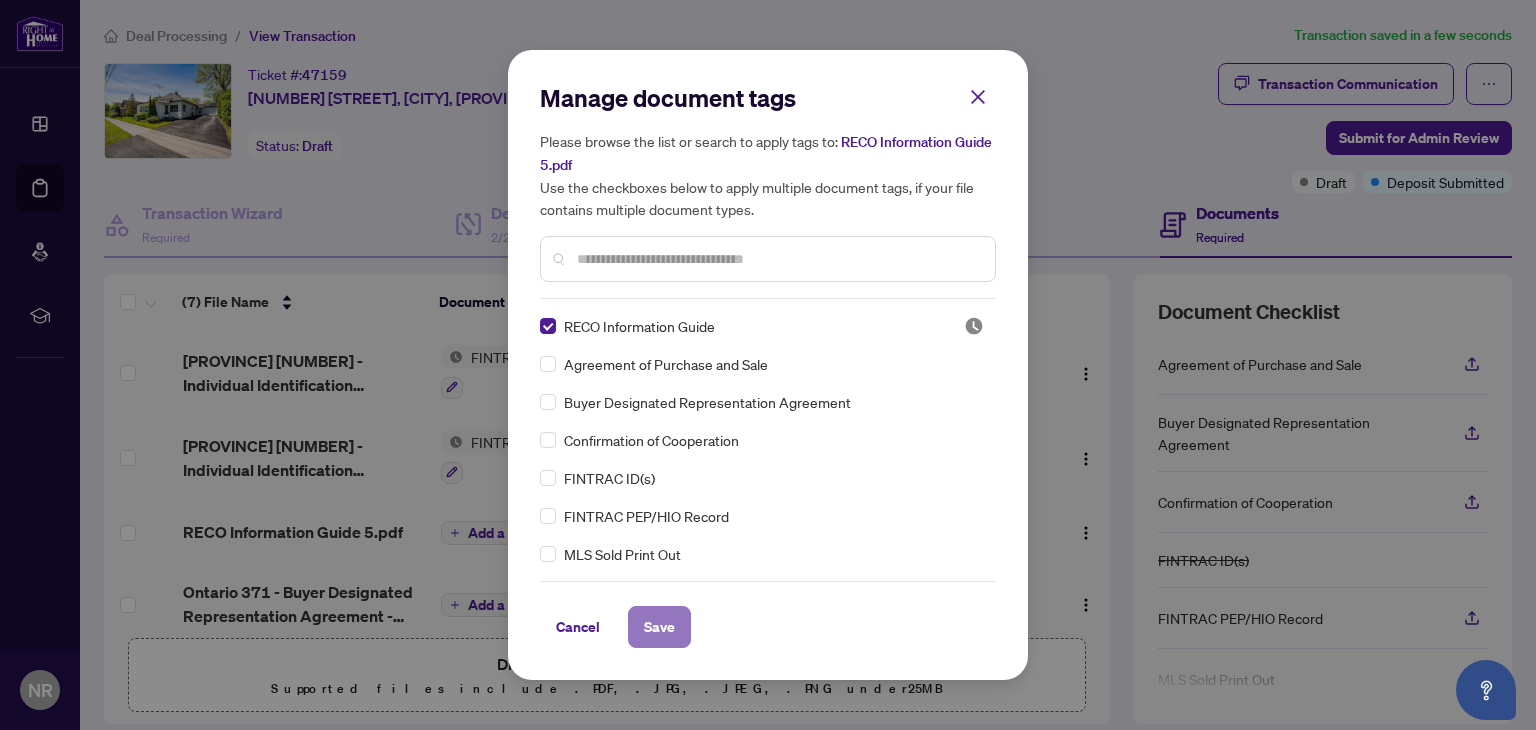 click on "Save" at bounding box center [659, 627] 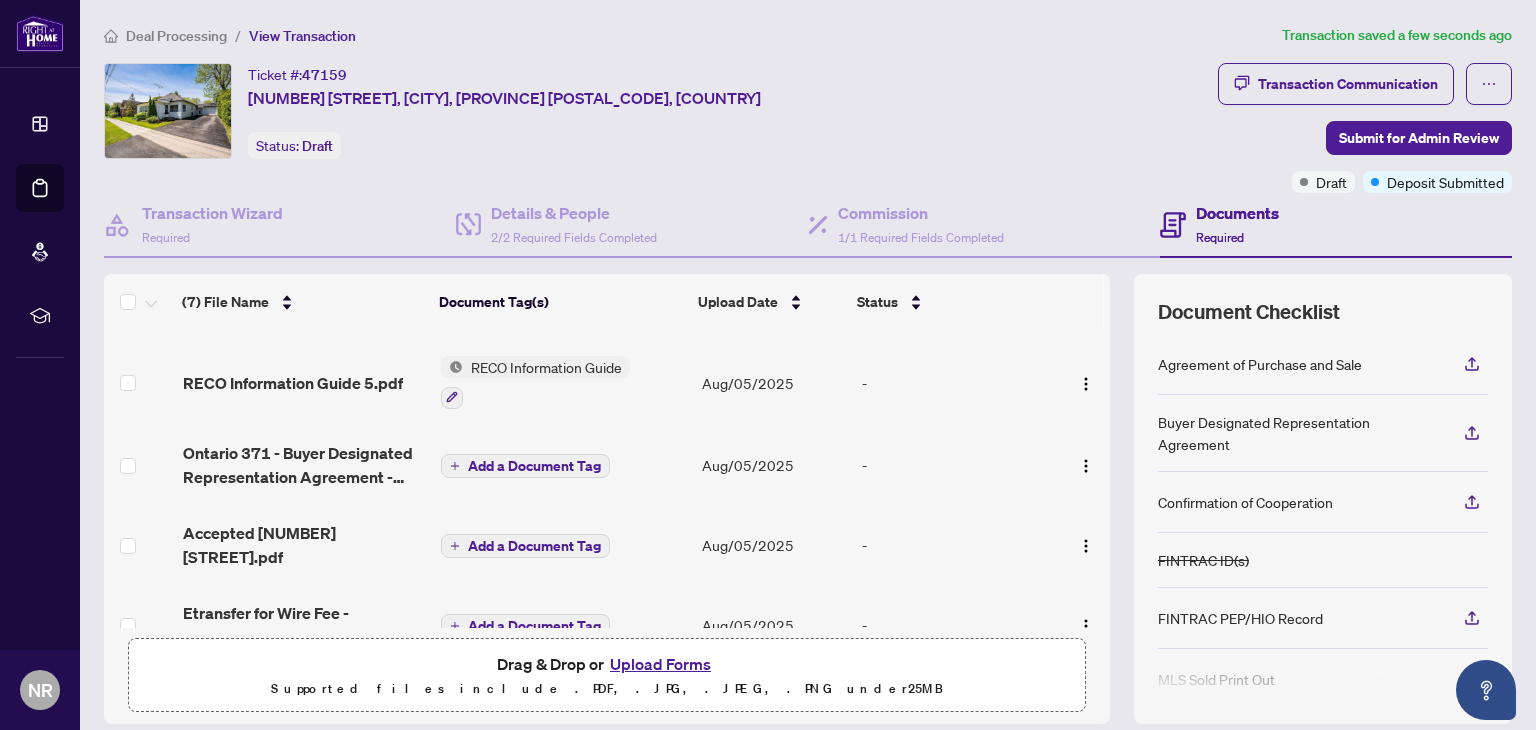 scroll, scrollTop: 170, scrollLeft: 0, axis: vertical 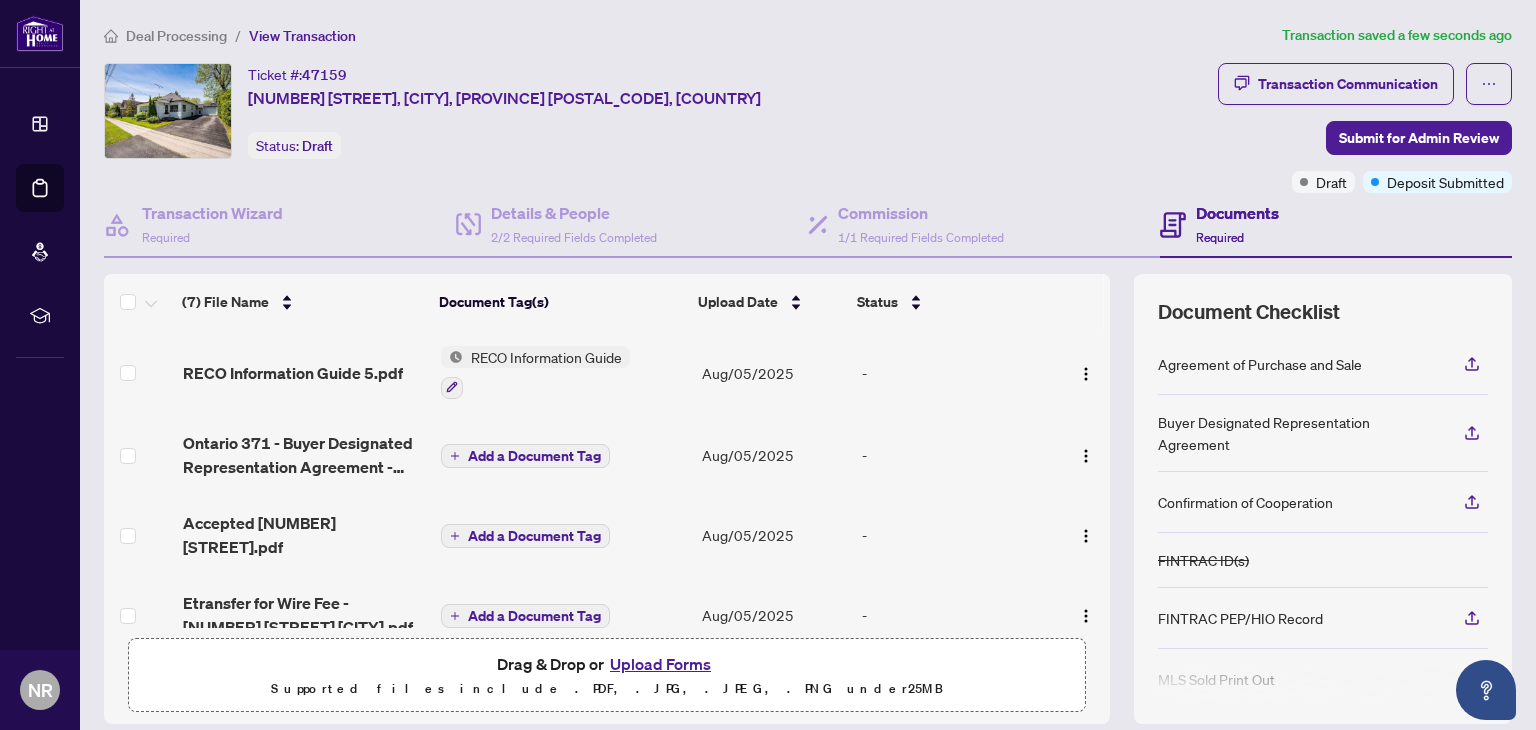 click on "Add a Document Tag" at bounding box center [525, 456] 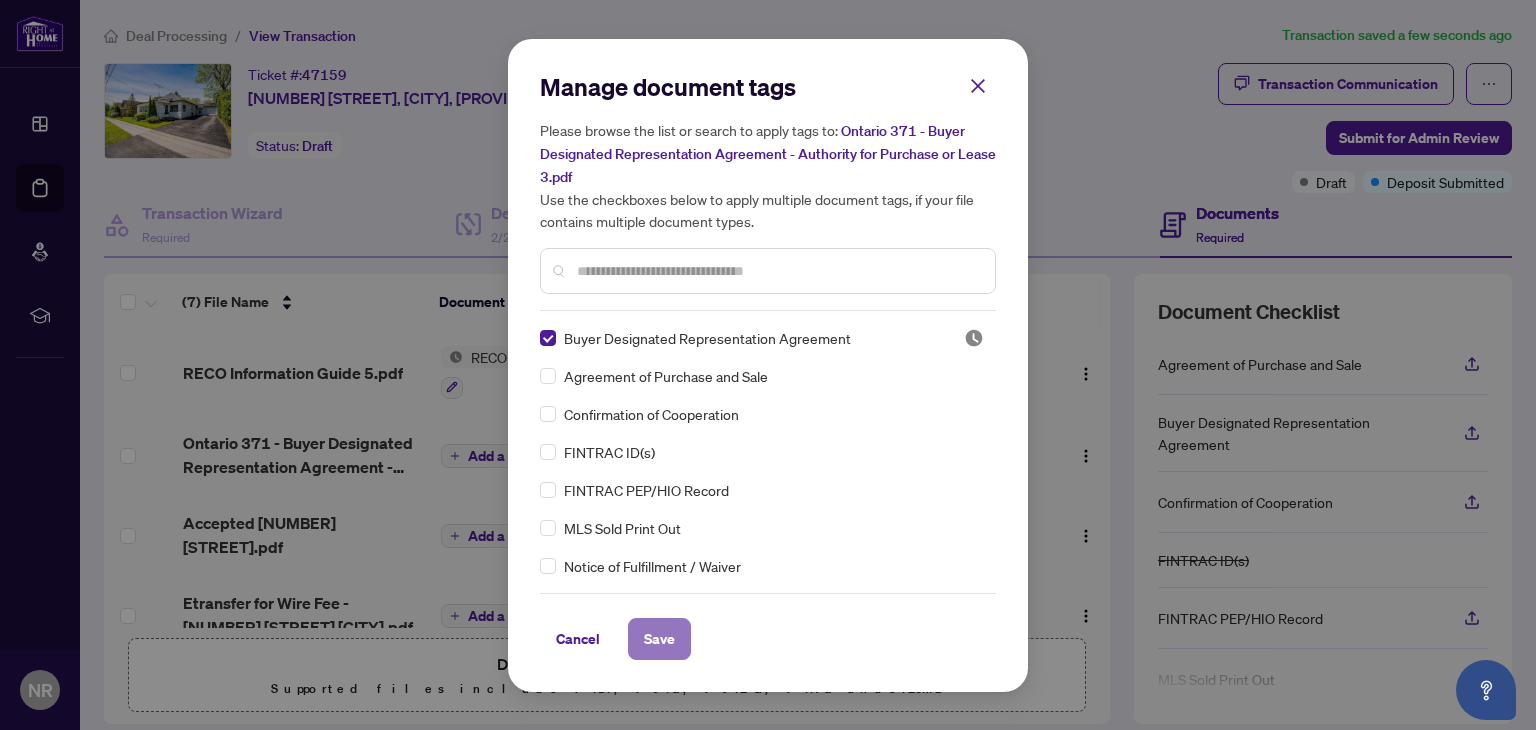 click on "Save" at bounding box center [659, 639] 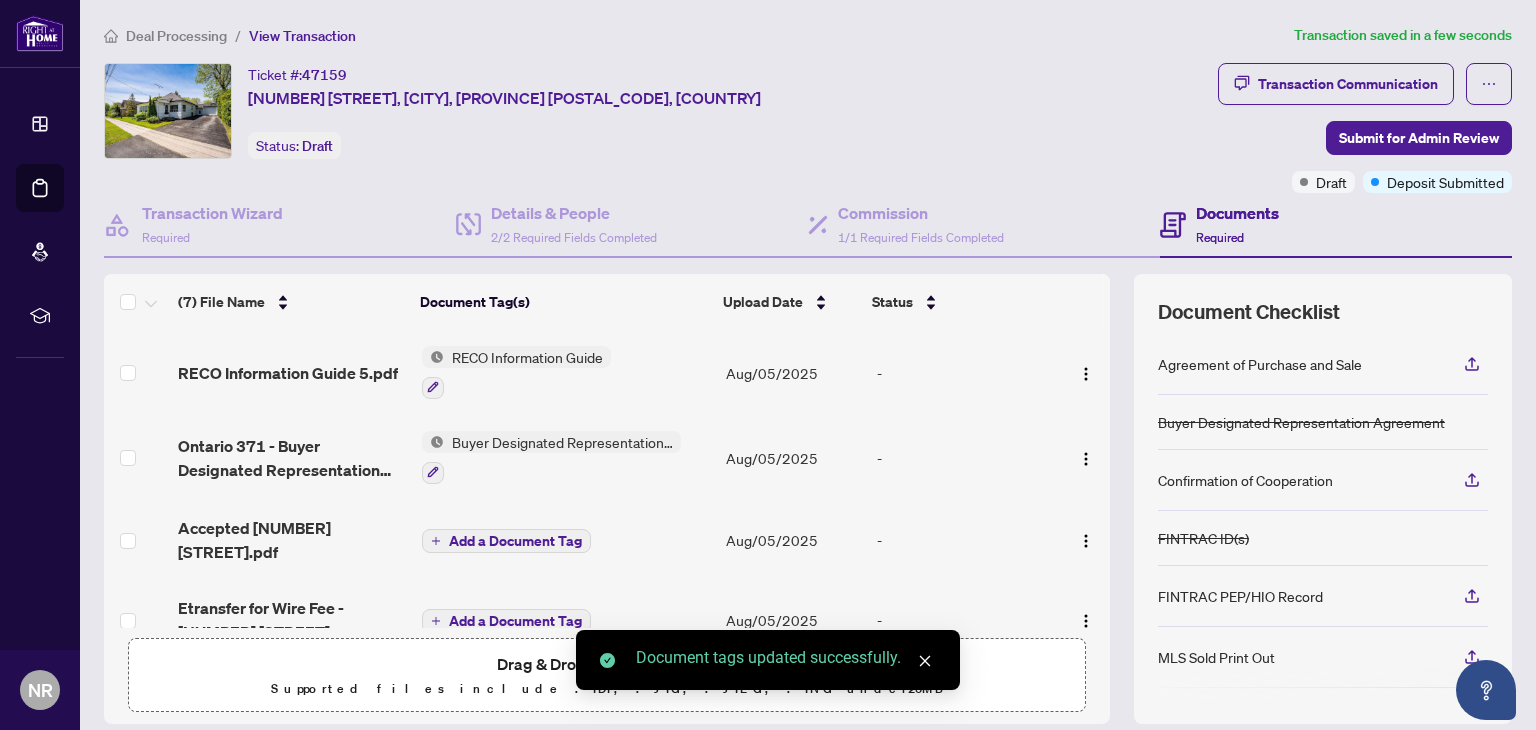 scroll, scrollTop: 272, scrollLeft: 0, axis: vertical 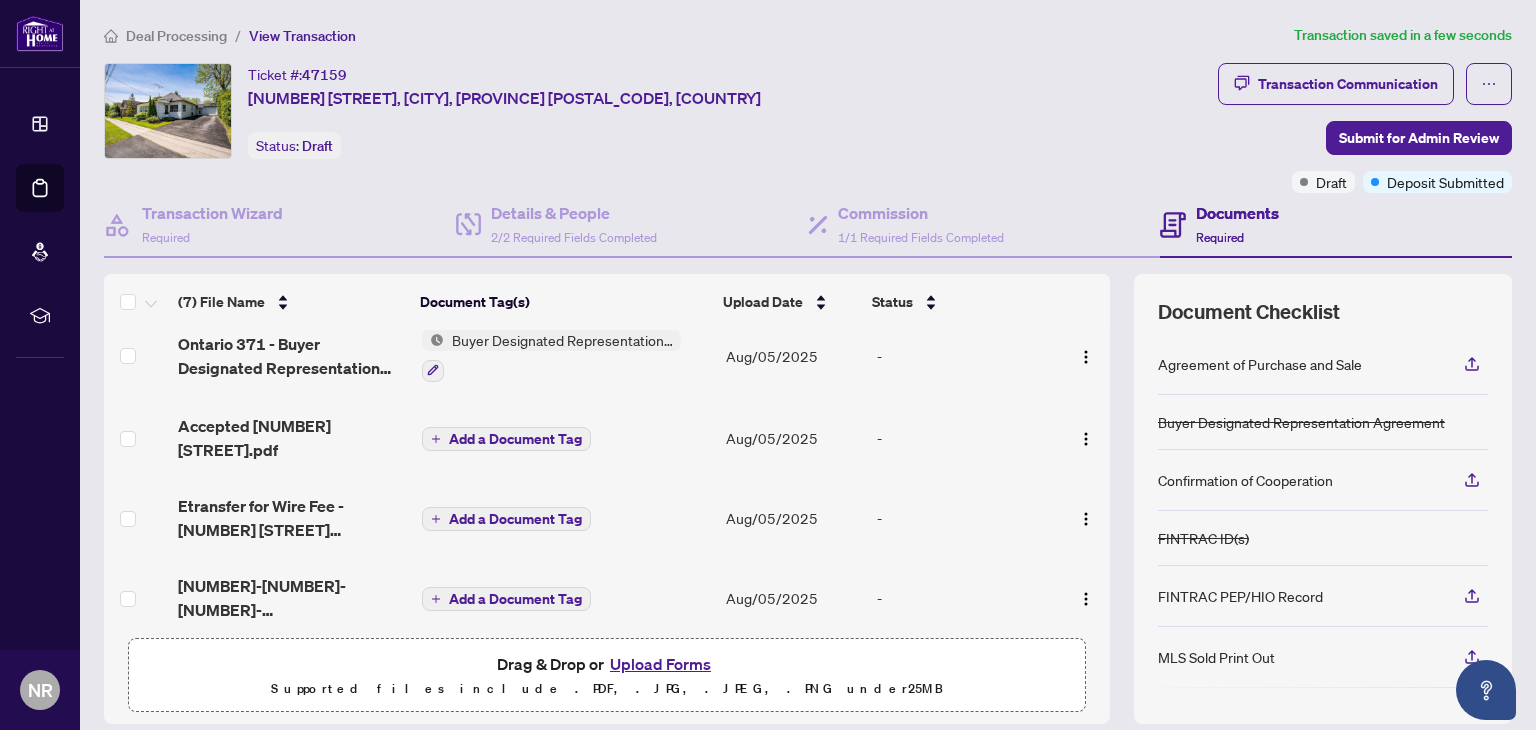 click on "Add a Document Tag" at bounding box center [506, 439] 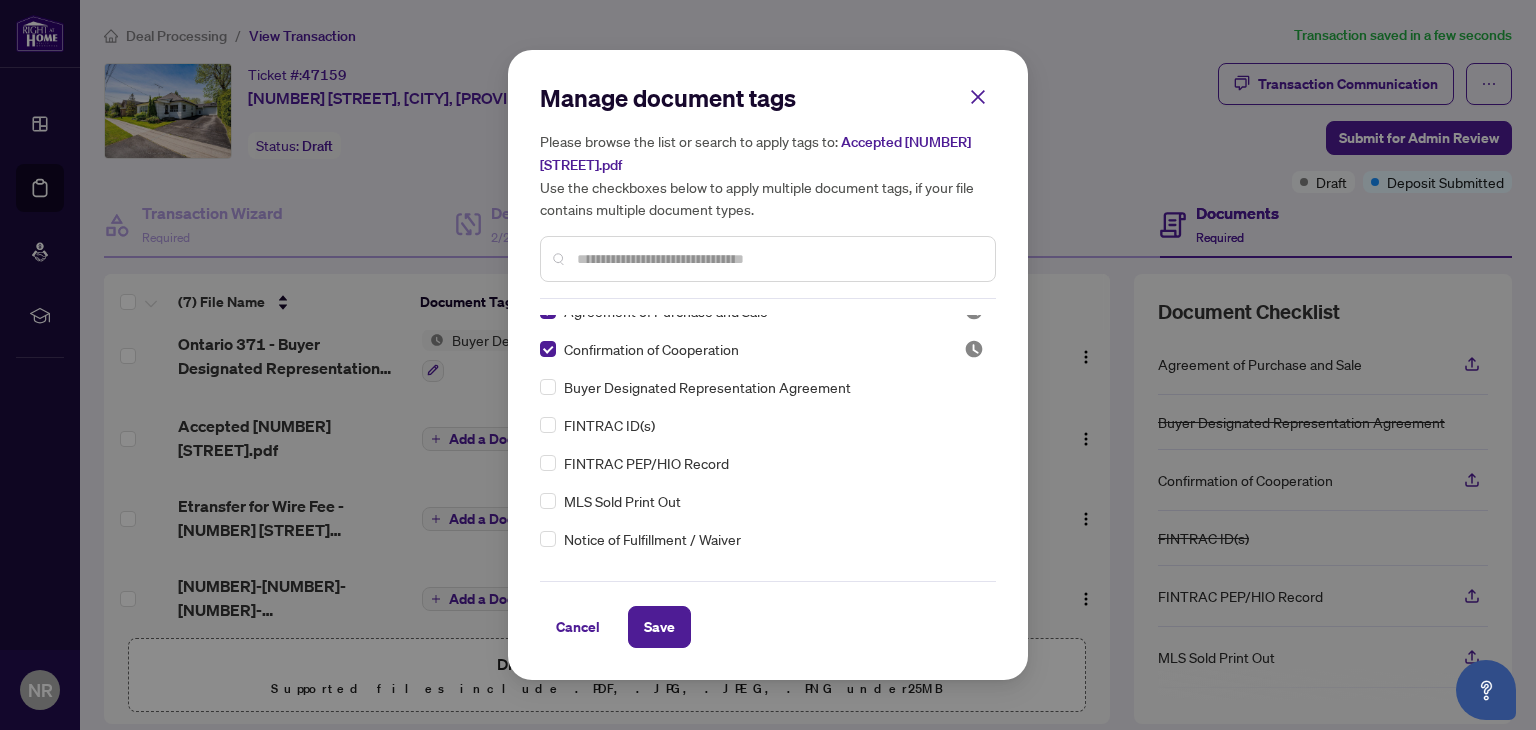 scroll, scrollTop: 0, scrollLeft: 0, axis: both 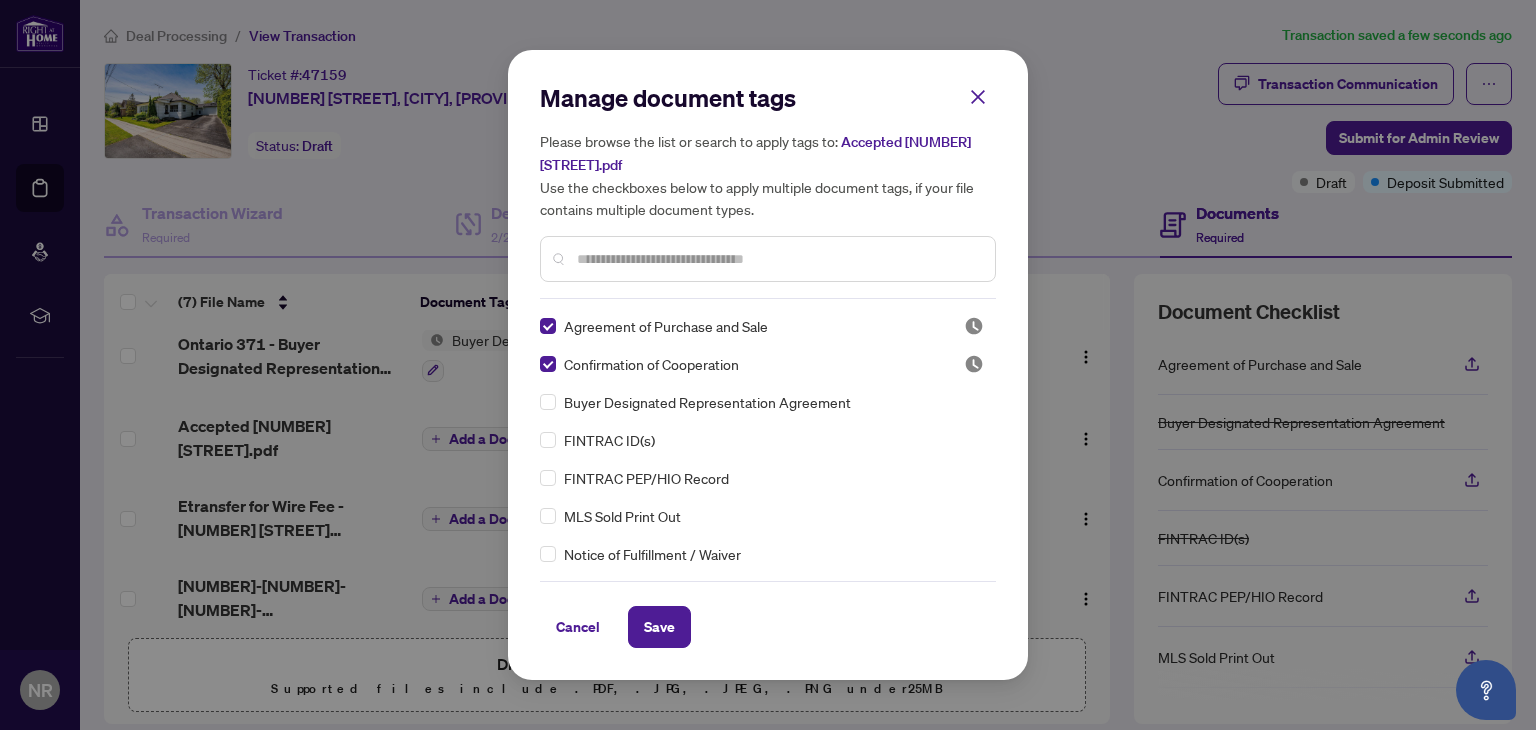 click at bounding box center [778, 259] 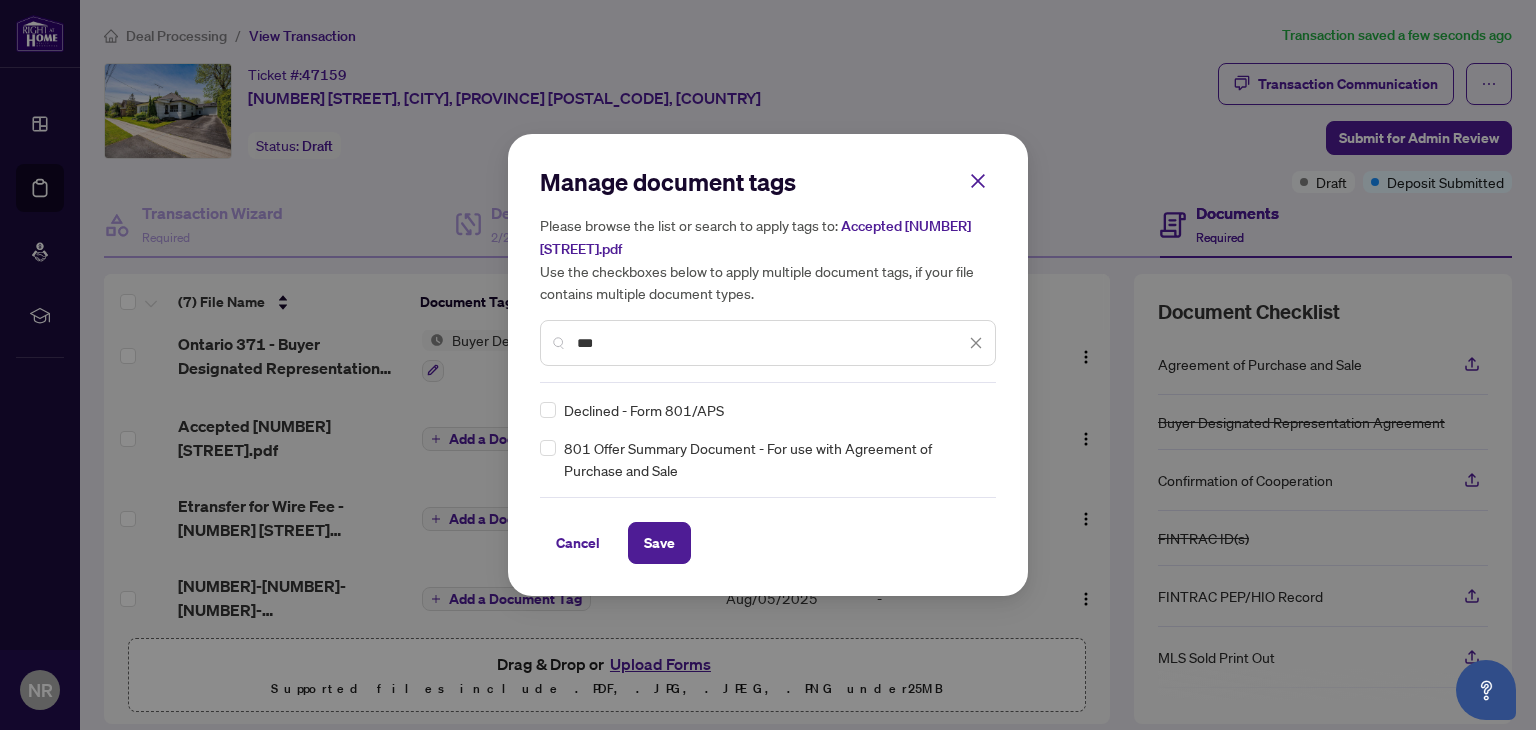 type on "***" 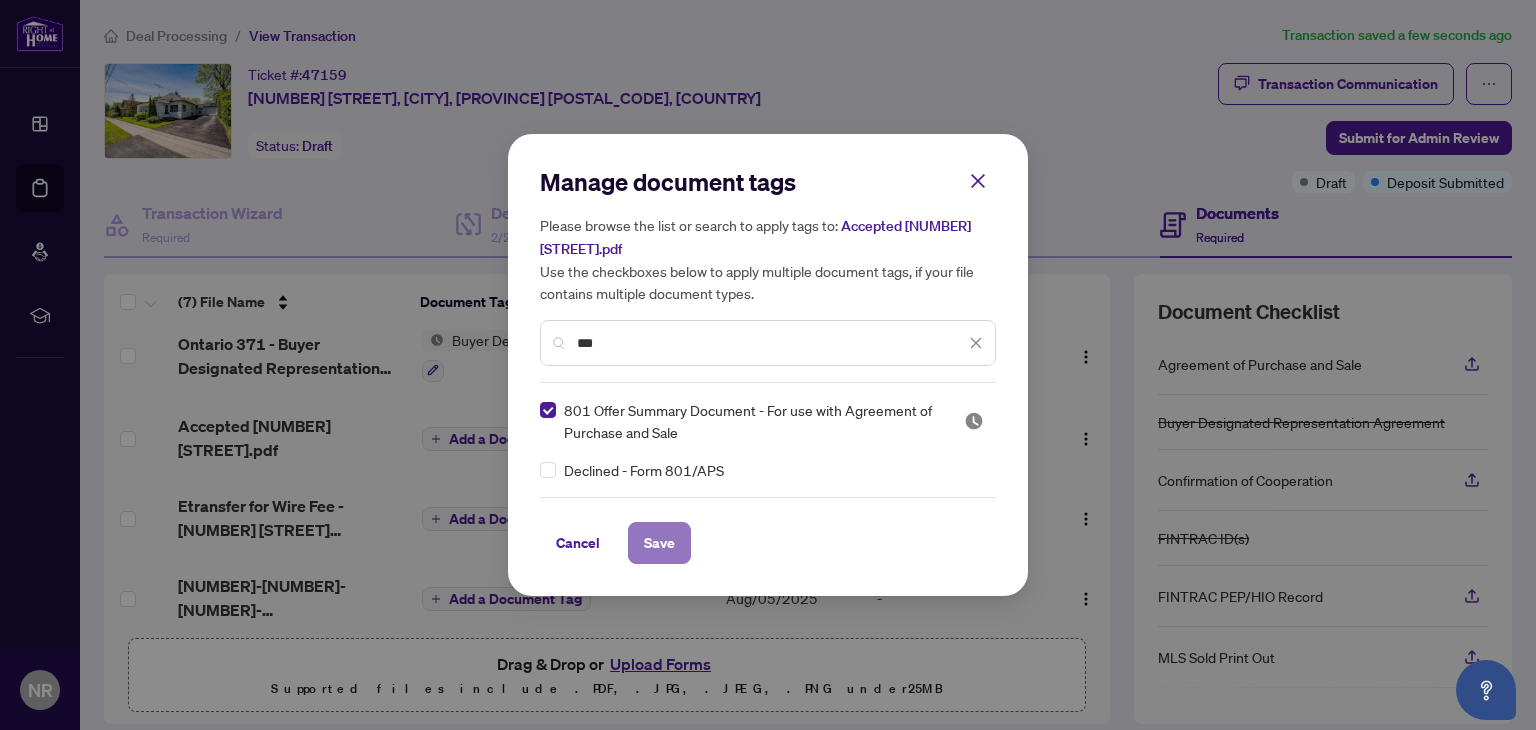 click on "Save" at bounding box center [659, 543] 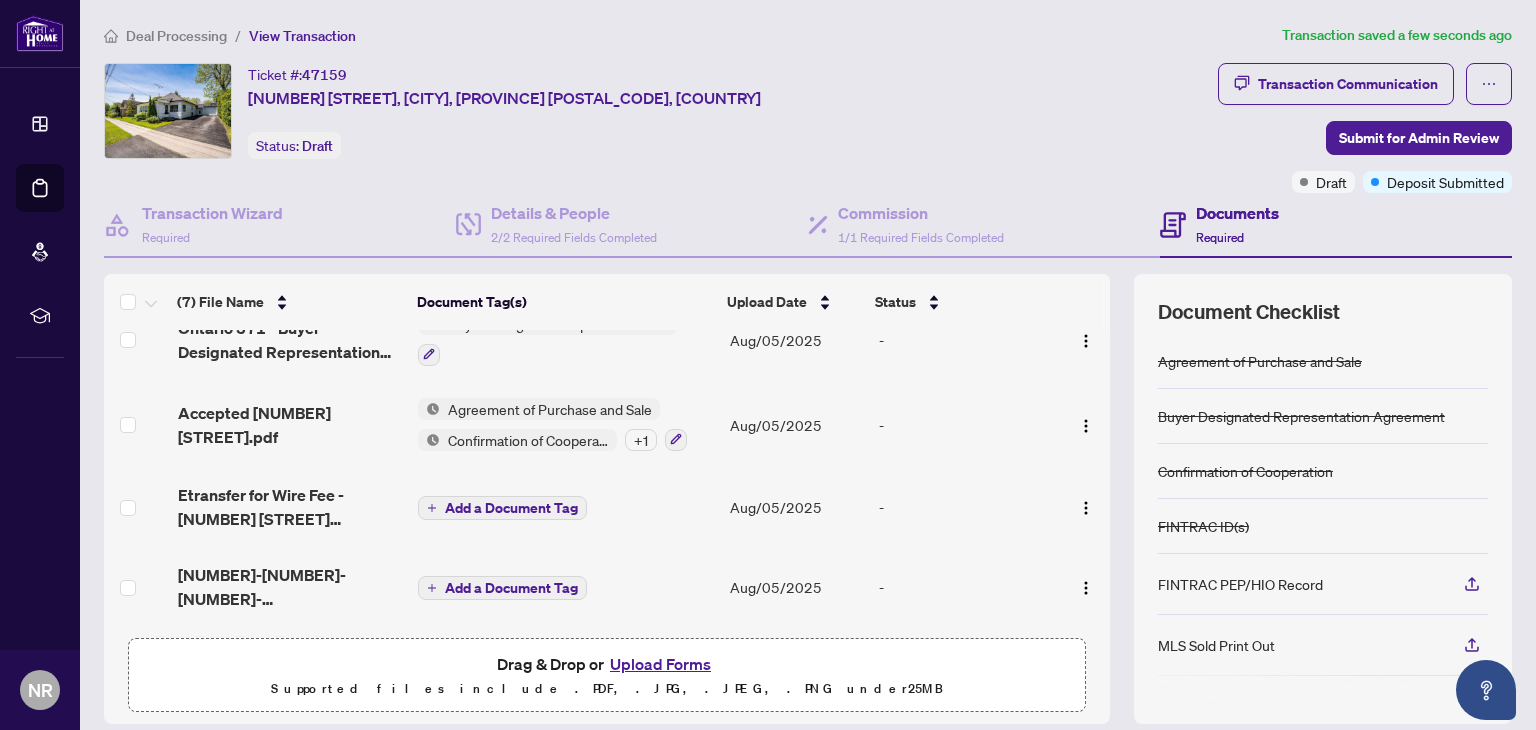scroll, scrollTop: 294, scrollLeft: 0, axis: vertical 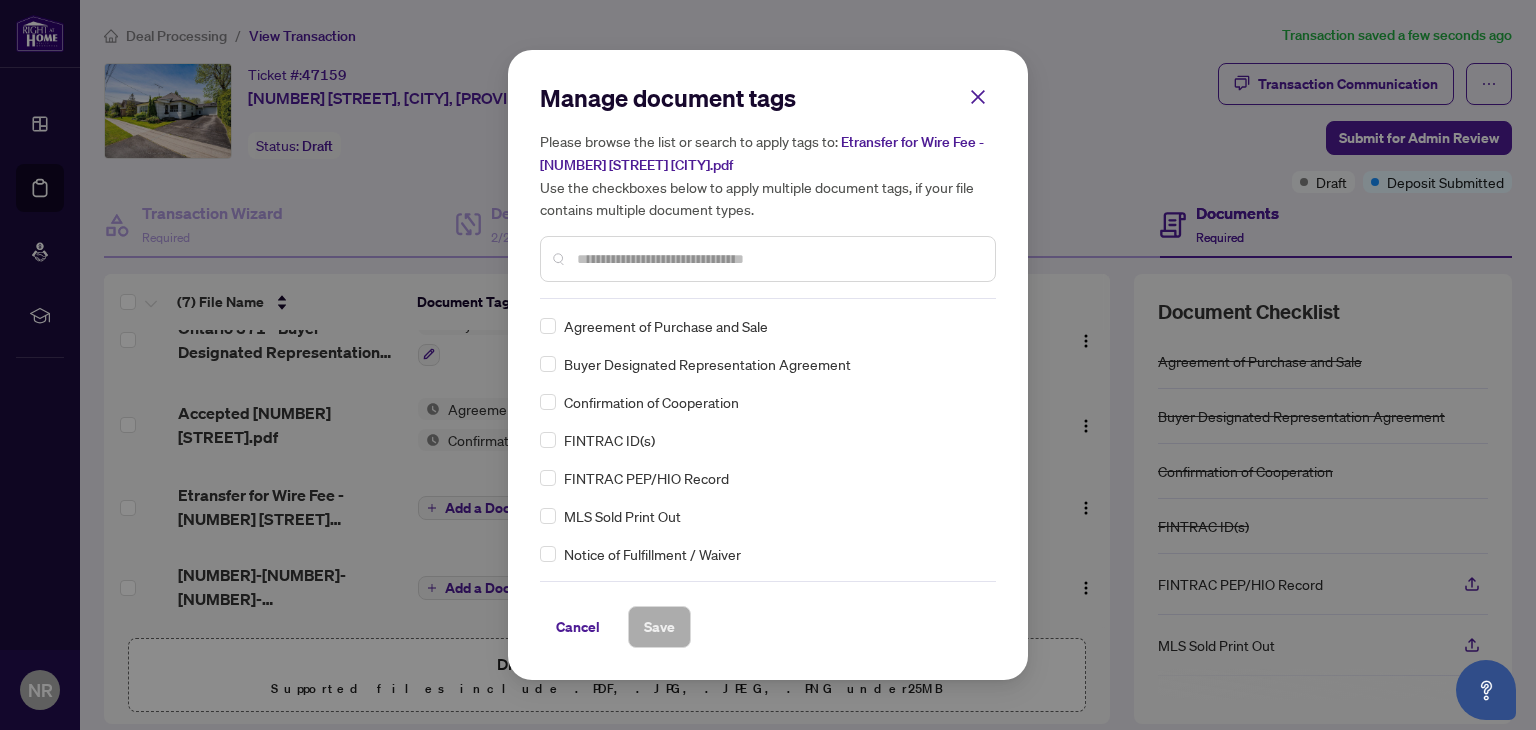 click at bounding box center [778, 259] 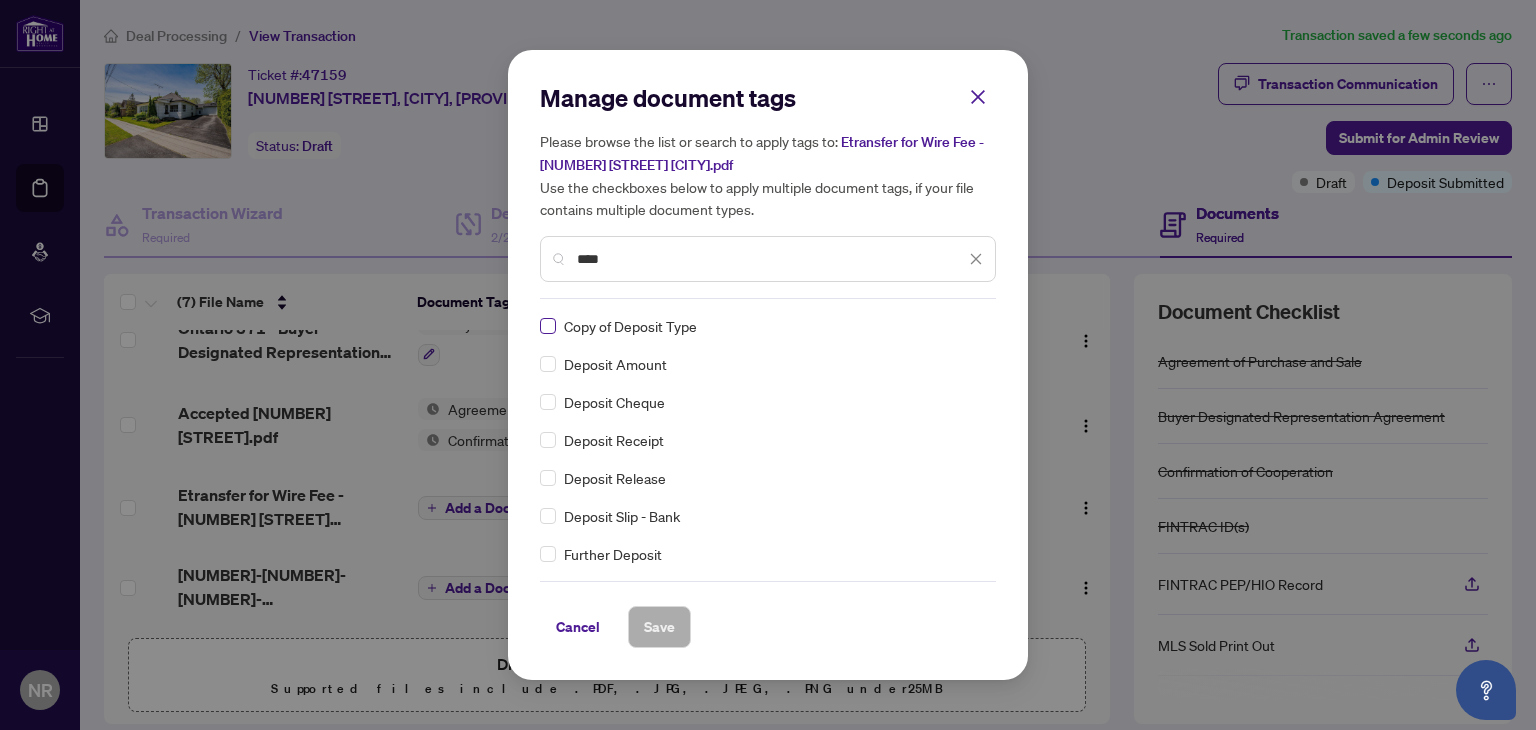 type on "****" 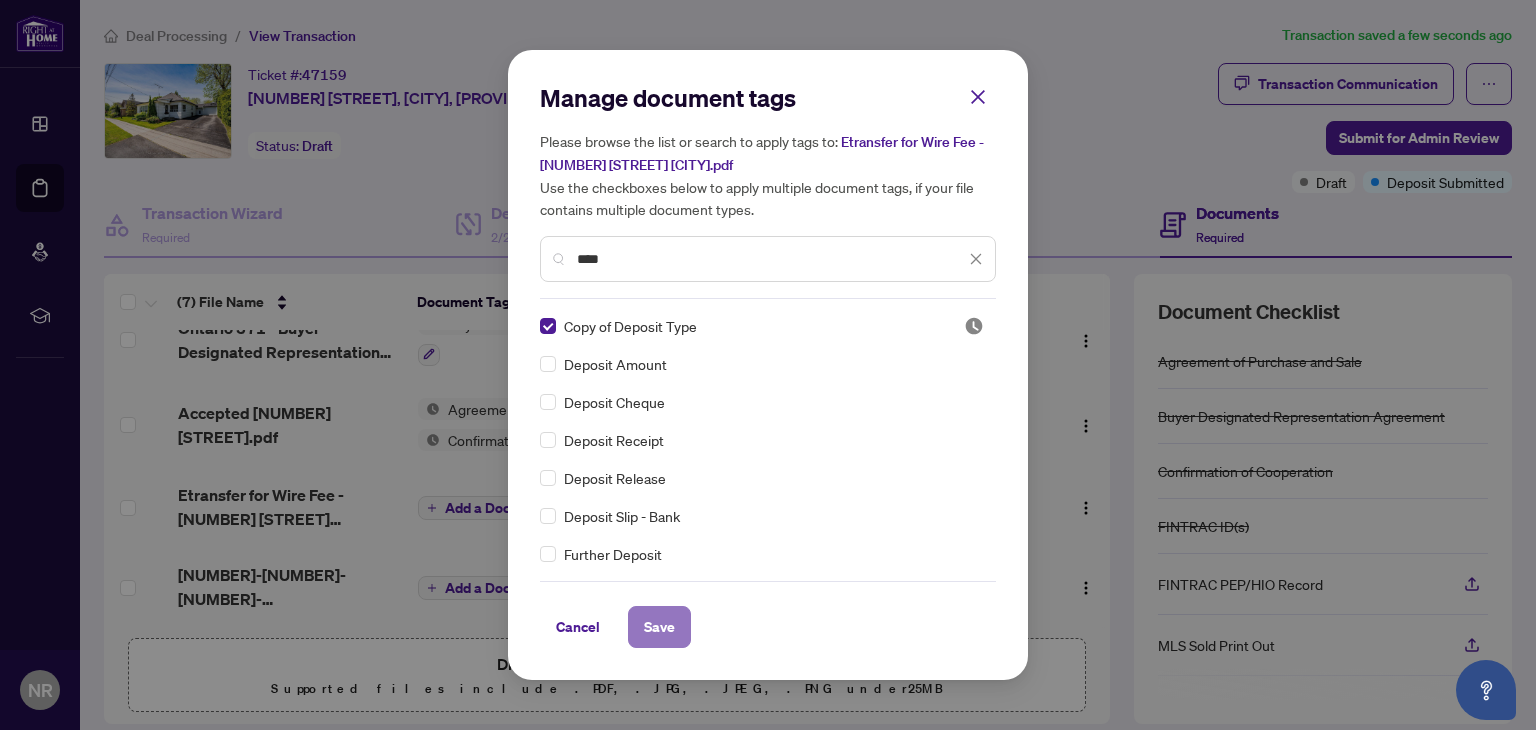 click on "Save" at bounding box center [659, 627] 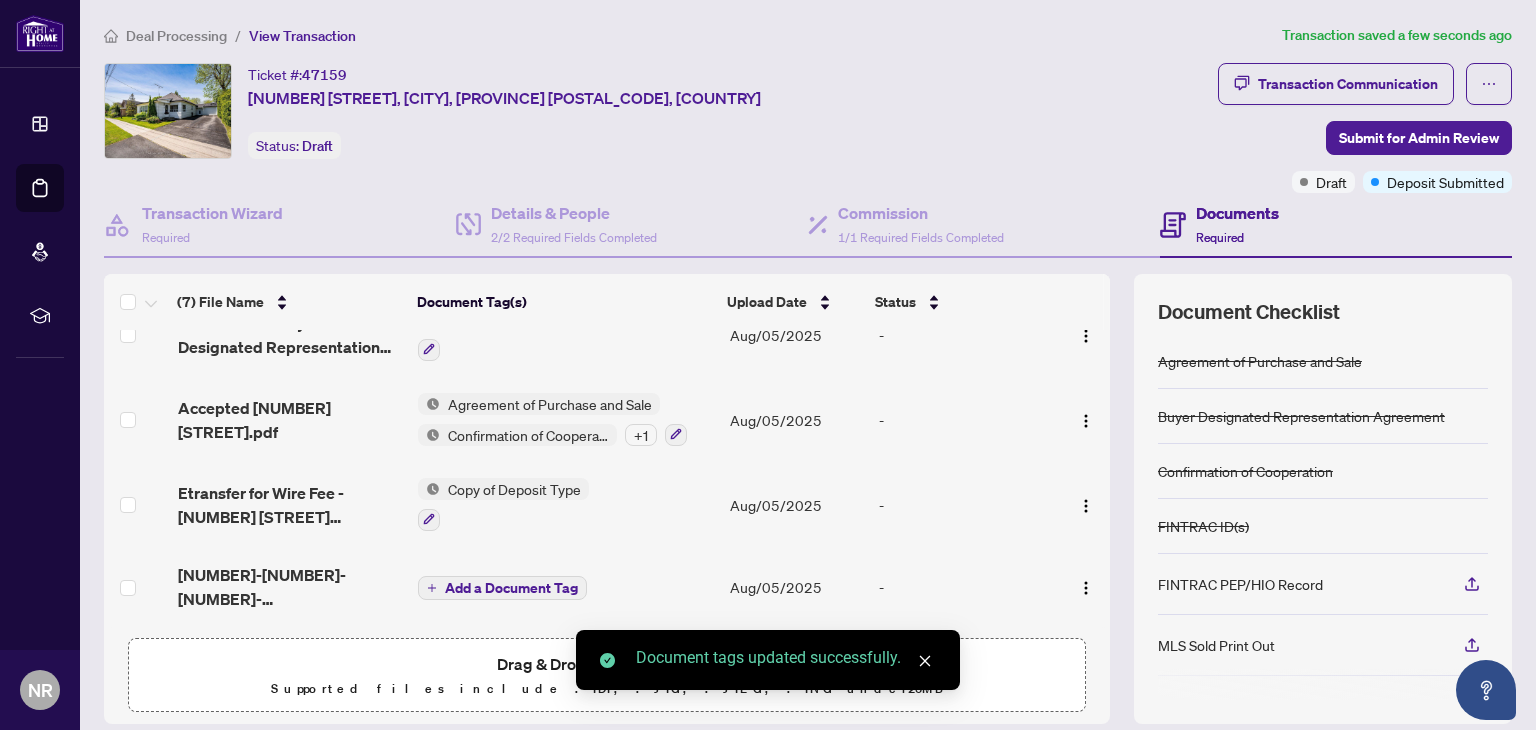 click on "Add a Document Tag" at bounding box center (511, 588) 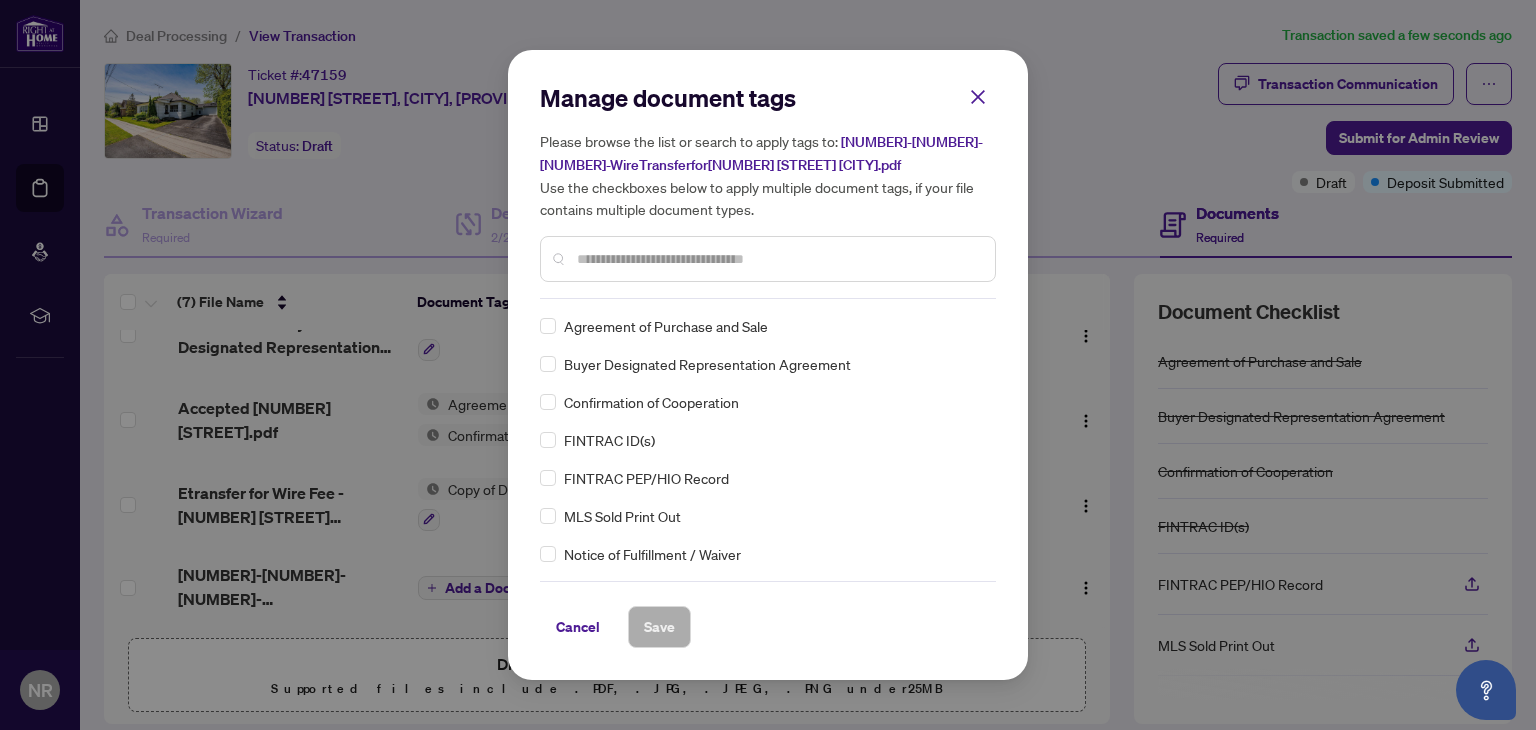 click at bounding box center (778, 259) 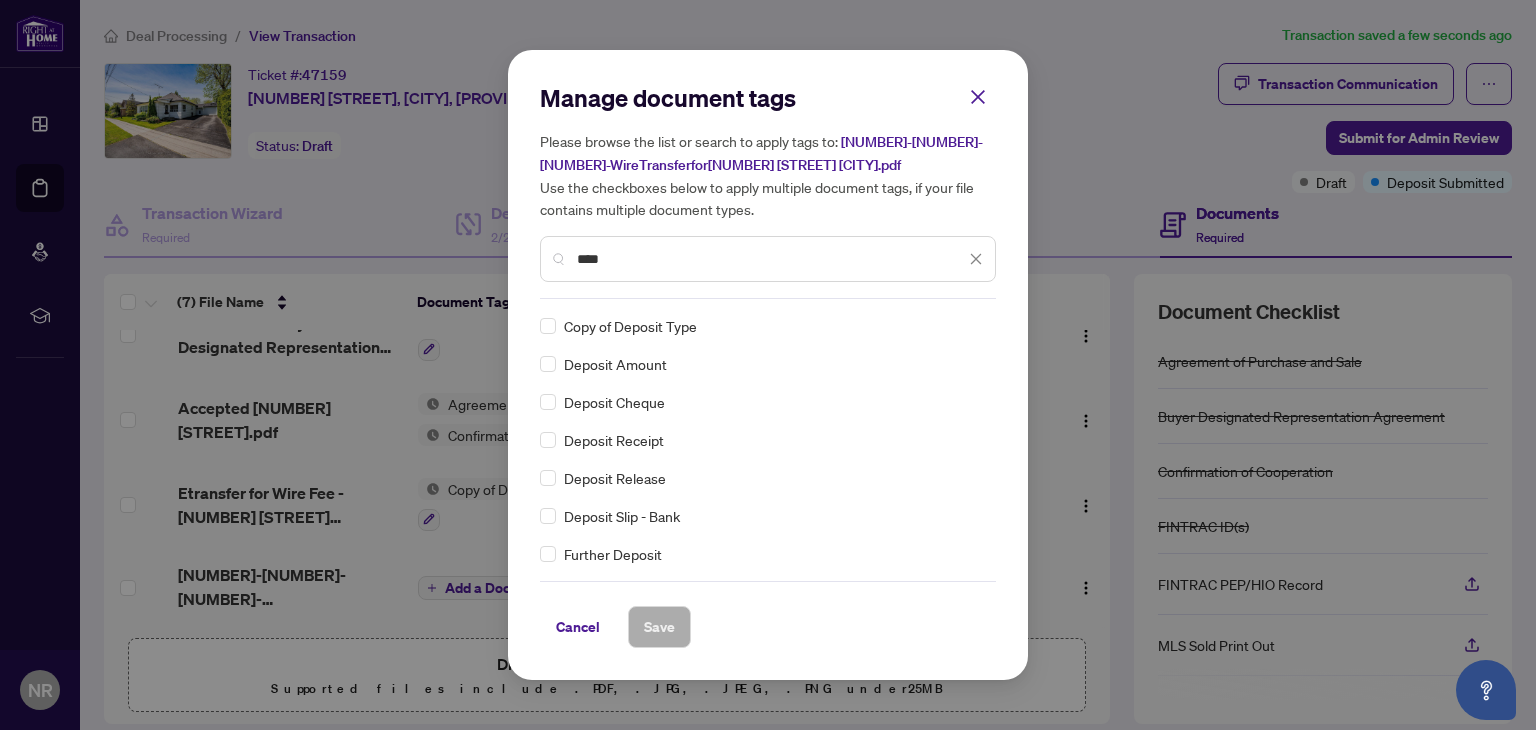 type on "****" 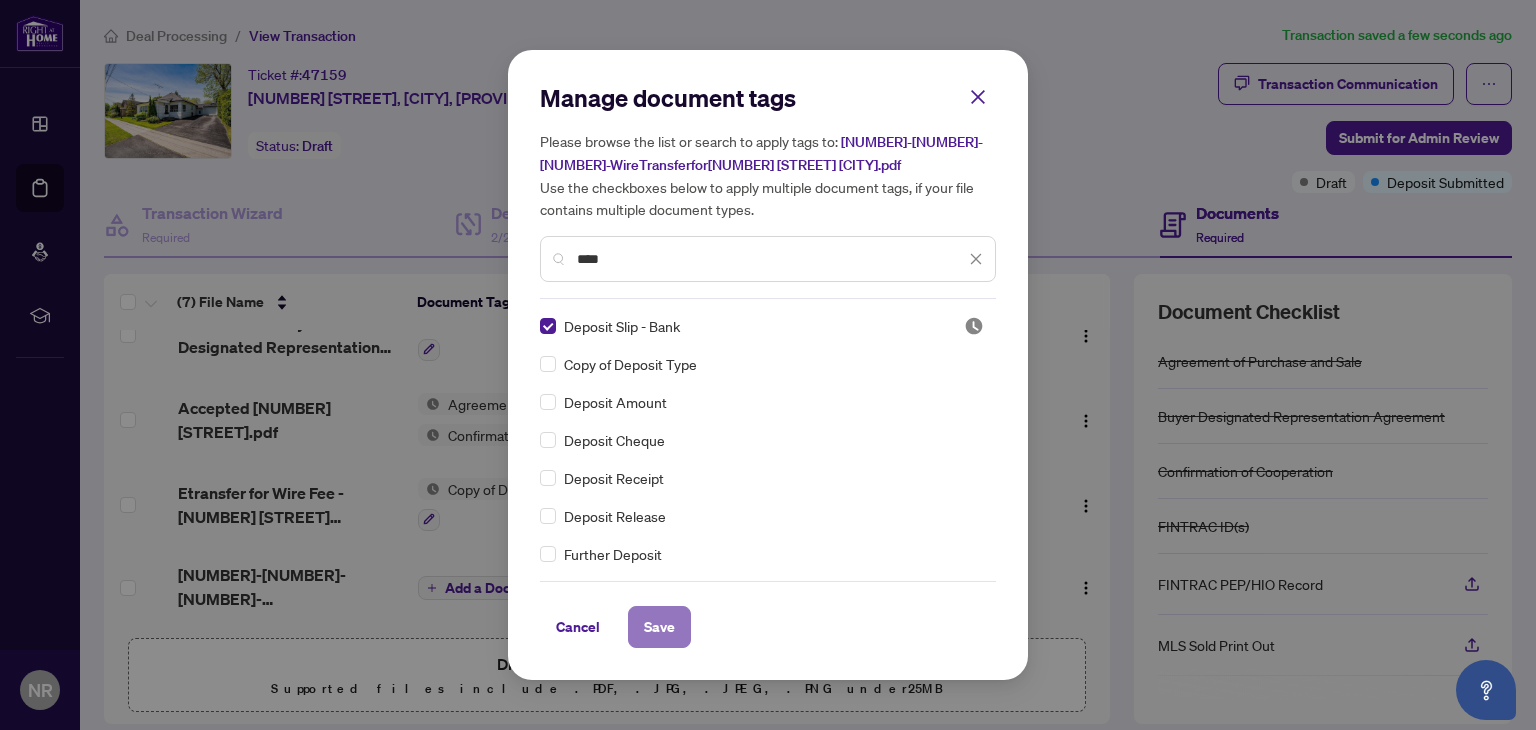 click on "Save" at bounding box center [659, 627] 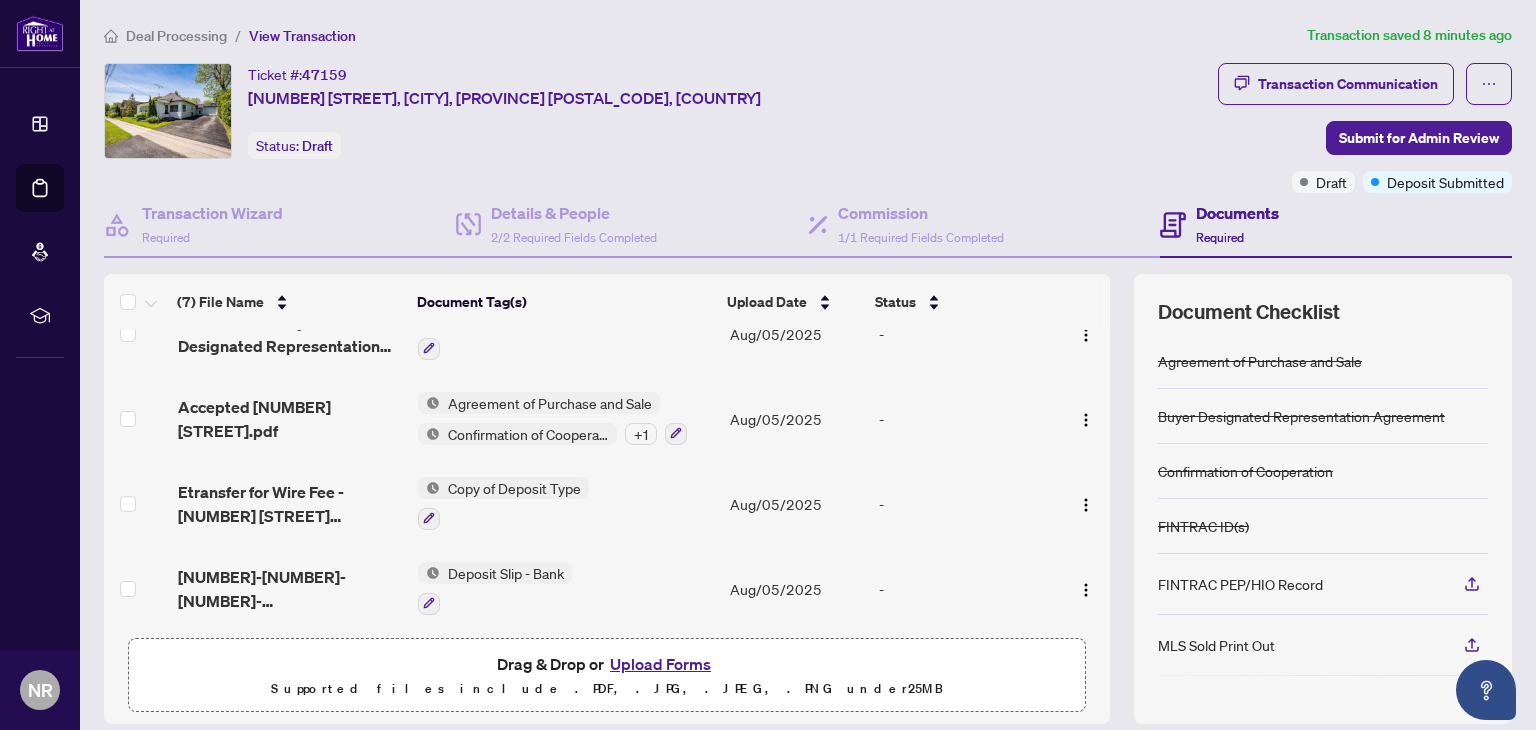 click on "Upload Forms" at bounding box center [660, 664] 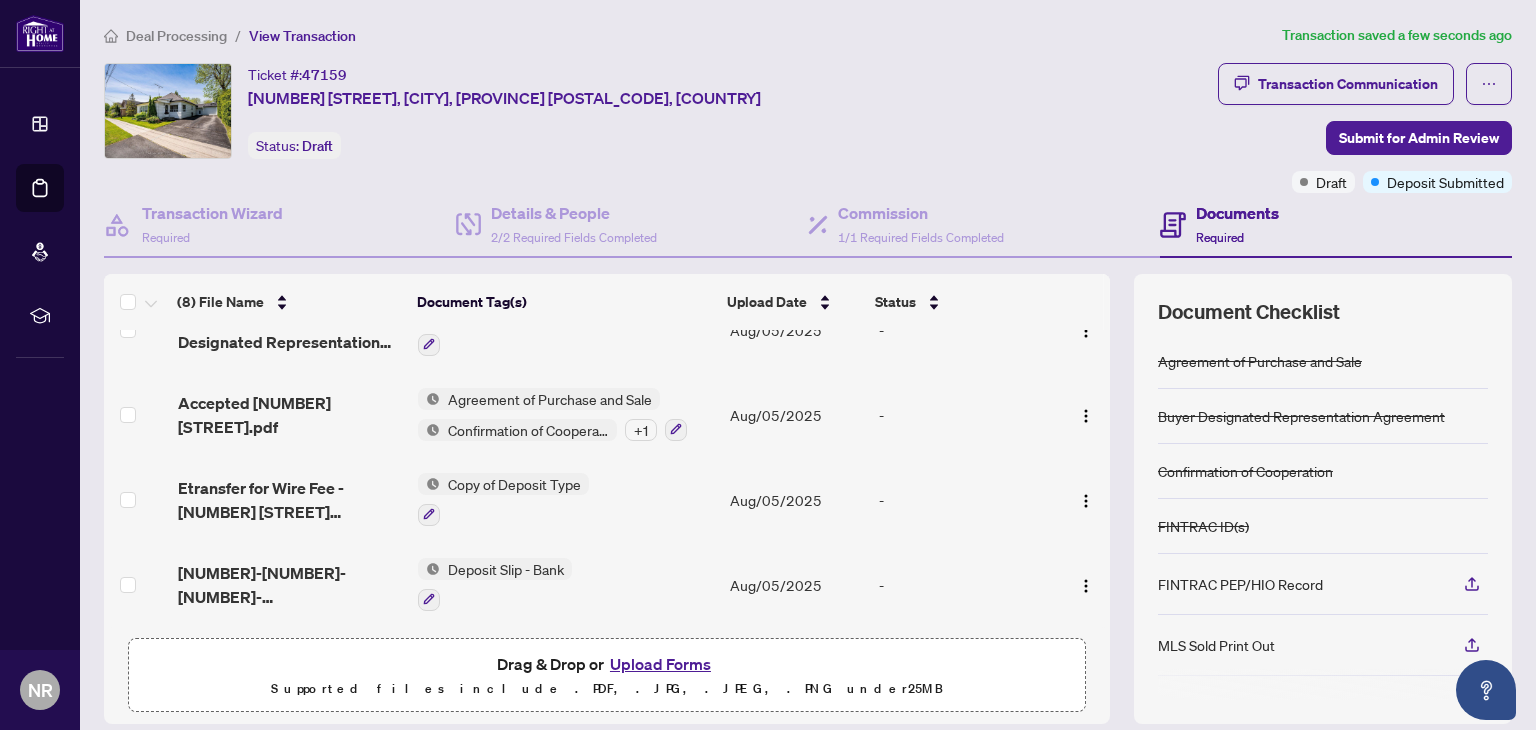 scroll, scrollTop: 0, scrollLeft: 0, axis: both 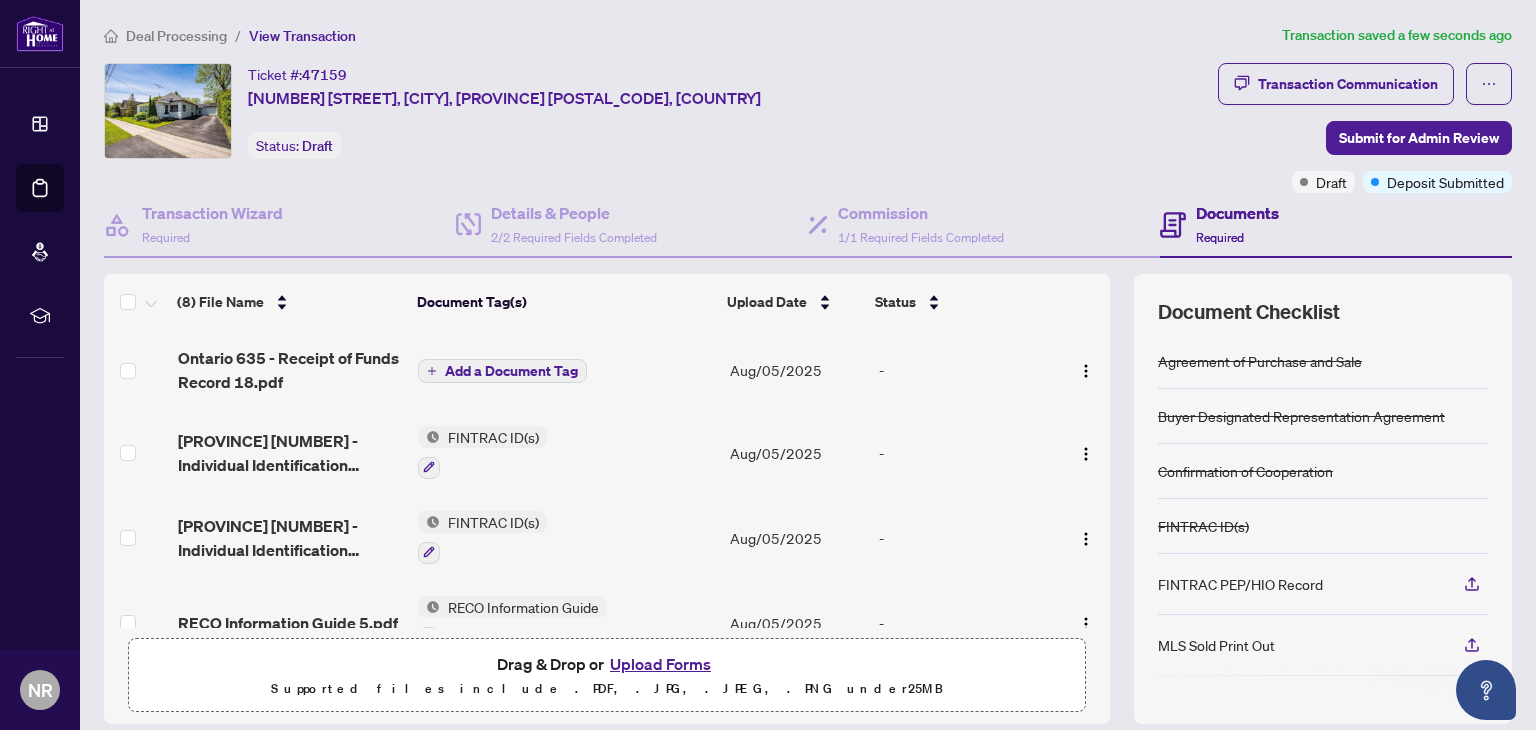 click on "Add a Document Tag" at bounding box center (511, 371) 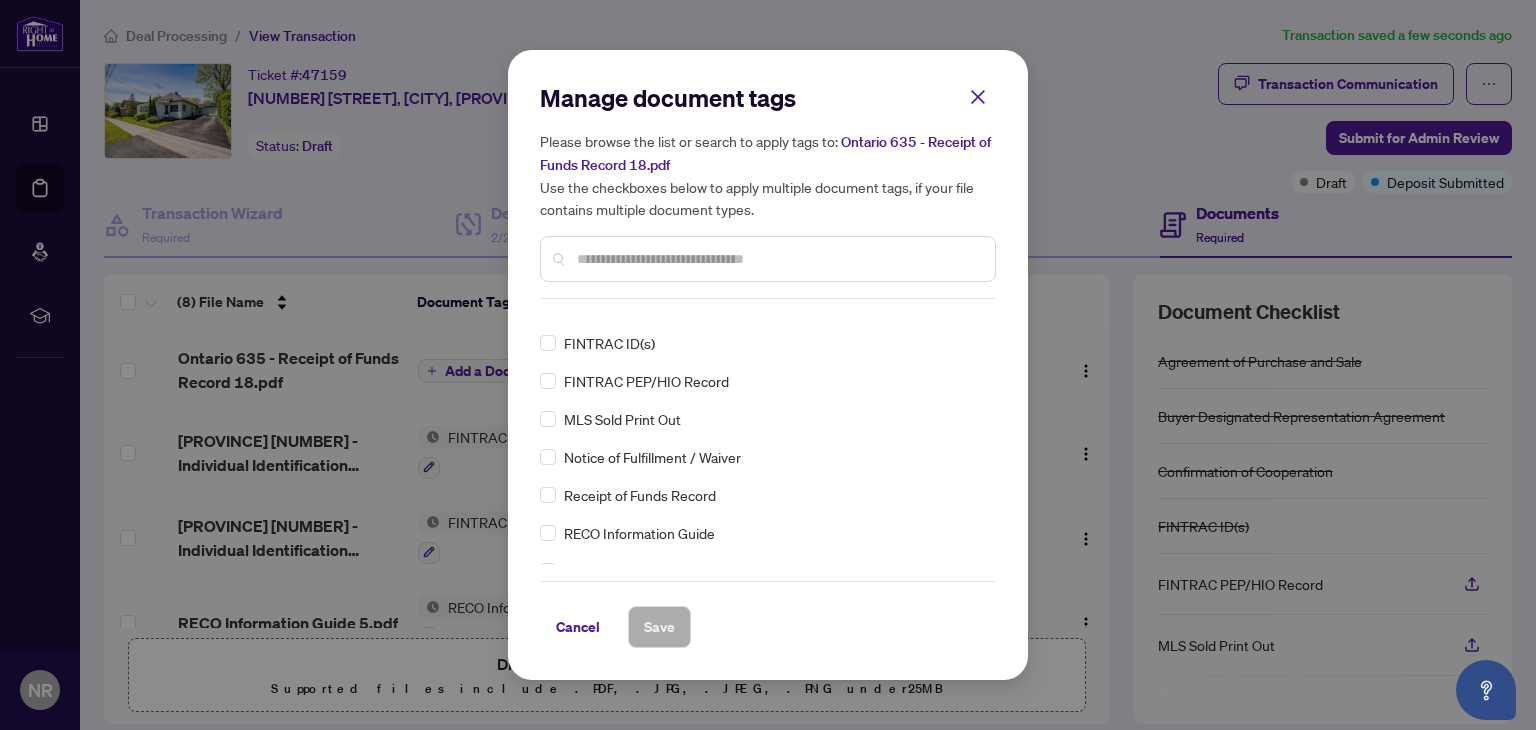 scroll, scrollTop: 103, scrollLeft: 0, axis: vertical 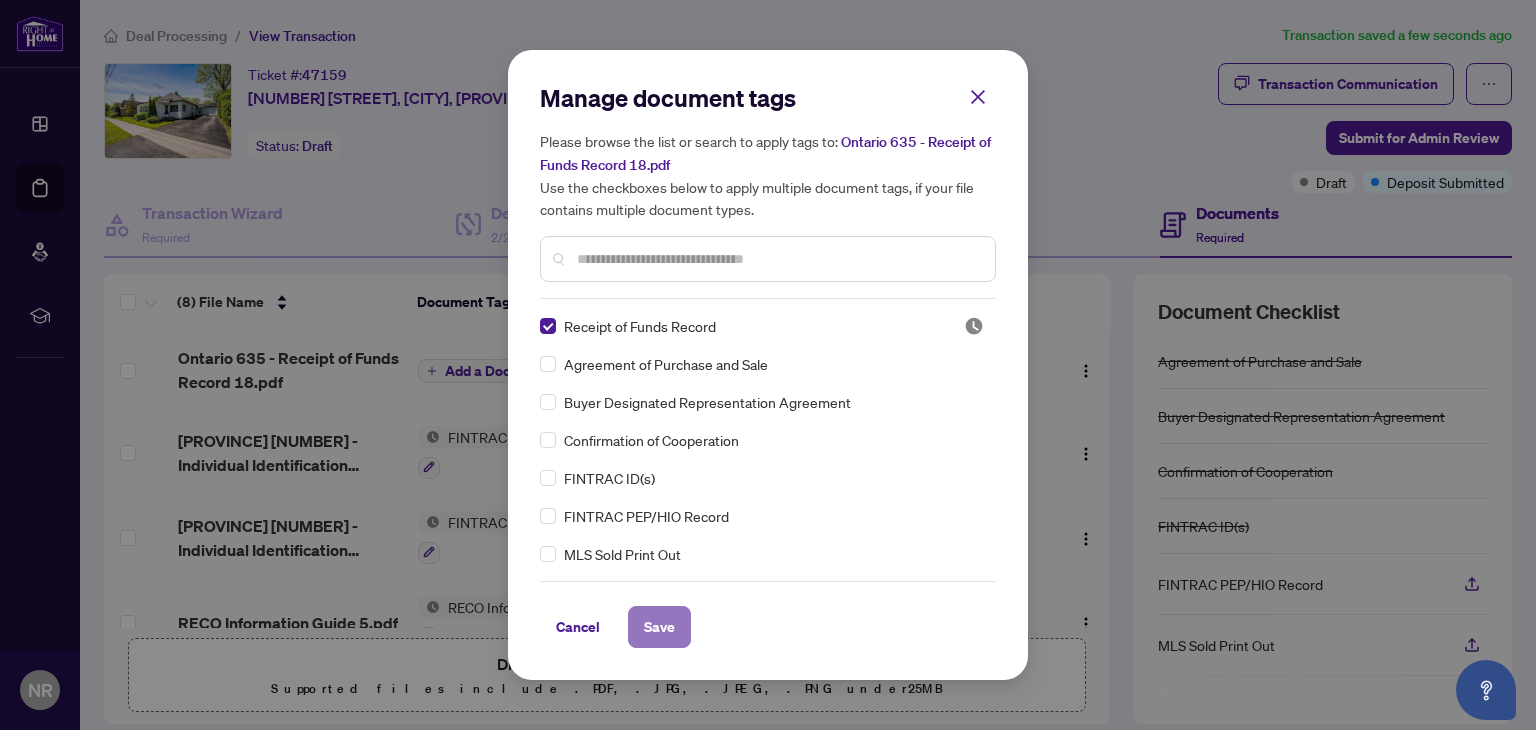 click on "Save" at bounding box center [659, 627] 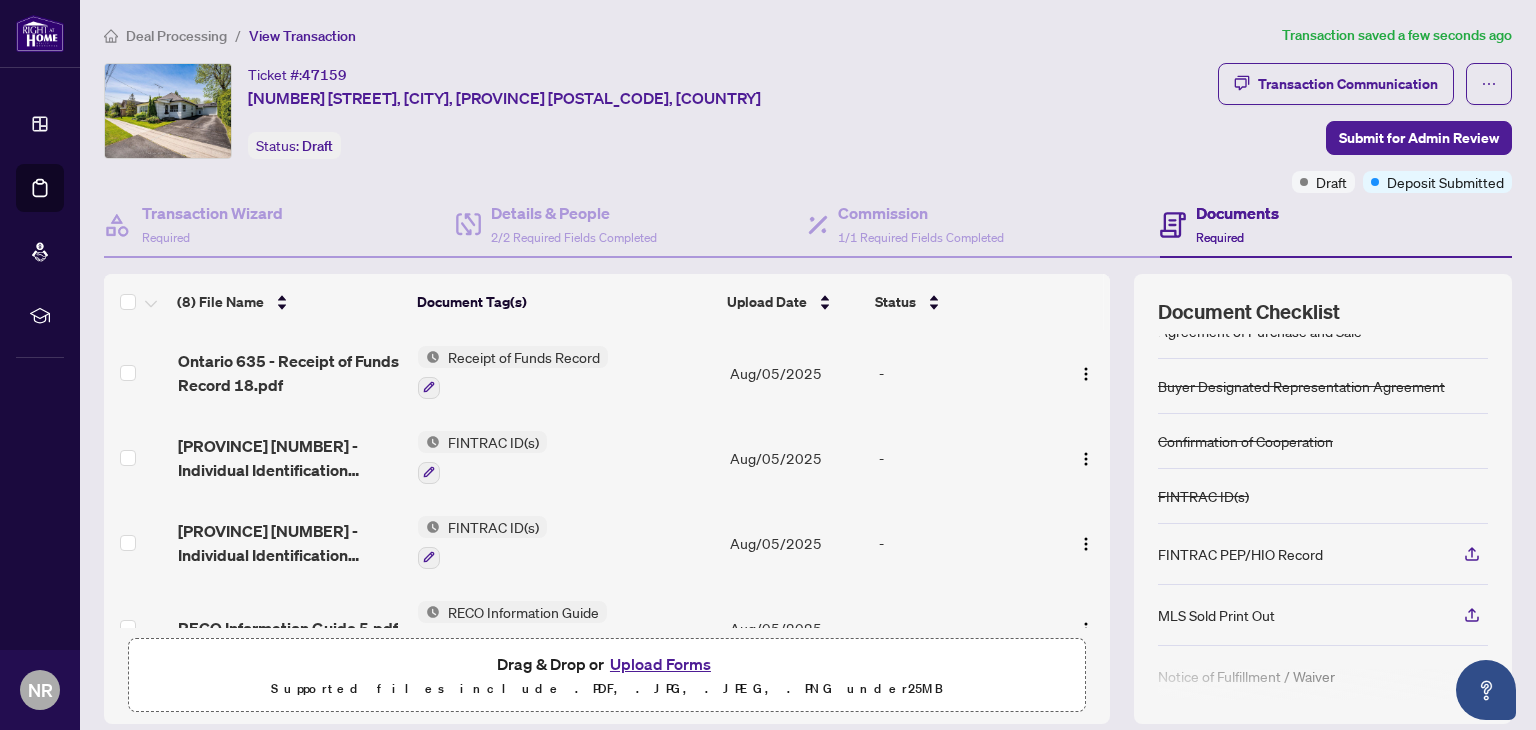 scroll, scrollTop: 0, scrollLeft: 0, axis: both 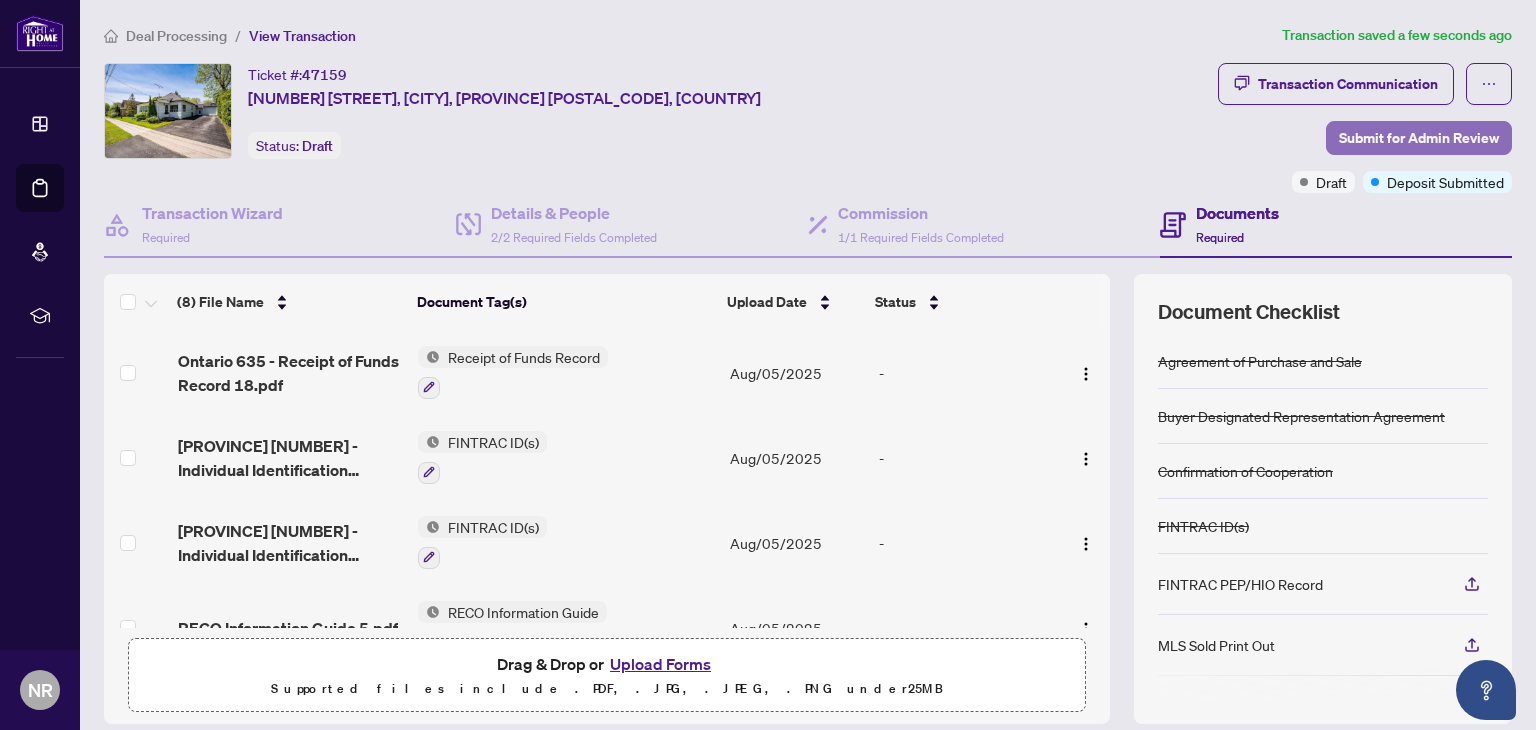 click on "Submit for Admin Review" at bounding box center [1419, 138] 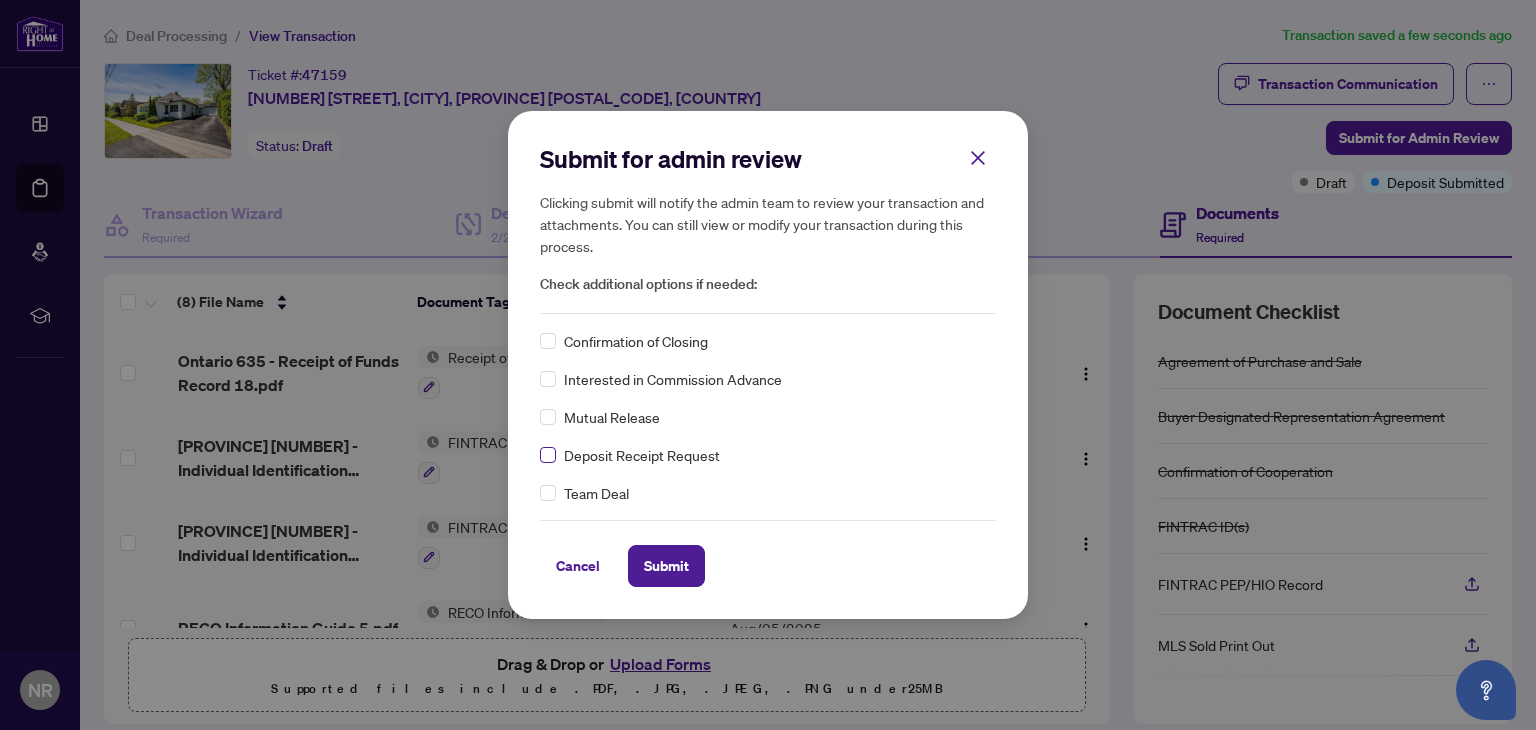 click at bounding box center [548, 455] 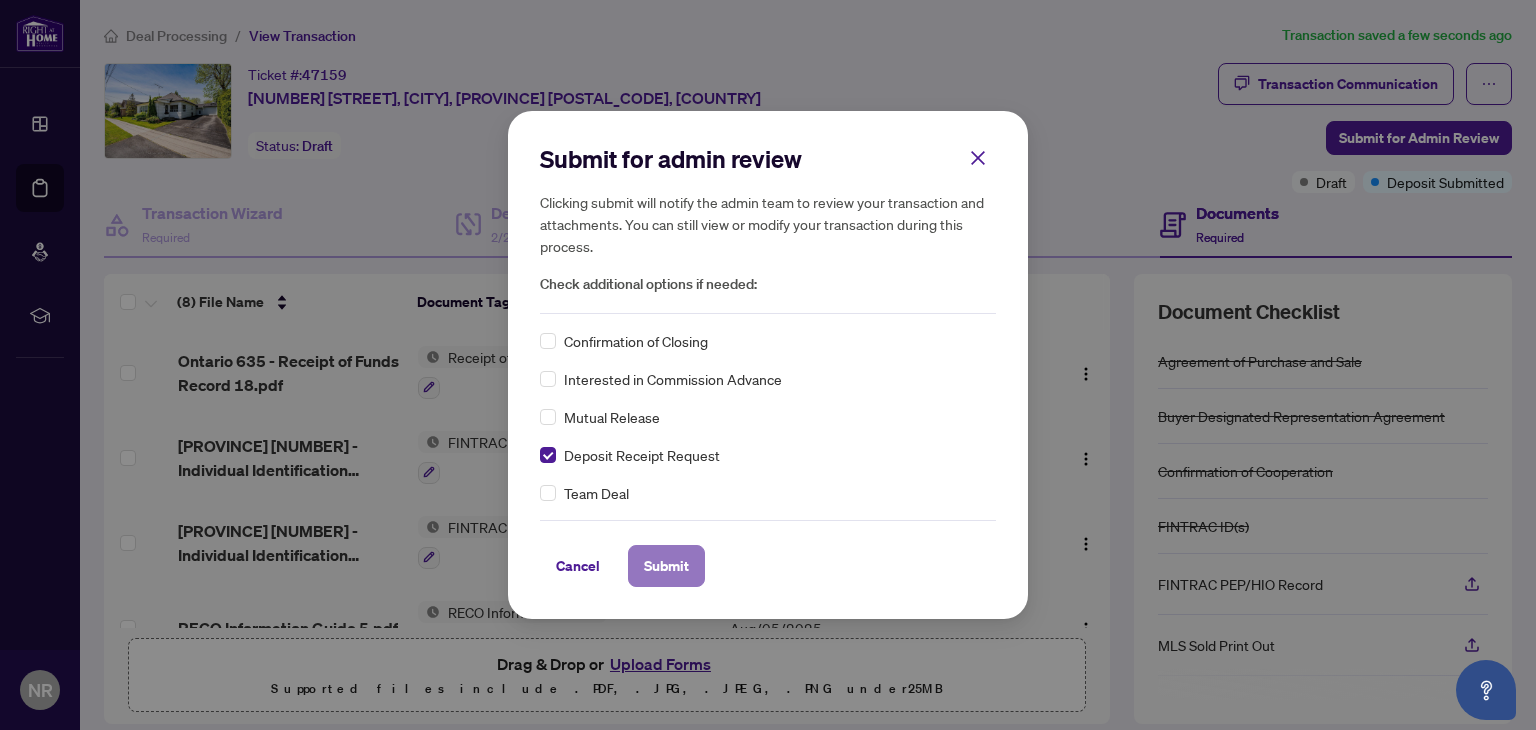 click on "Submit" at bounding box center [666, 566] 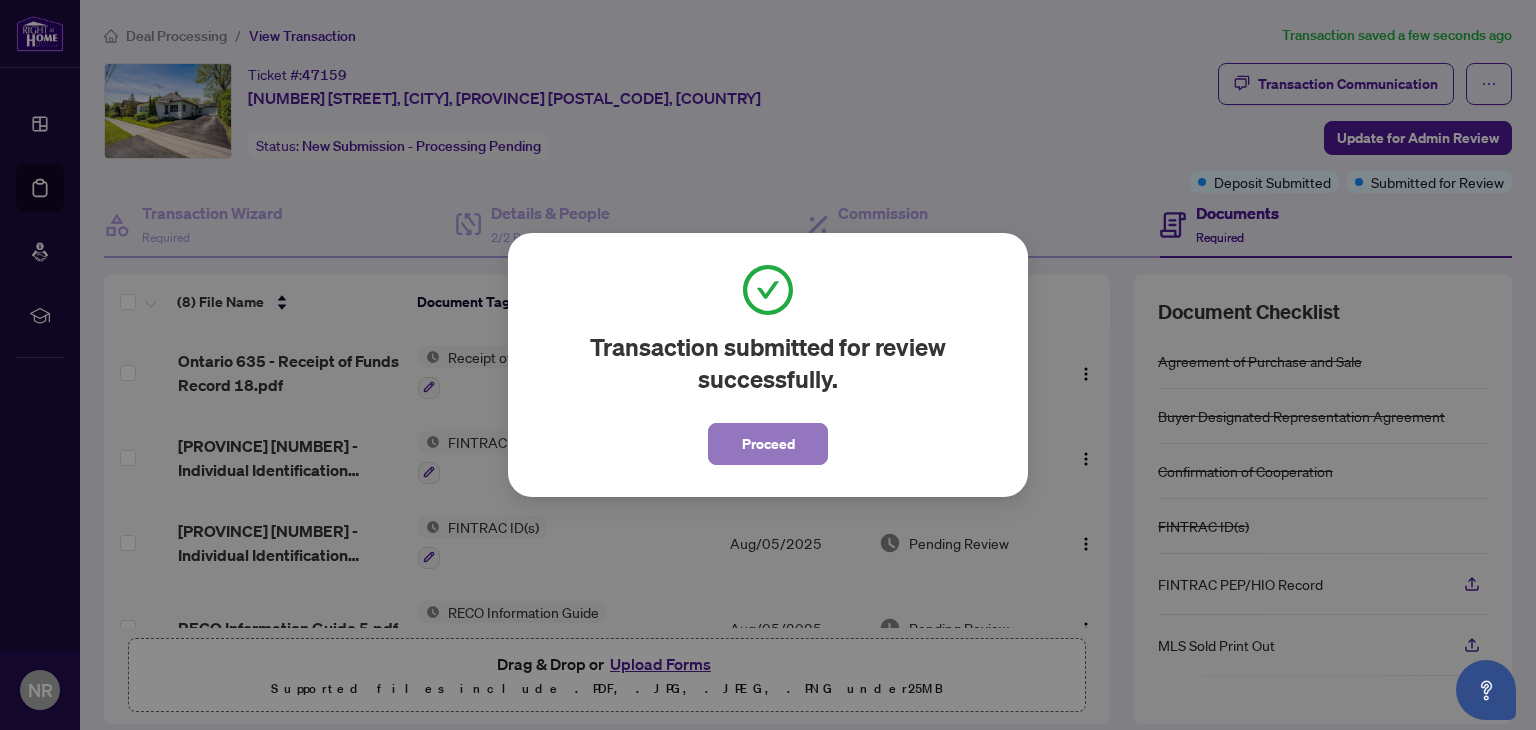 click on "Proceed" at bounding box center [768, 444] 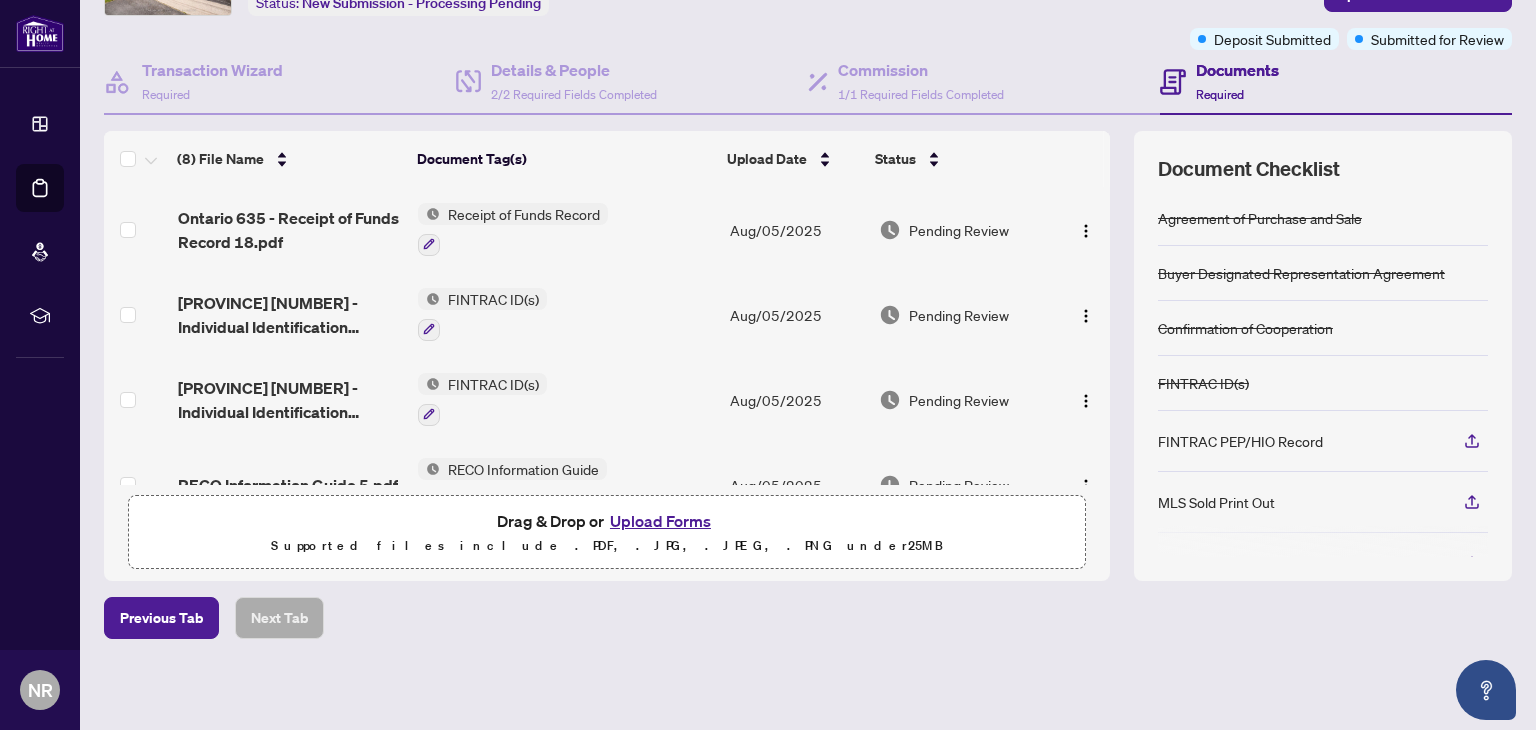 scroll, scrollTop: 0, scrollLeft: 0, axis: both 